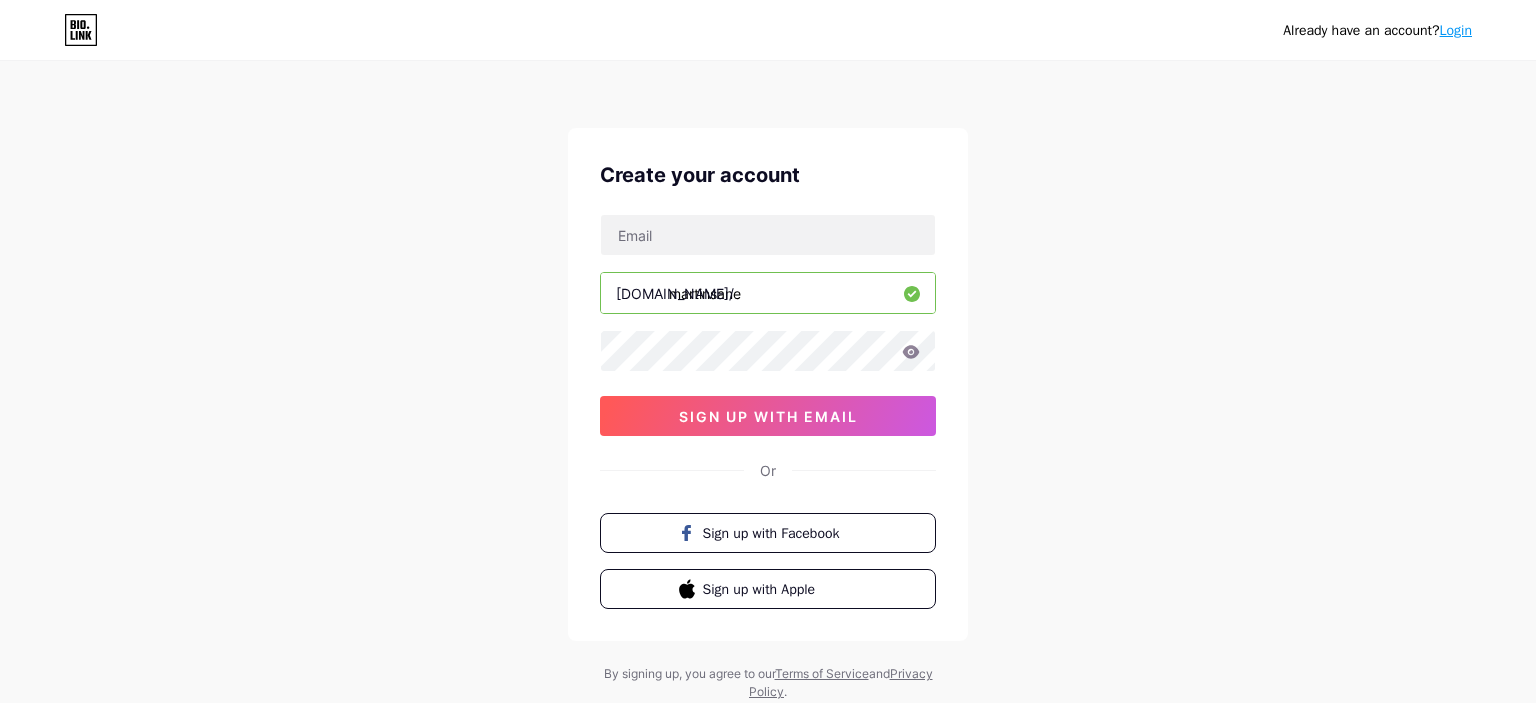 scroll, scrollTop: 0, scrollLeft: 0, axis: both 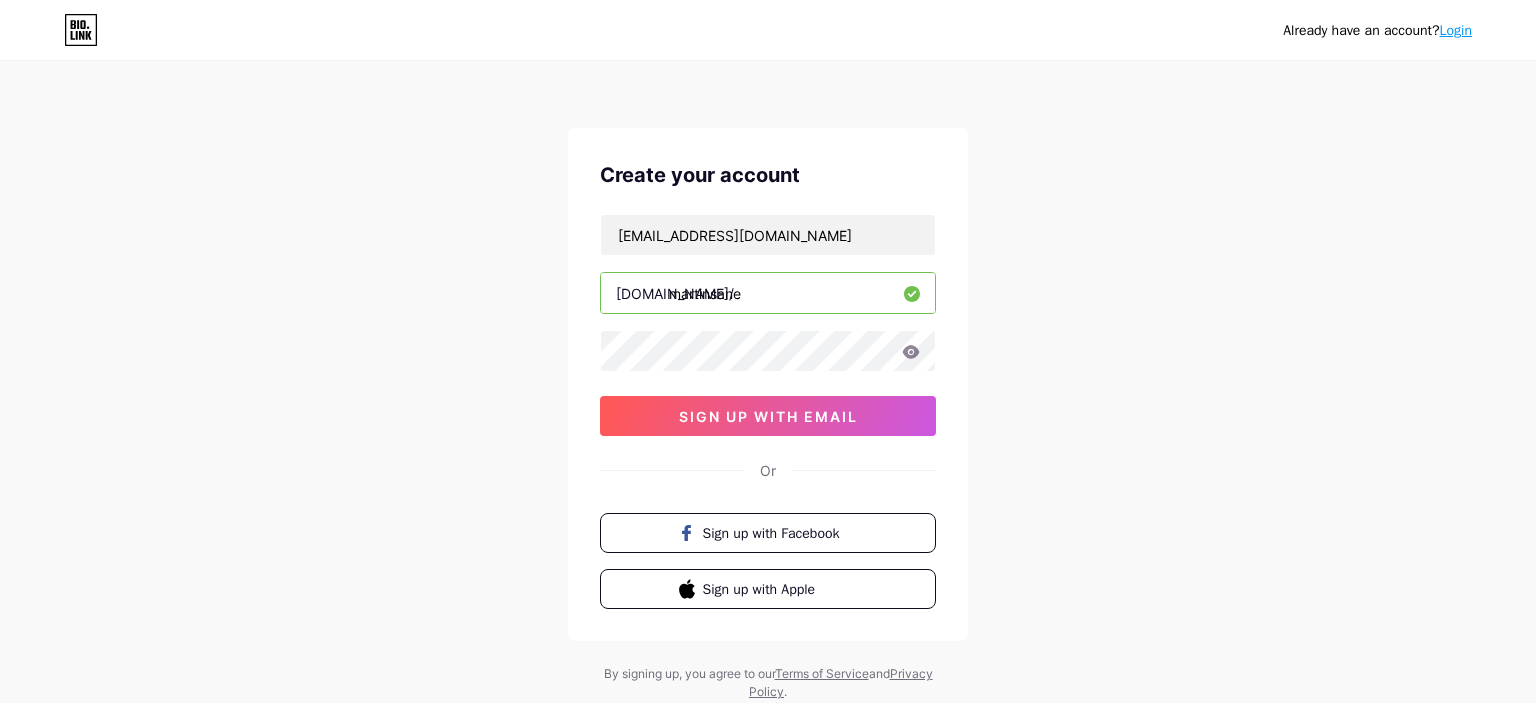 type on "[EMAIL_ADDRESS][DOMAIN_NAME]" 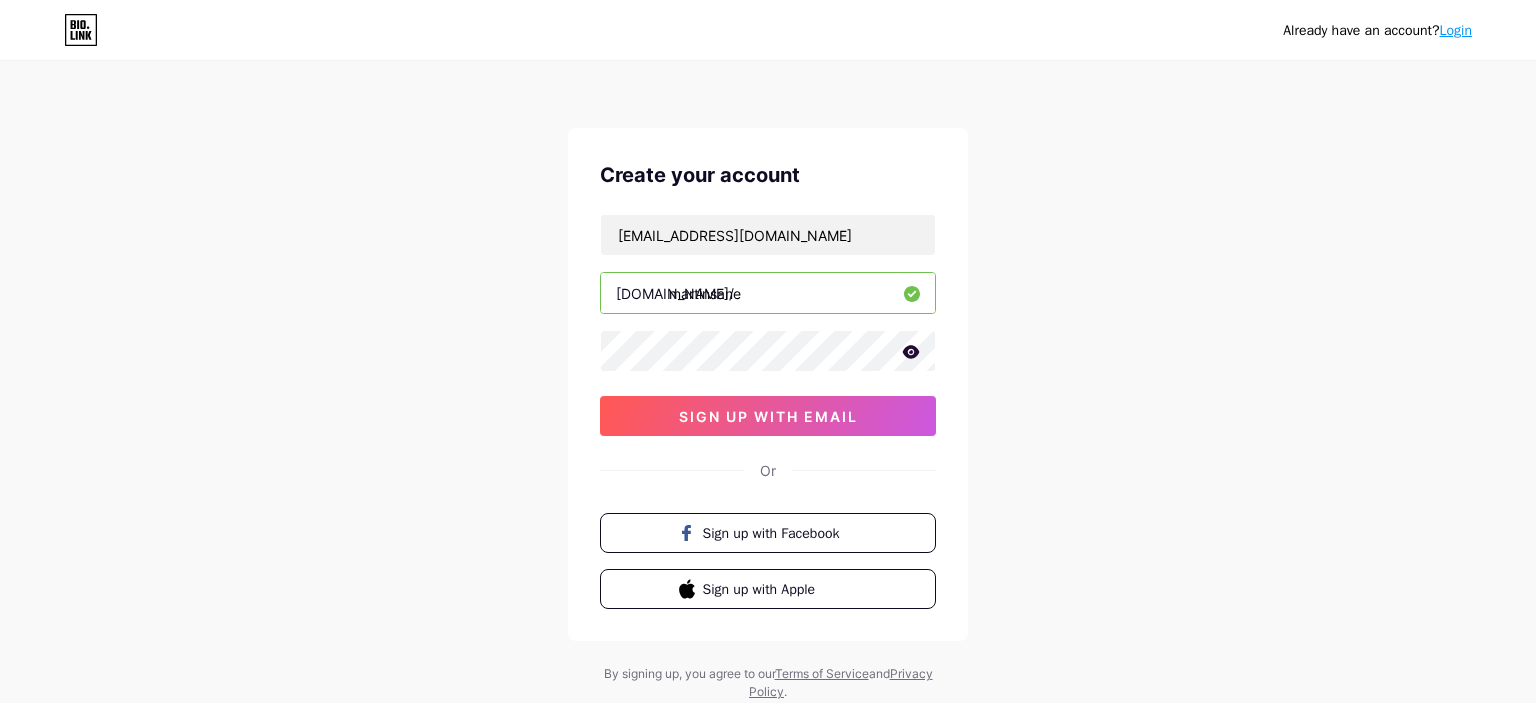 click on "Already have an account?  Login   Create your account     [PERSON_NAME][EMAIL_ADDRESS][DOMAIN_NAME]     [DOMAIN_NAME]/   martinsane                     sign up with email         Or       Sign up with Facebook
Sign up with Apple
By signing up, you agree to our  Terms of Service  and  Privacy Policy ." at bounding box center [768, 382] 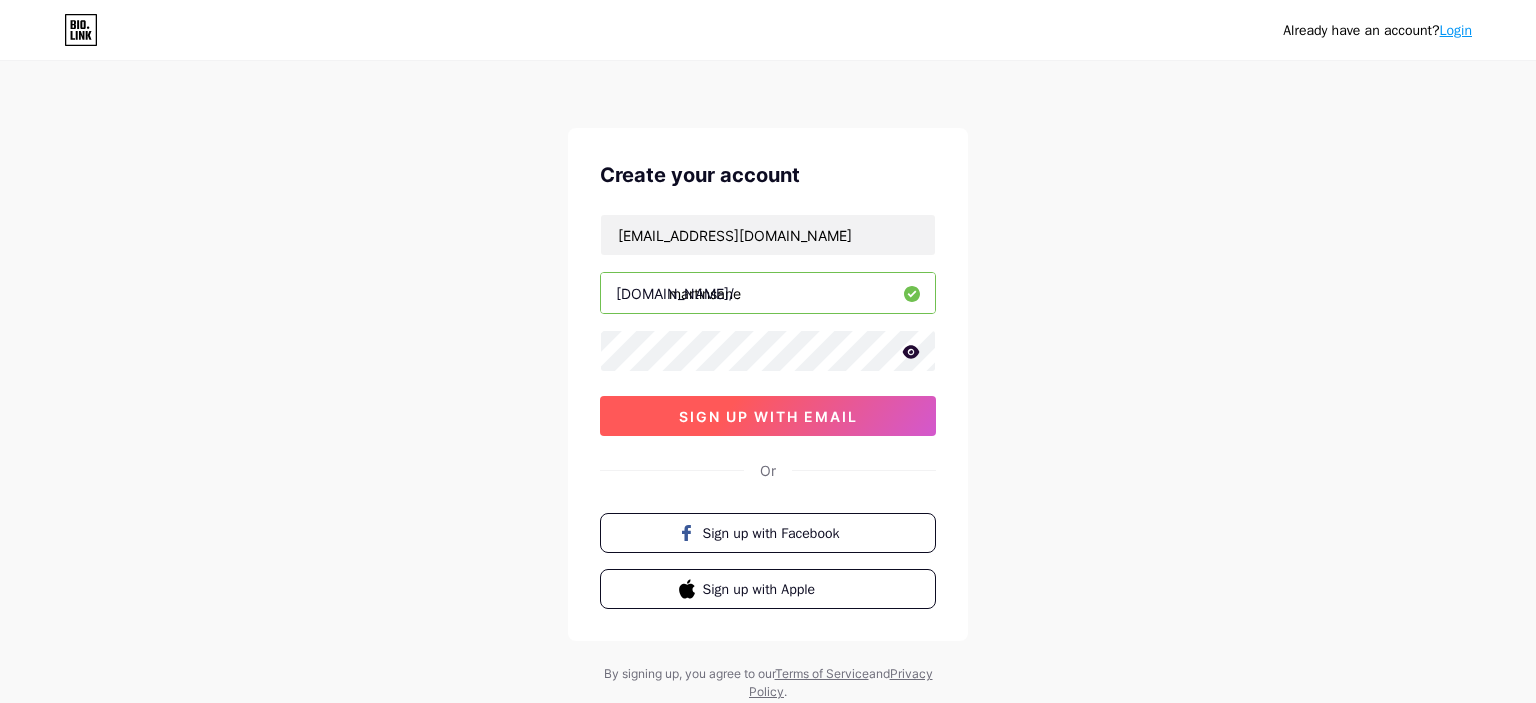 click on "sign up with email" at bounding box center [768, 416] 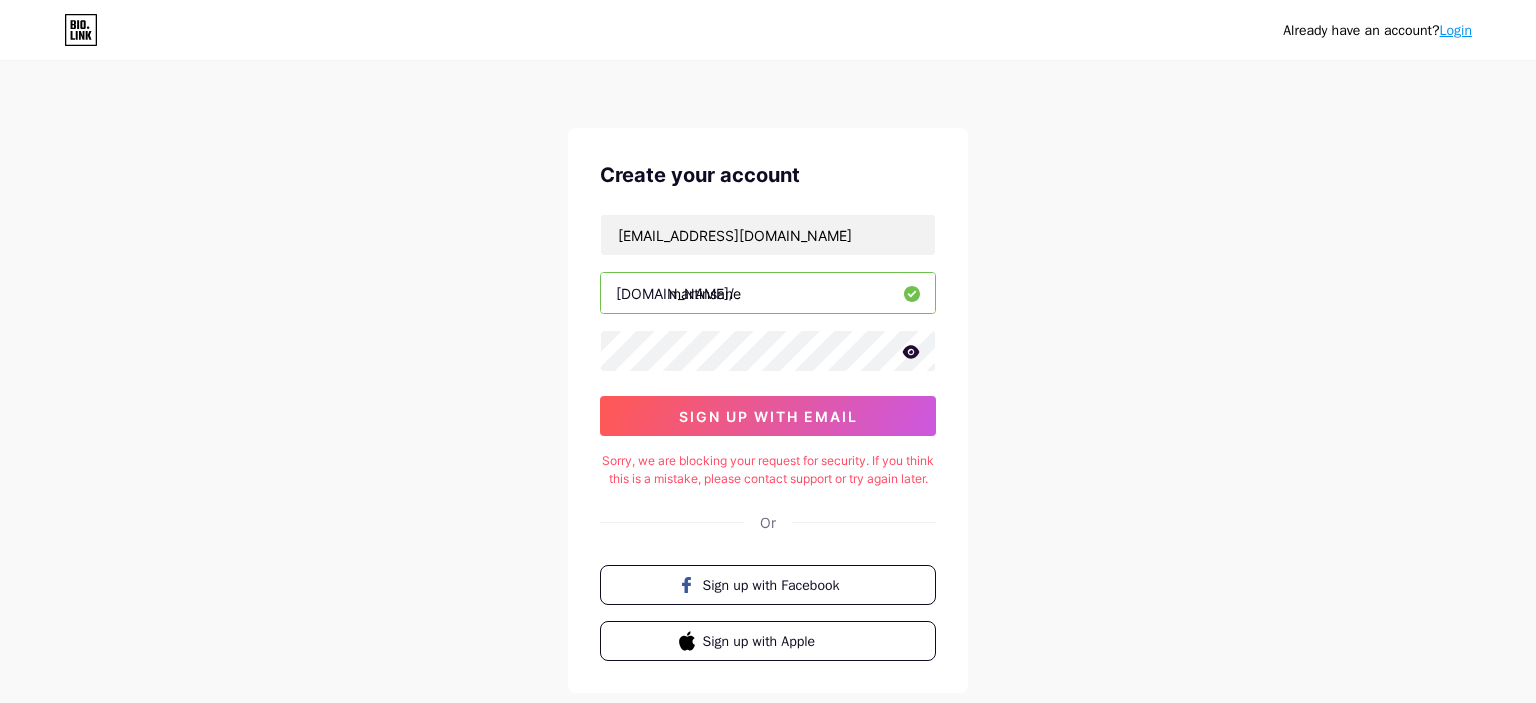 click 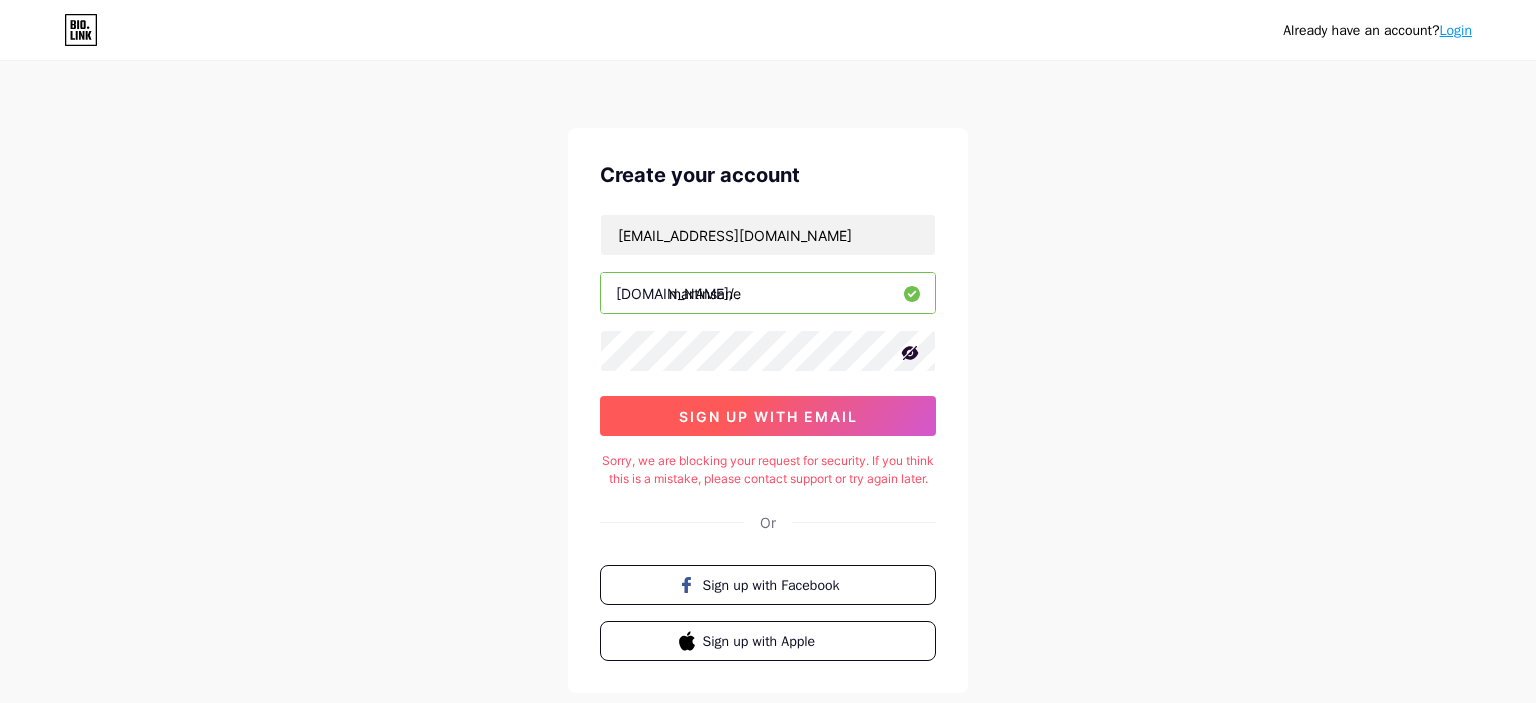 click on "sign up with email" at bounding box center [768, 416] 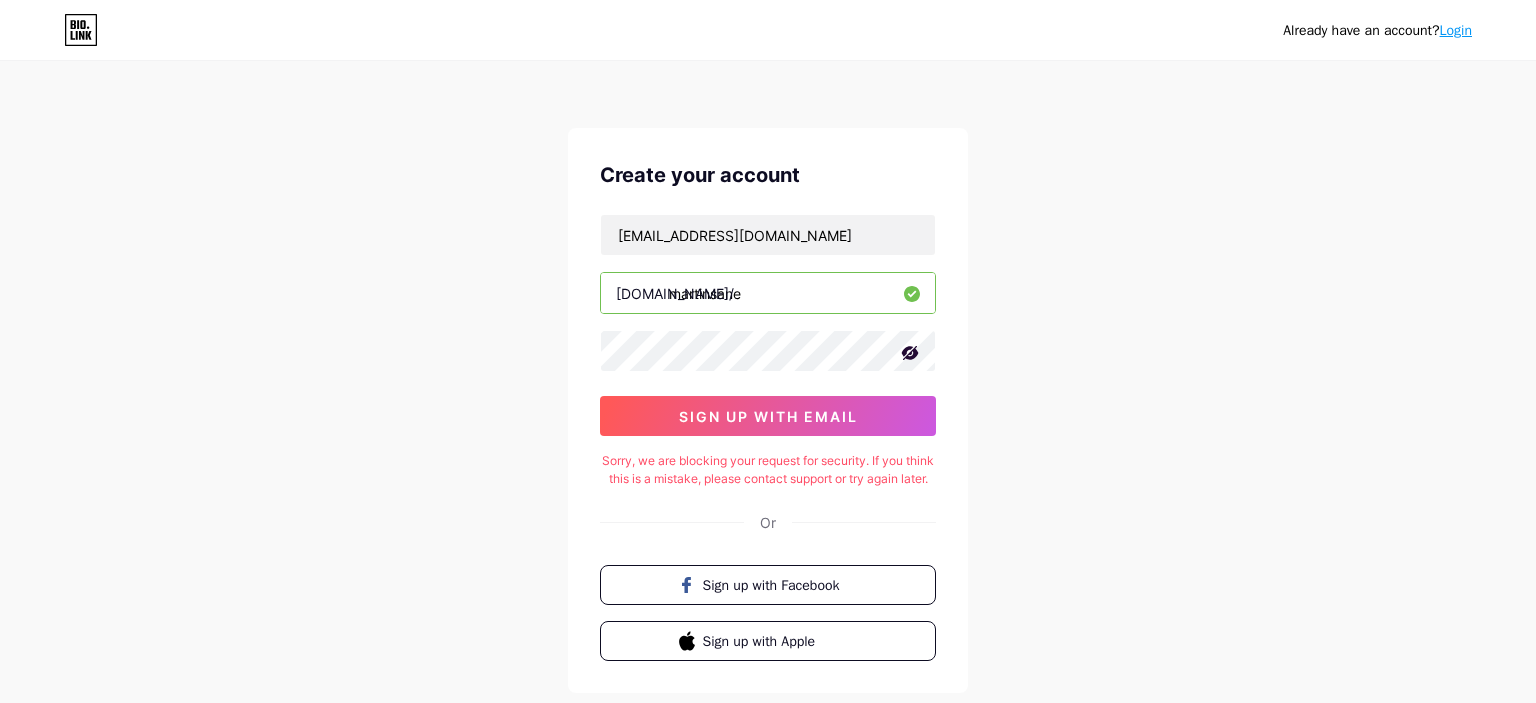 click on "Already have an account?  Login   Create your account     [PERSON_NAME][EMAIL_ADDRESS][DOMAIN_NAME]     [DOMAIN_NAME]/   martinsane                     sign up with email     Sorry, we are blocking your request for security. If you think this is a mistake, please contact support or try again later.     Or       Sign up with Facebook
Sign up with Apple
By signing up, you agree to our  Terms of Service  and  Privacy Policy ." at bounding box center [768, 408] 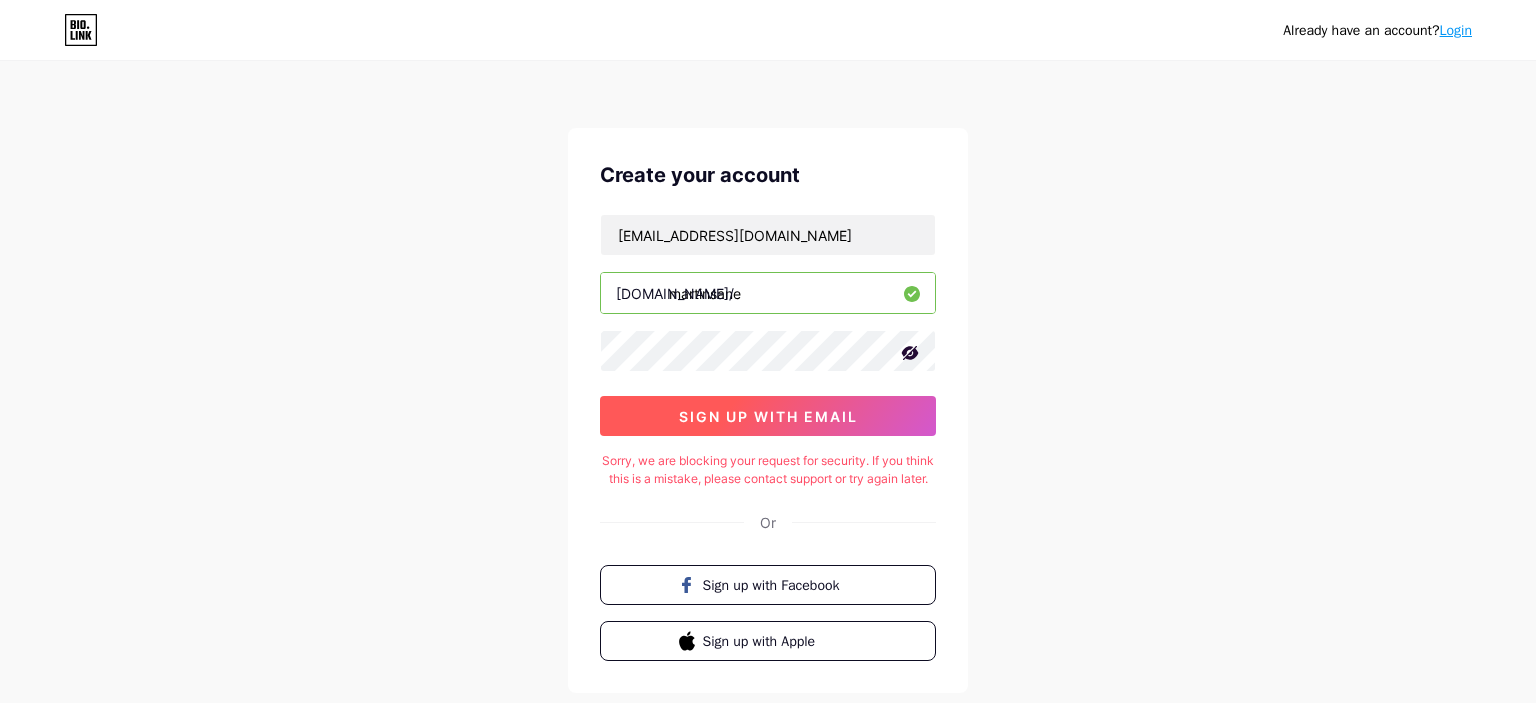 click on "sign up with email" at bounding box center (768, 416) 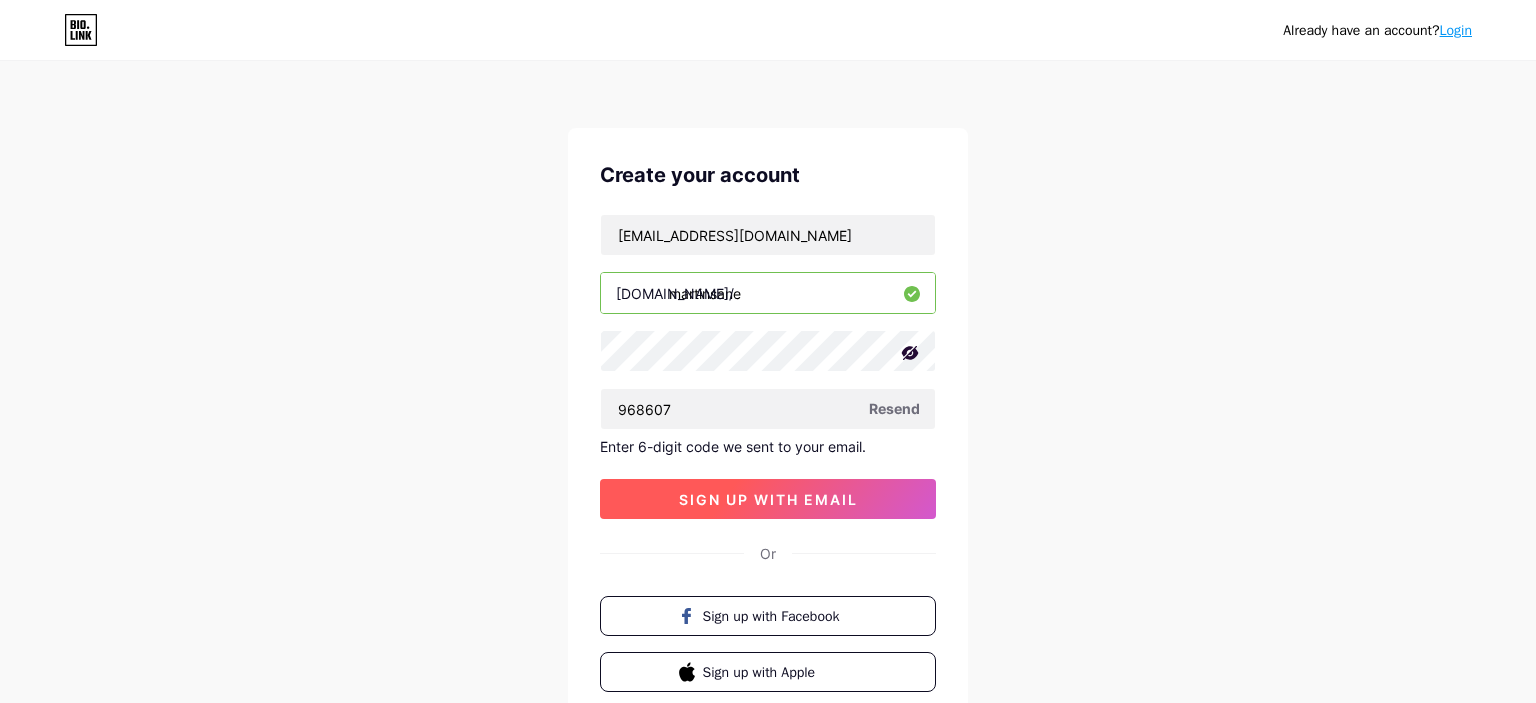 type on "968607" 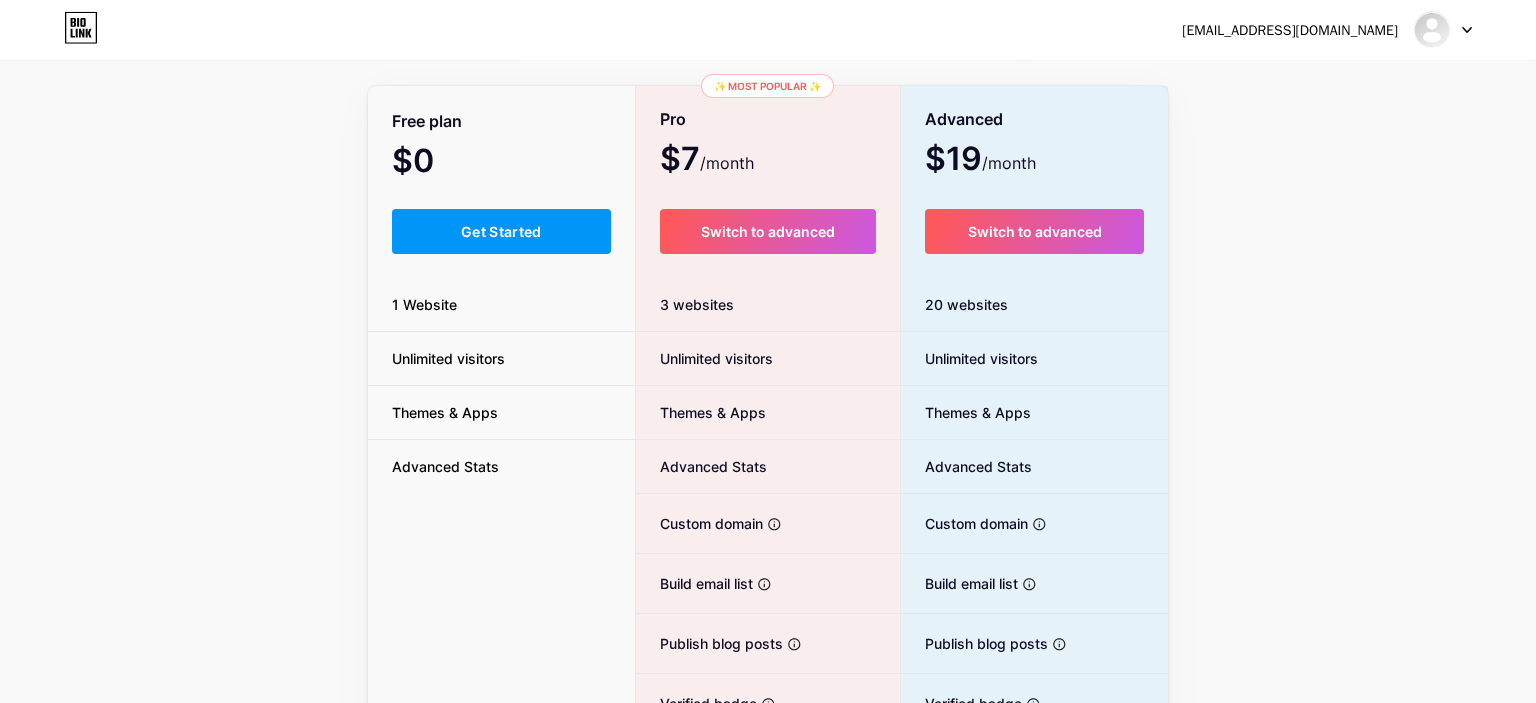 scroll, scrollTop: 65, scrollLeft: 0, axis: vertical 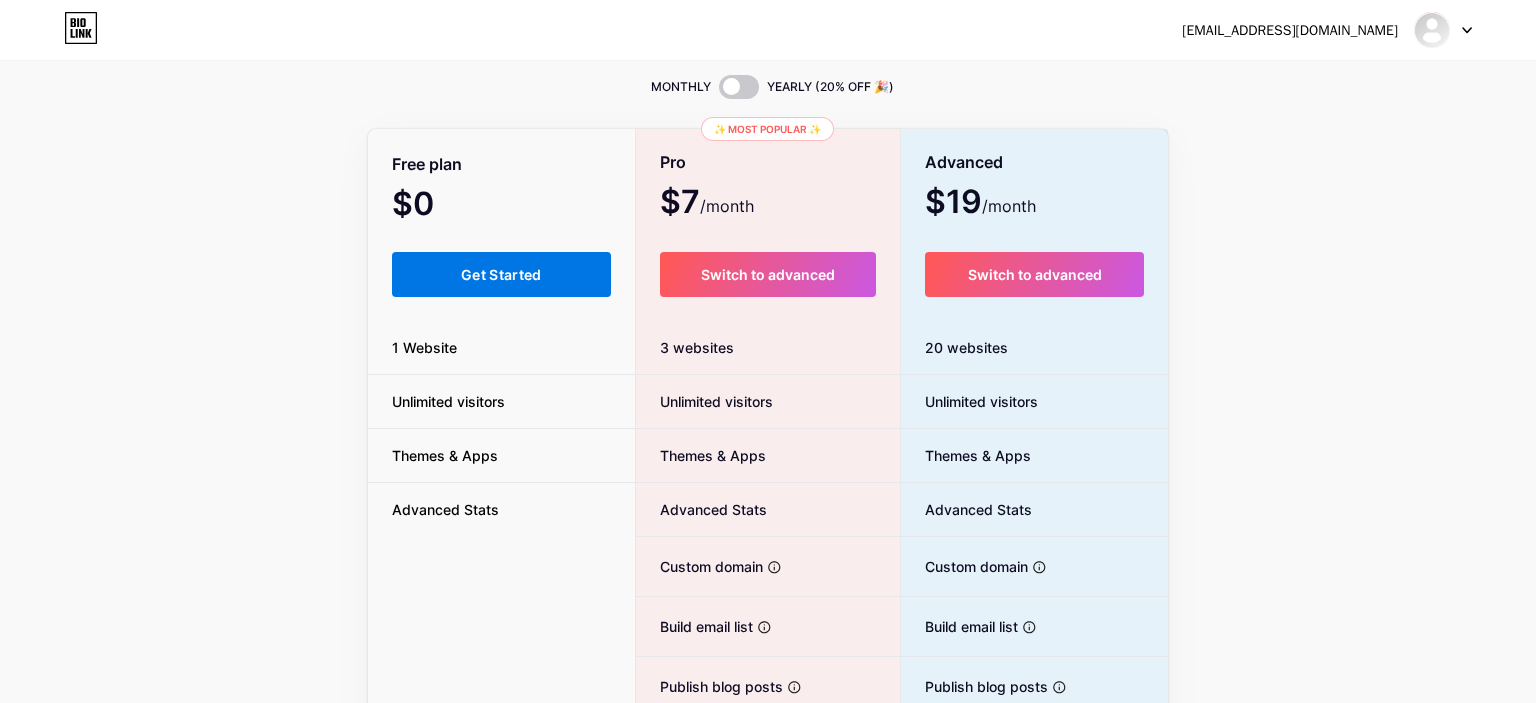 click on "Get Started" at bounding box center [501, 274] 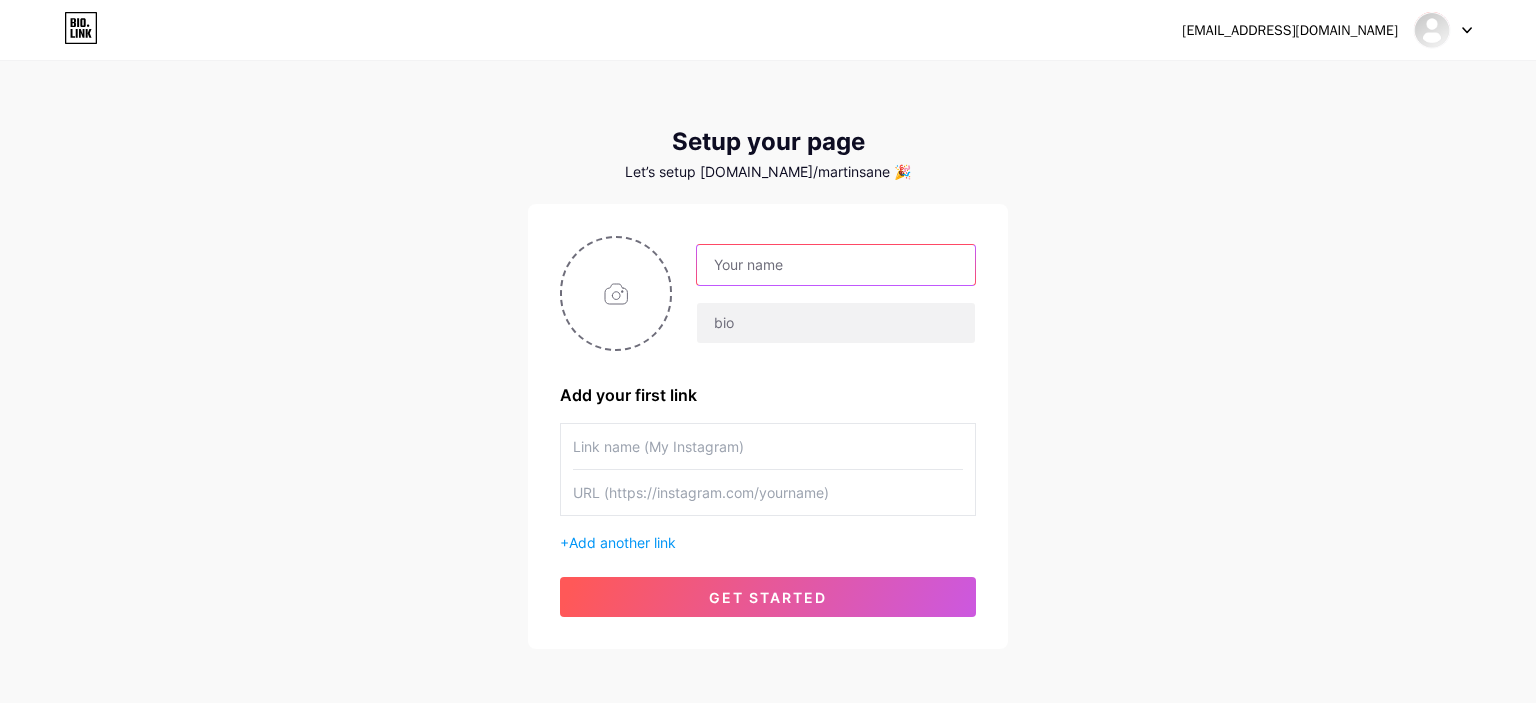 click at bounding box center [836, 265] 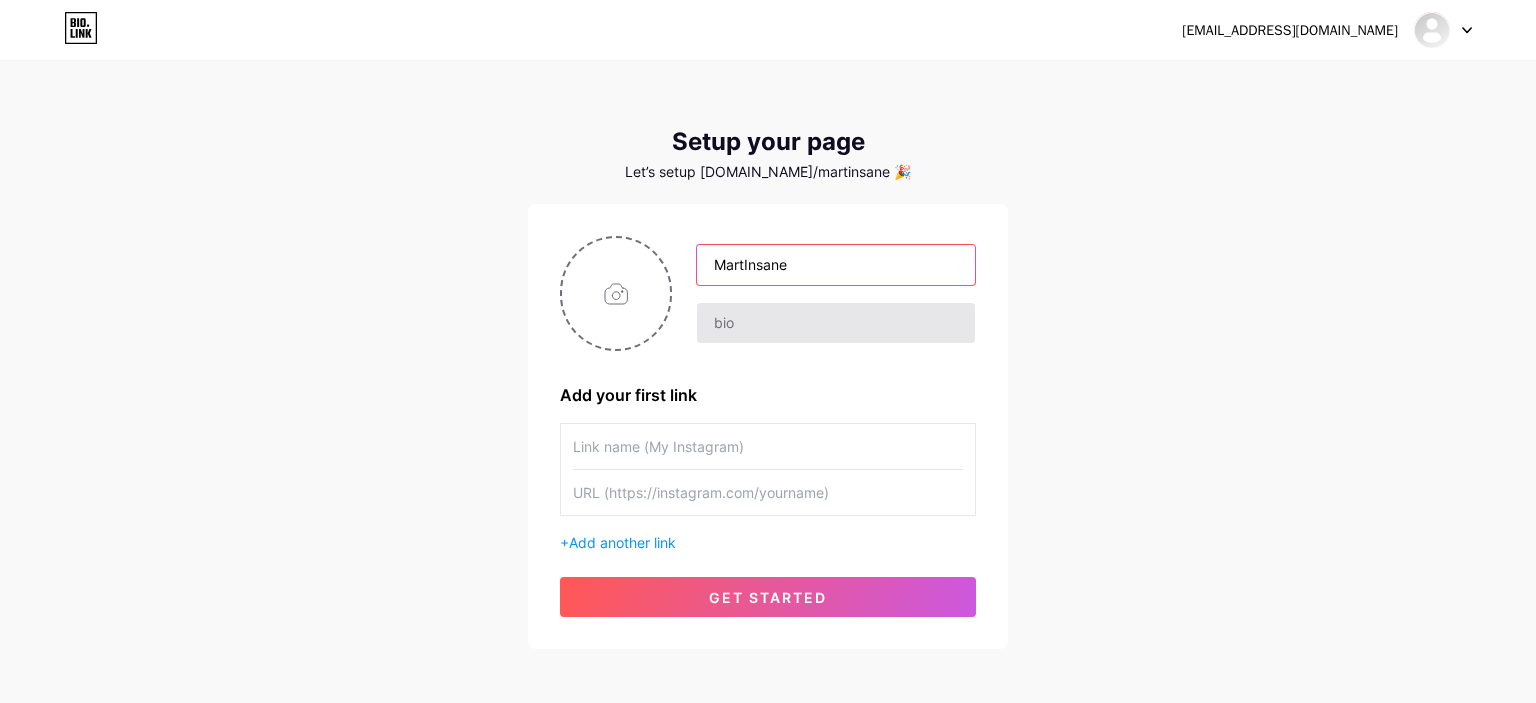 type on "MartInsane" 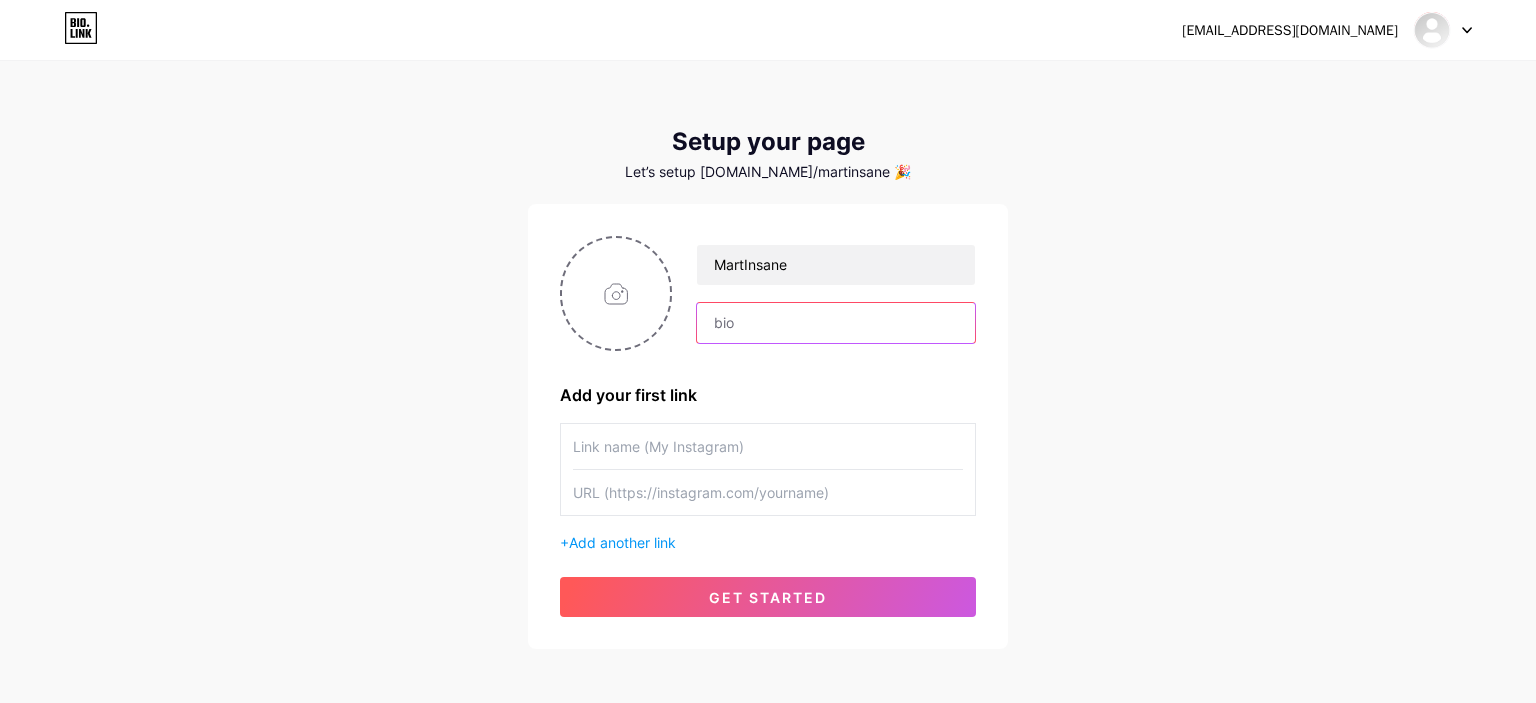 click at bounding box center [836, 323] 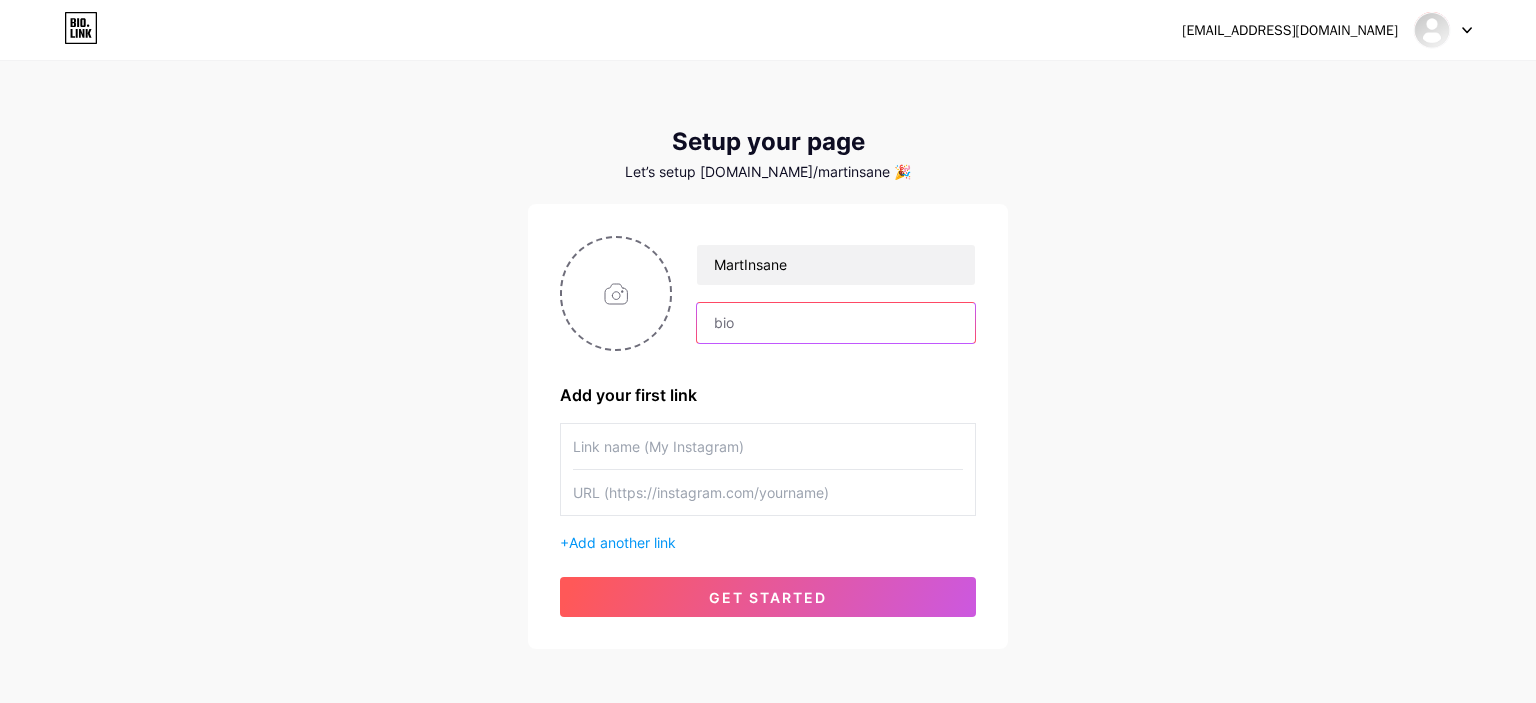 type on "Y" 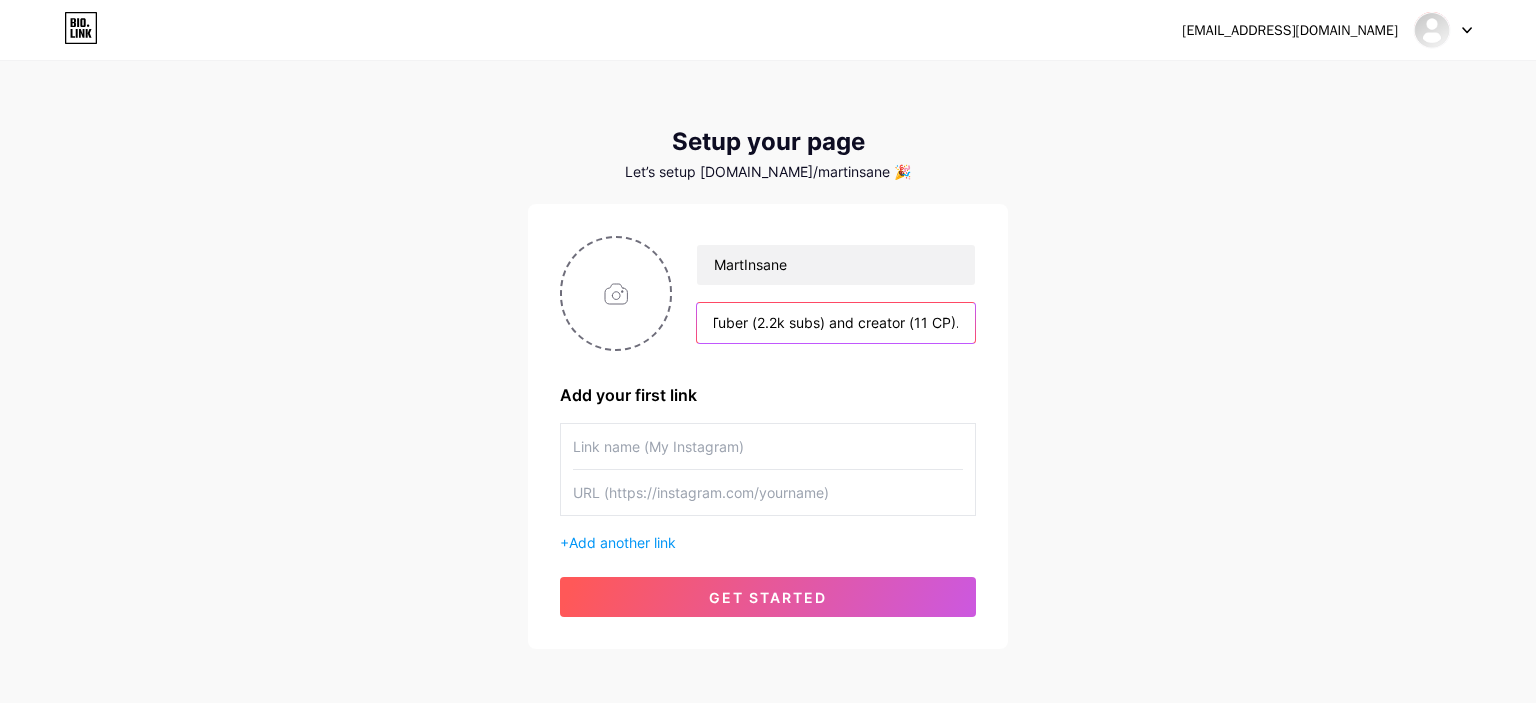 scroll, scrollTop: 0, scrollLeft: 136, axis: horizontal 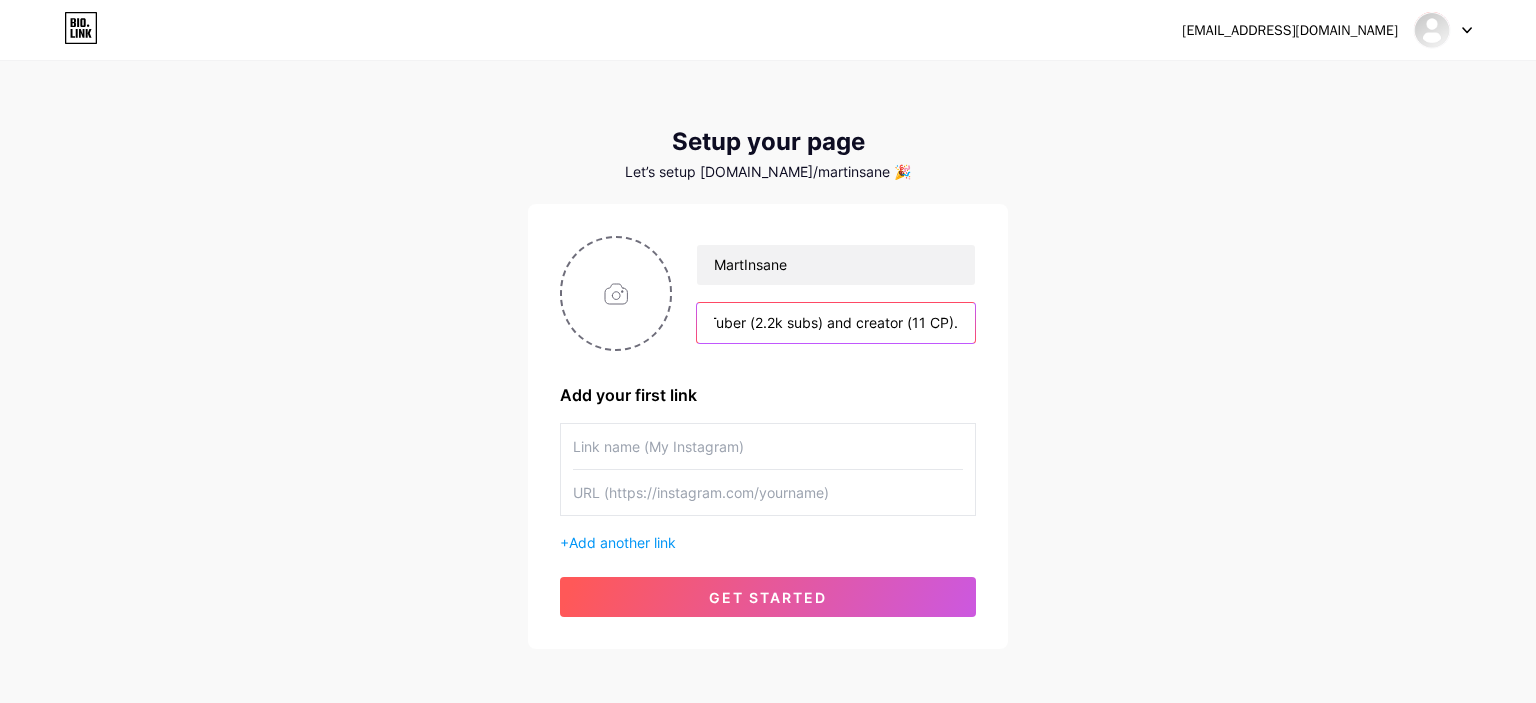 drag, startPoint x: 800, startPoint y: 322, endPoint x: 773, endPoint y: 322, distance: 27 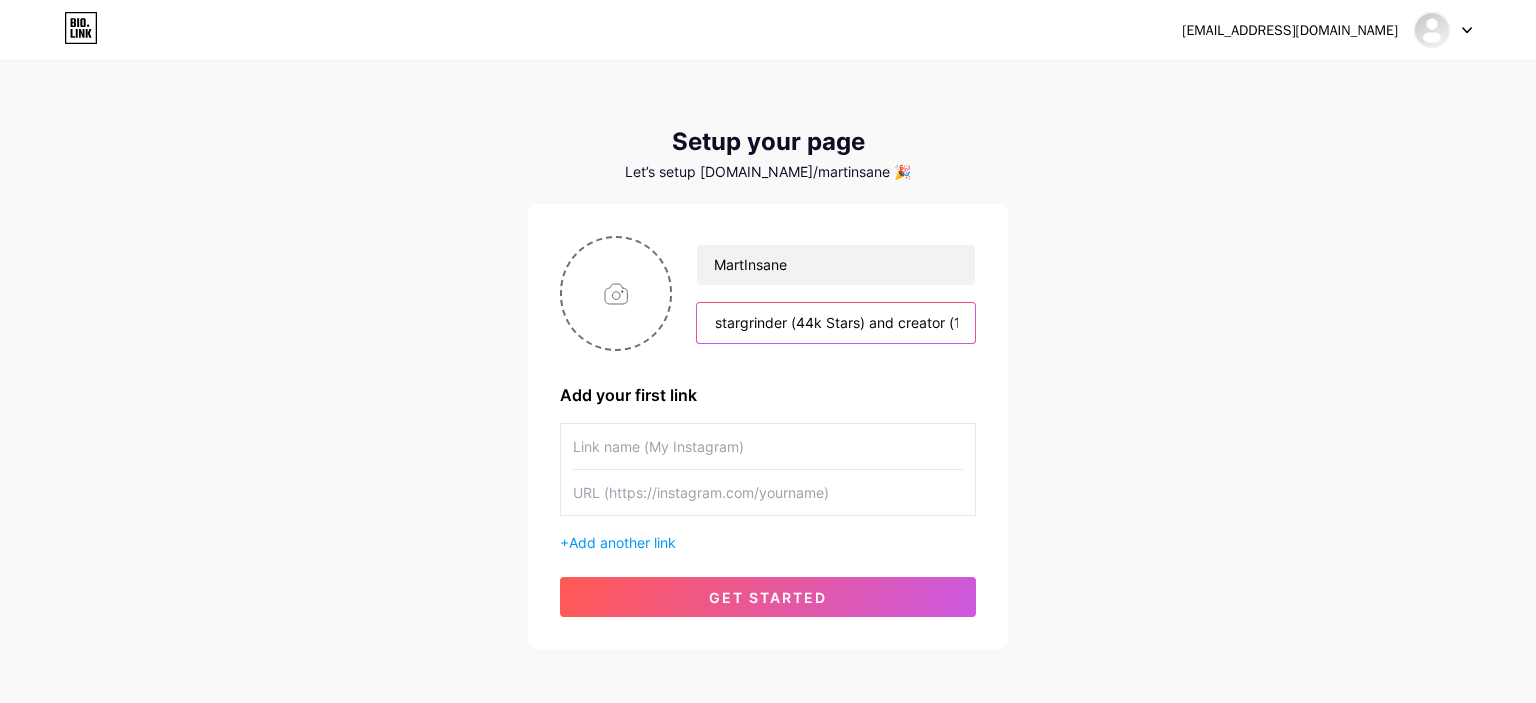 scroll, scrollTop: 0, scrollLeft: 294, axis: horizontal 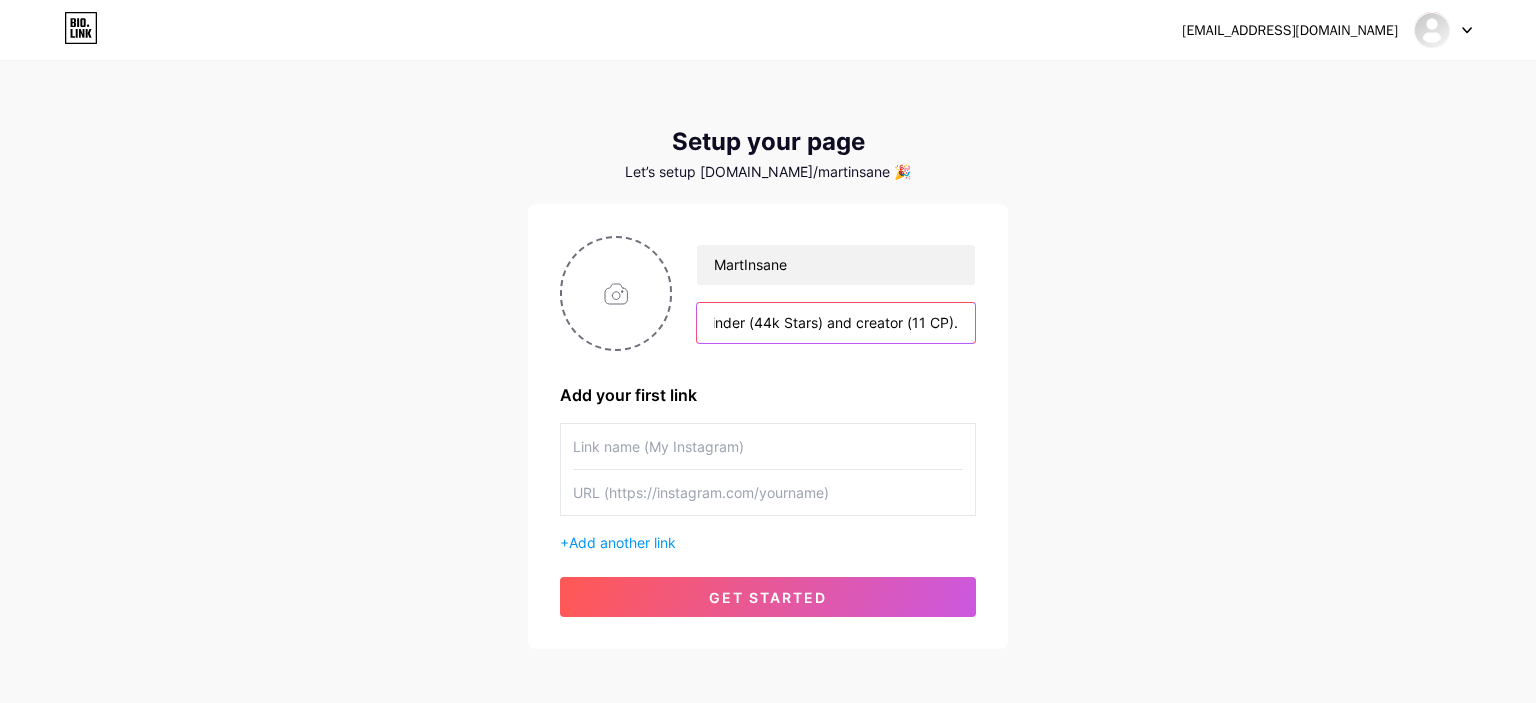 type on "Geometry Dash YouTuber (2.2k subs), stargrinder (44k Stars) and creator (11 CP)." 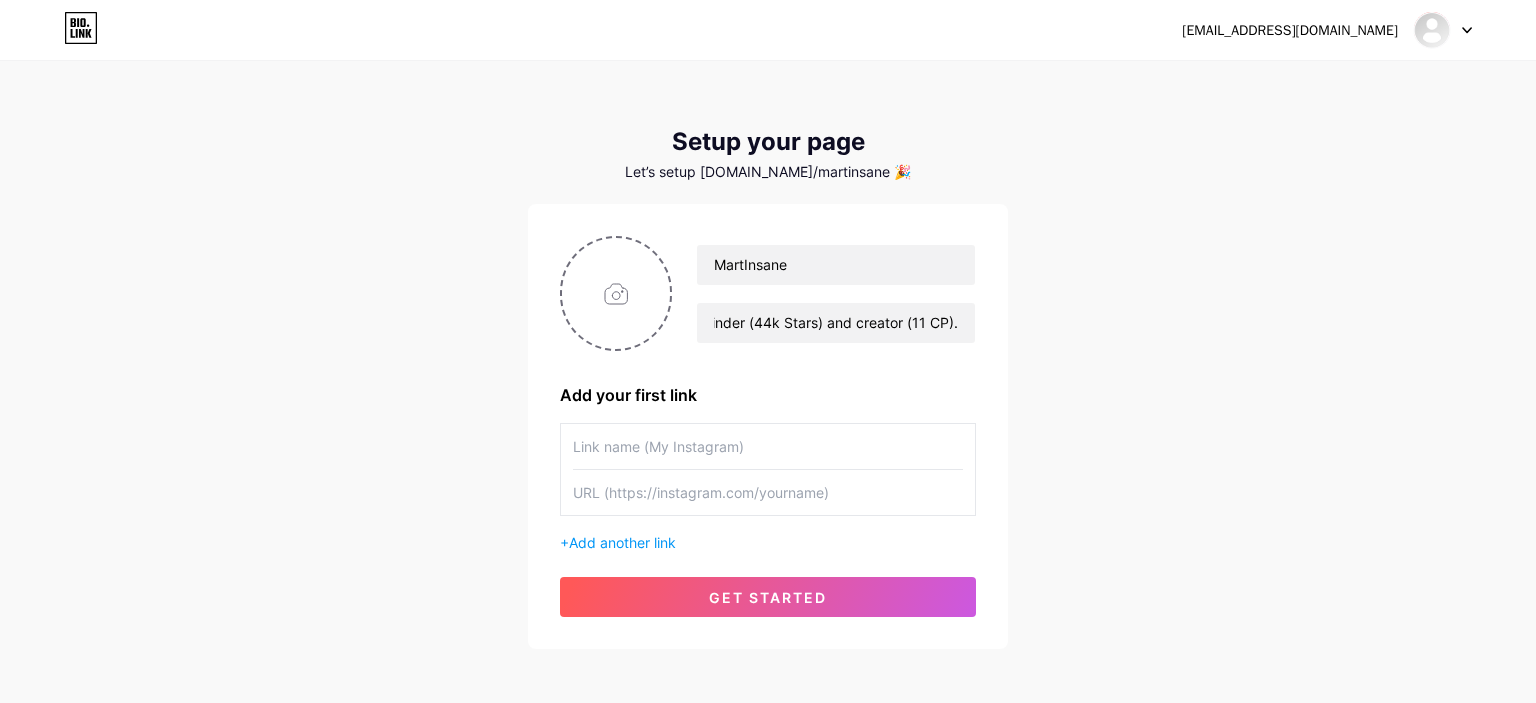 click at bounding box center (768, 446) 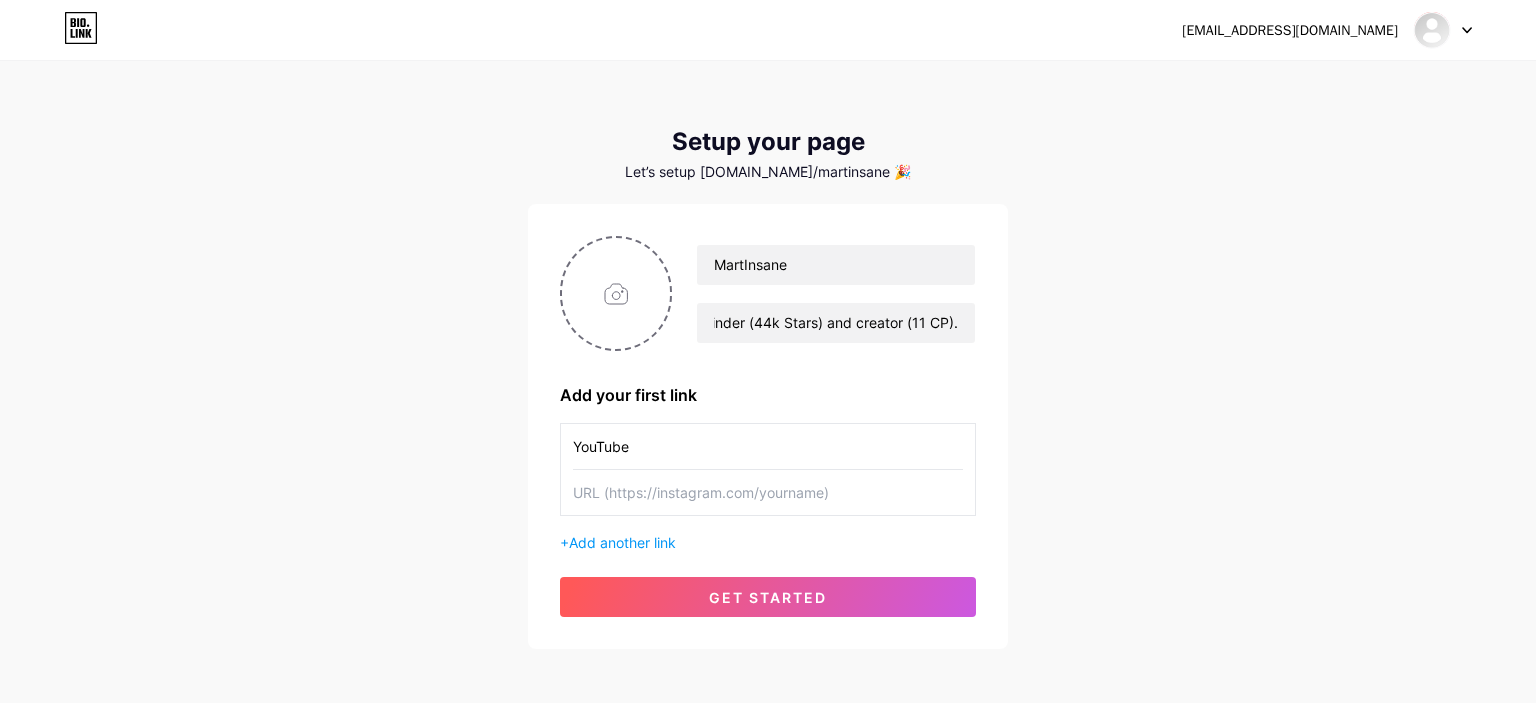 type on "YouTube" 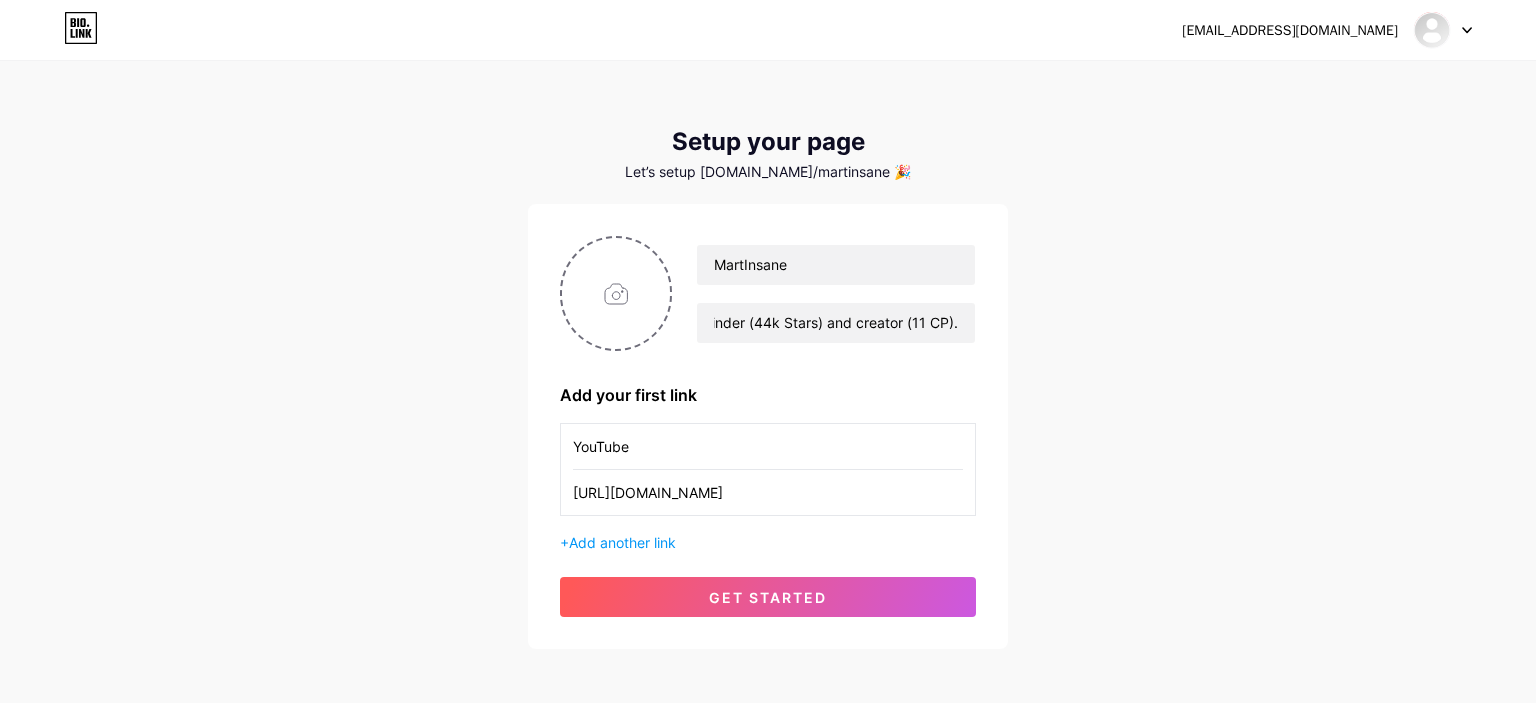 type on "[URL][DOMAIN_NAME]" 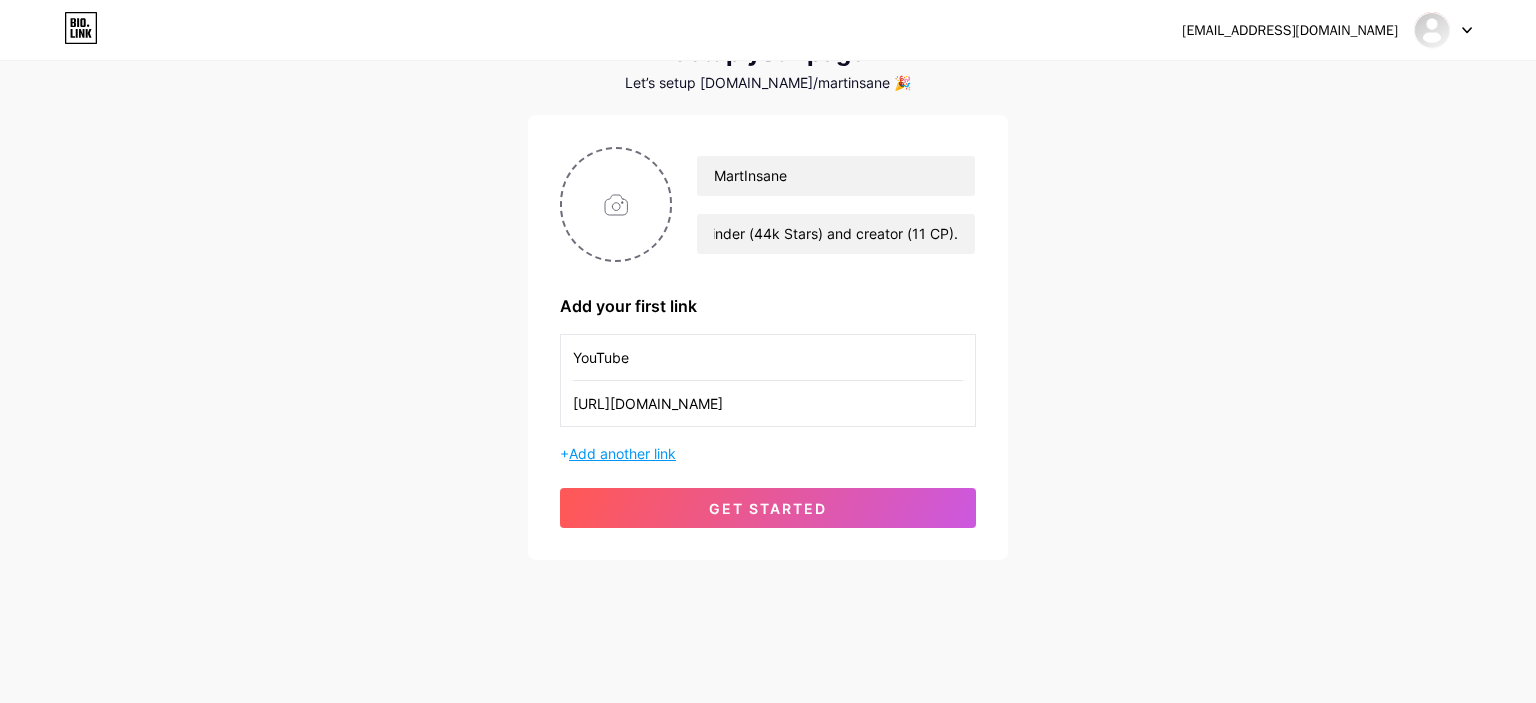 click on "Add another link" at bounding box center (622, 453) 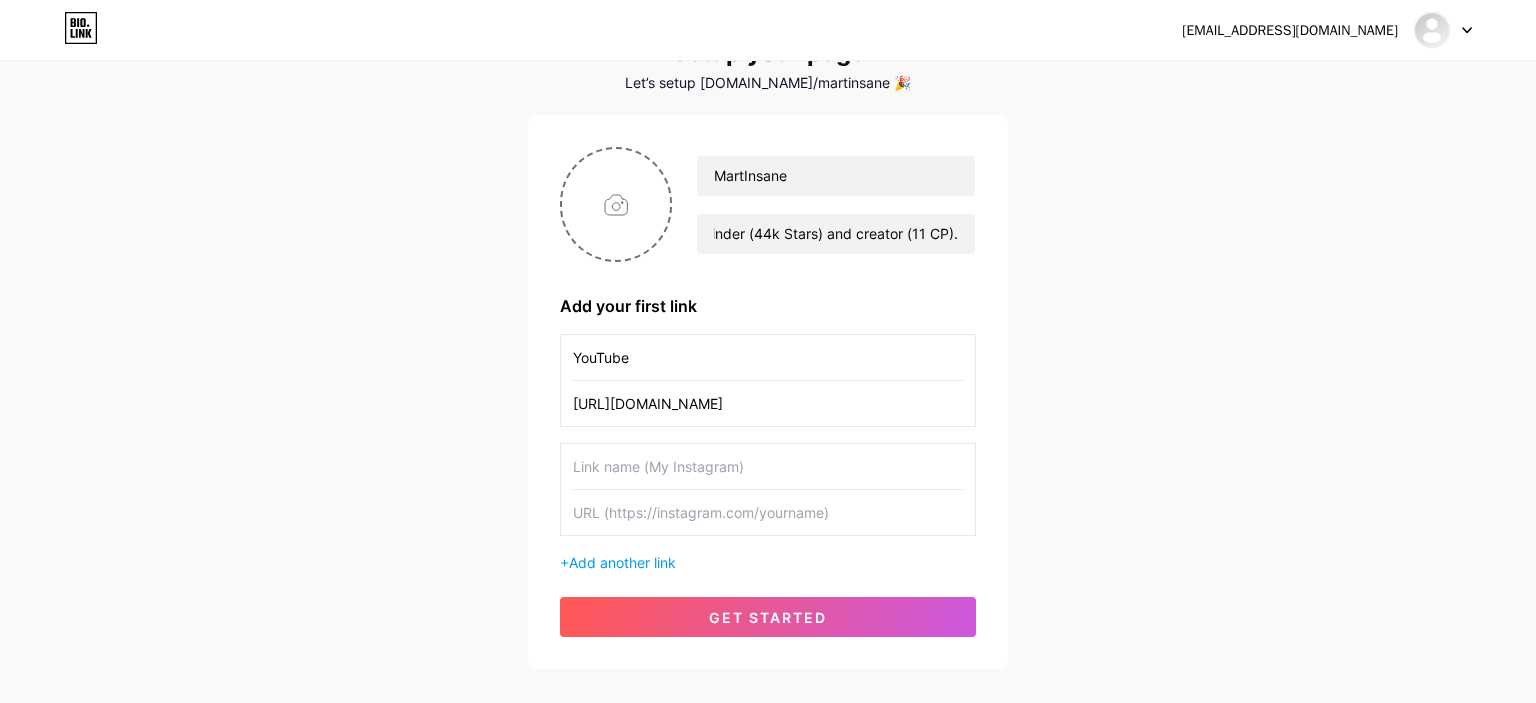 click at bounding box center [768, 466] 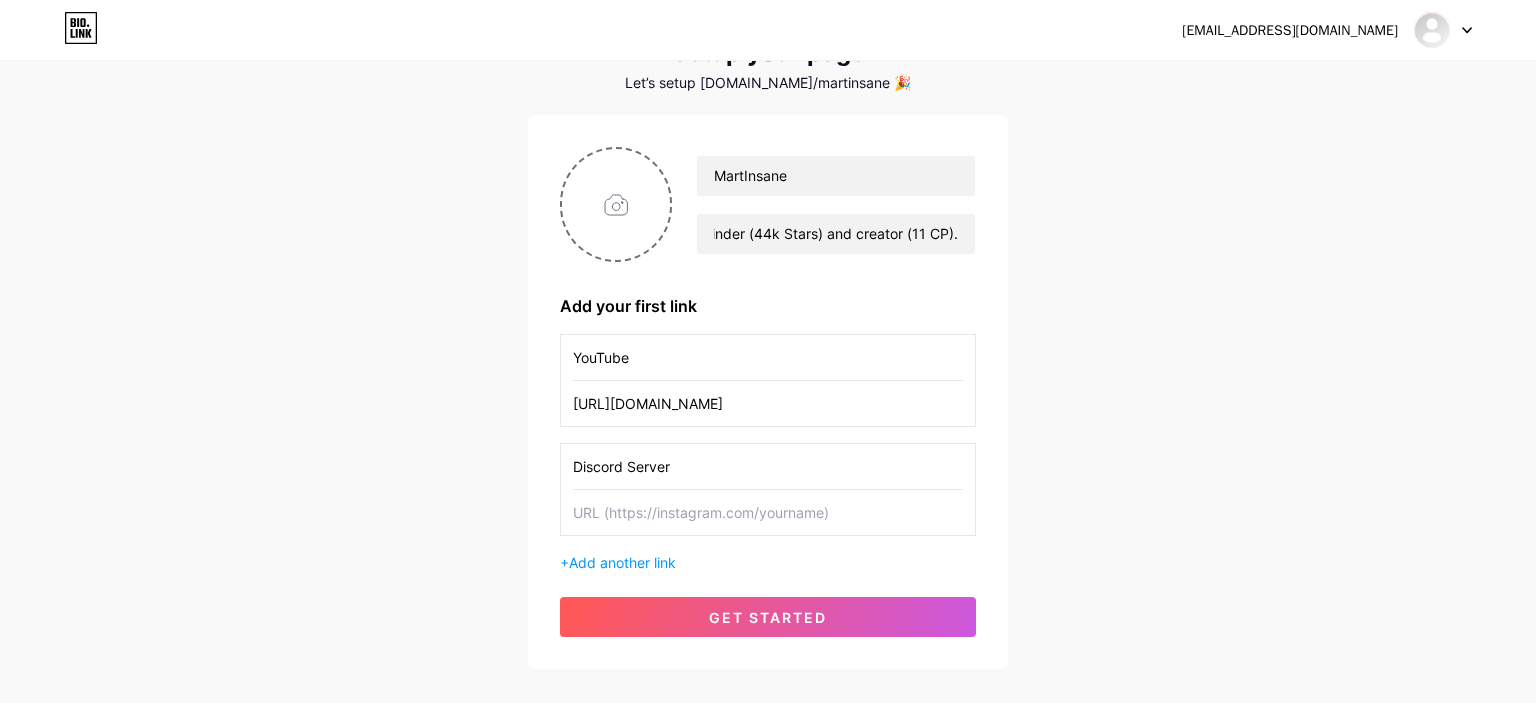 type on "Discord Server" 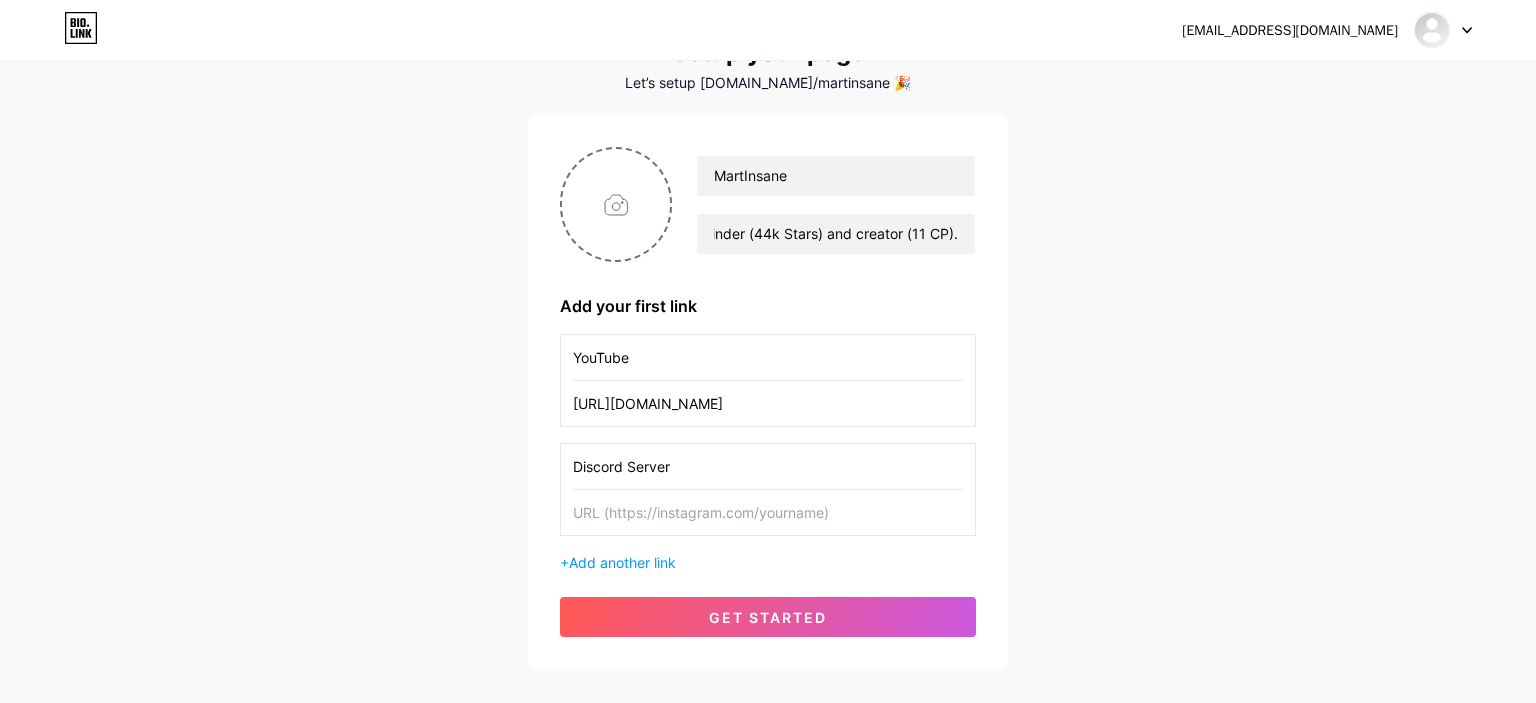 paste on "[DOMAIN_NAME][URL]" 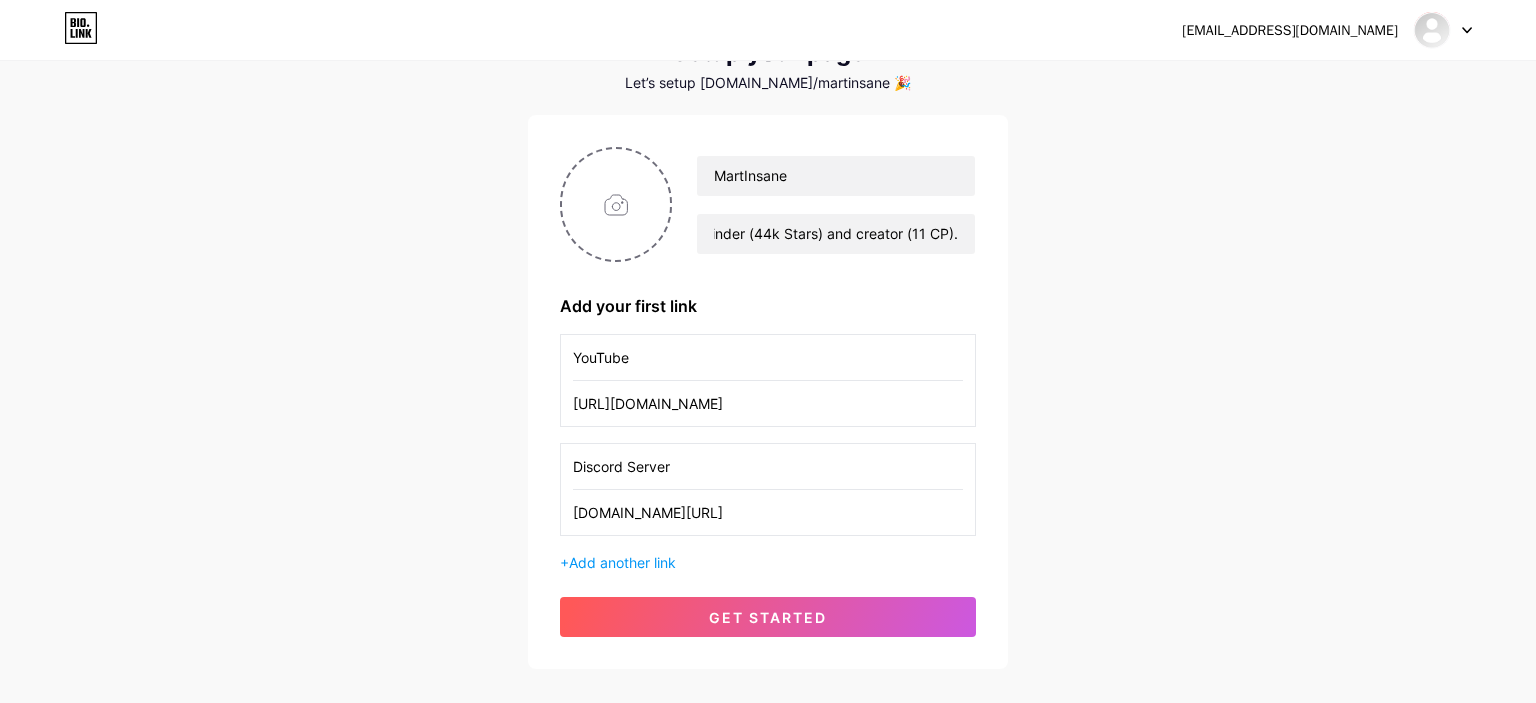click on "Discord Server   [DOMAIN_NAME][URL]" at bounding box center (768, 489) 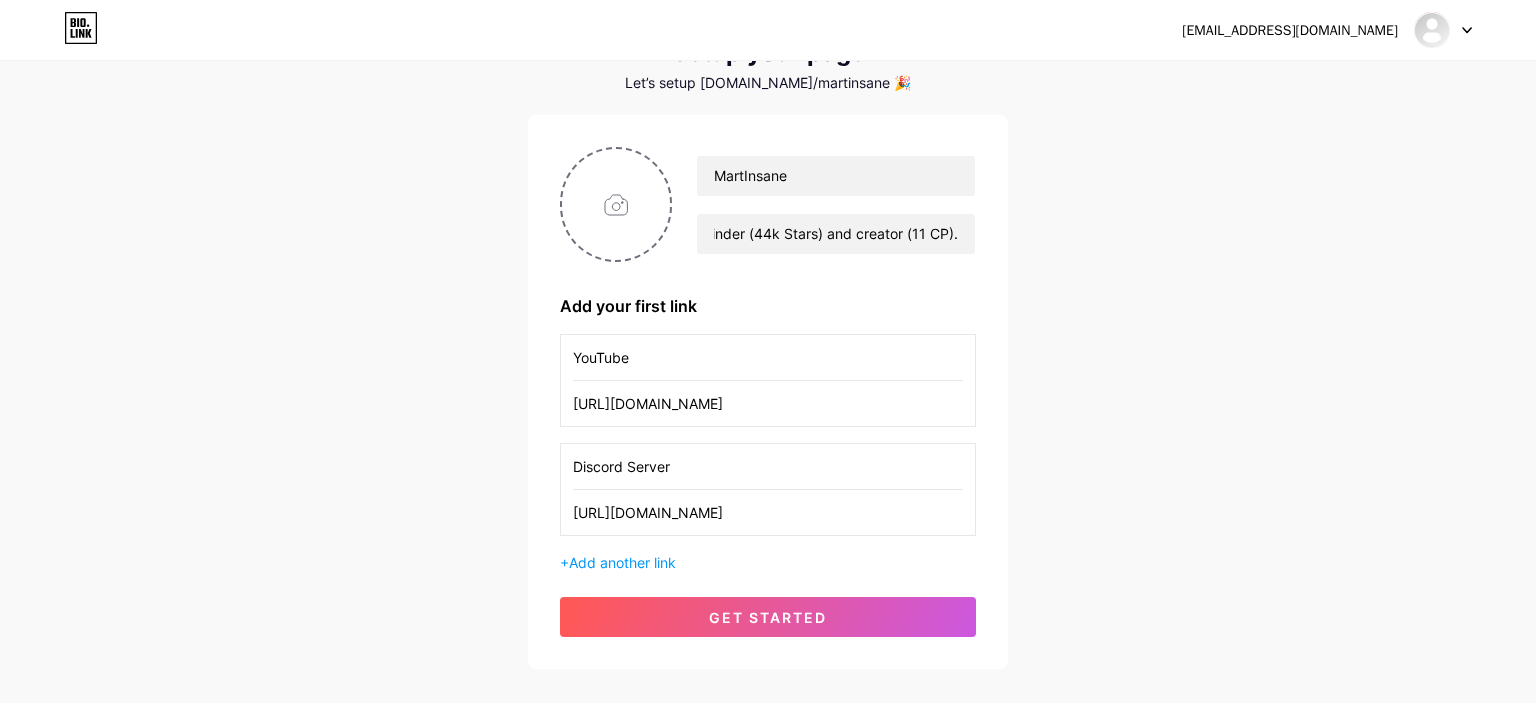 type on "[URL][DOMAIN_NAME]" 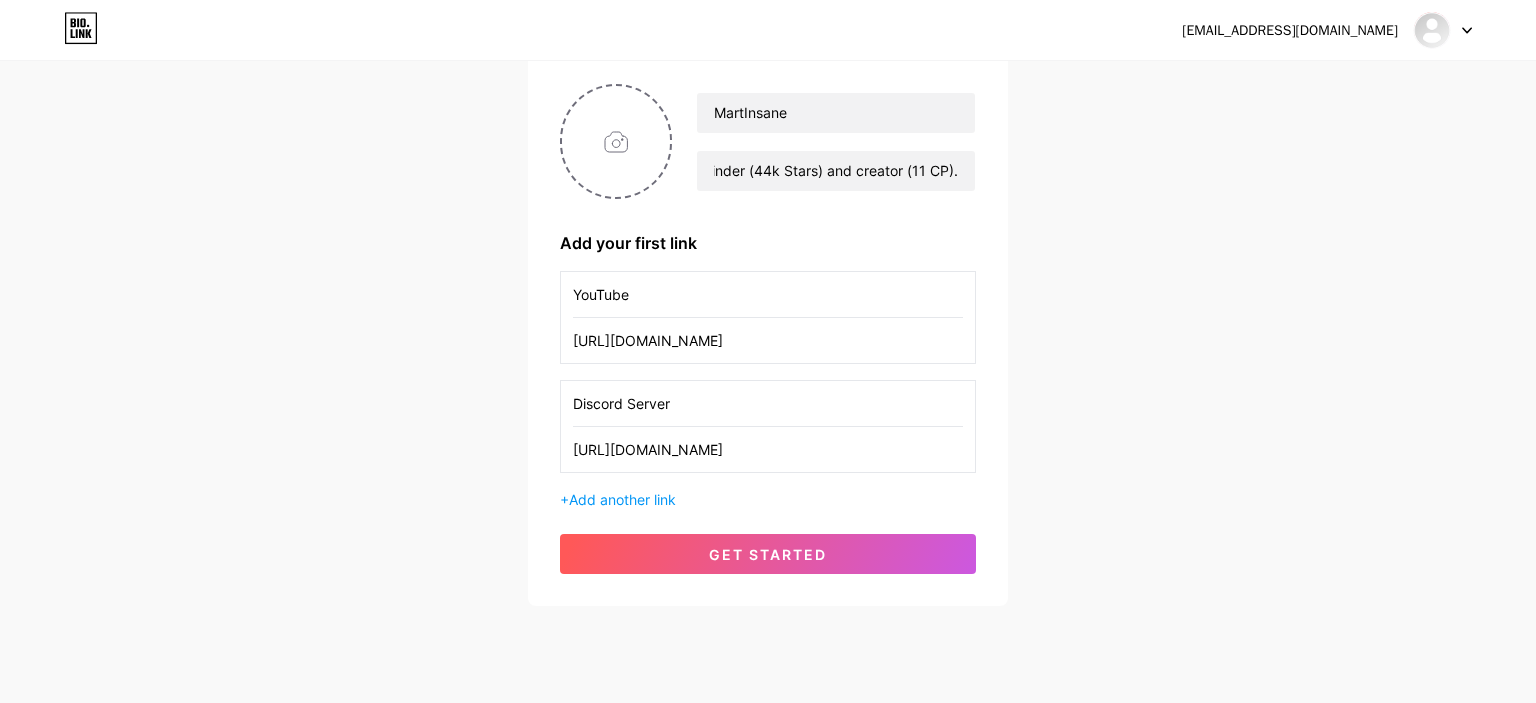 scroll, scrollTop: 197, scrollLeft: 0, axis: vertical 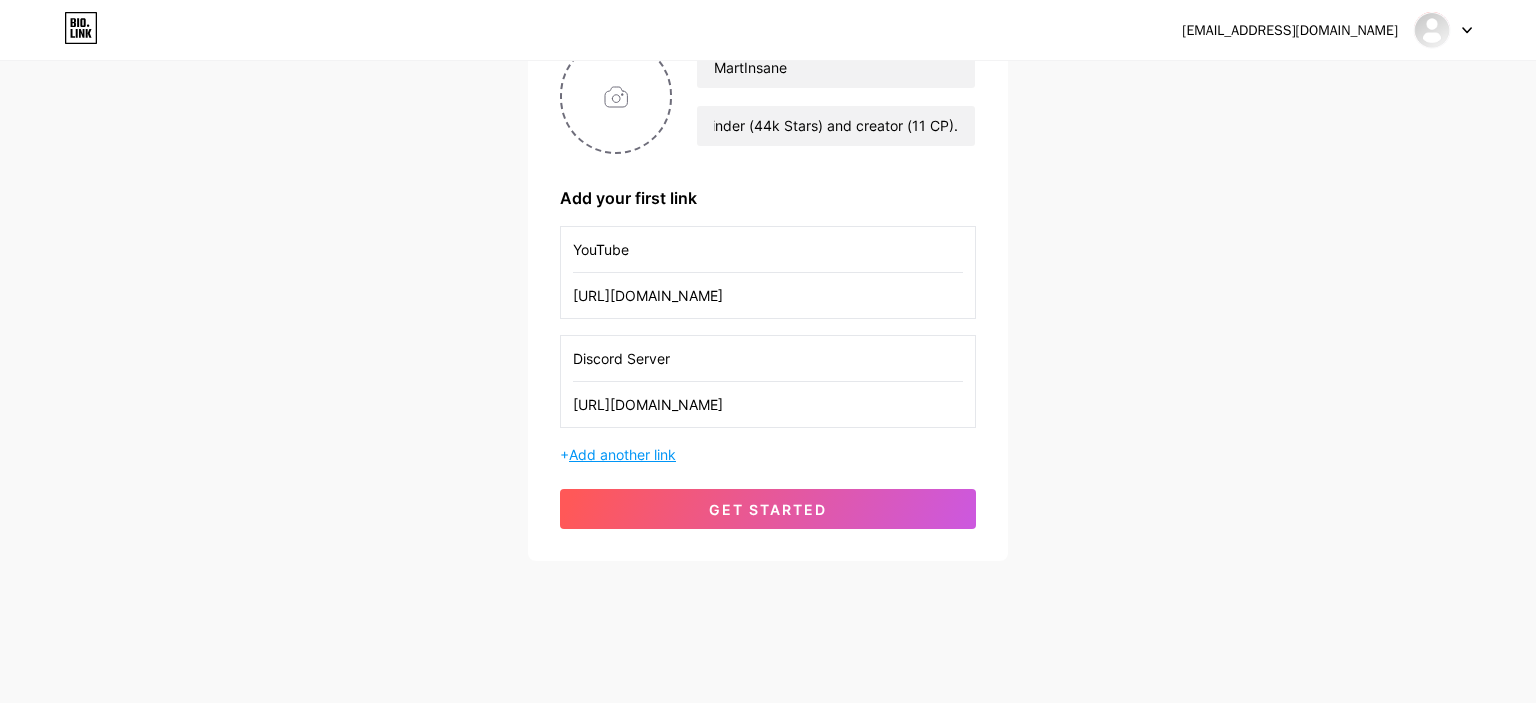 click on "Add another link" at bounding box center [622, 454] 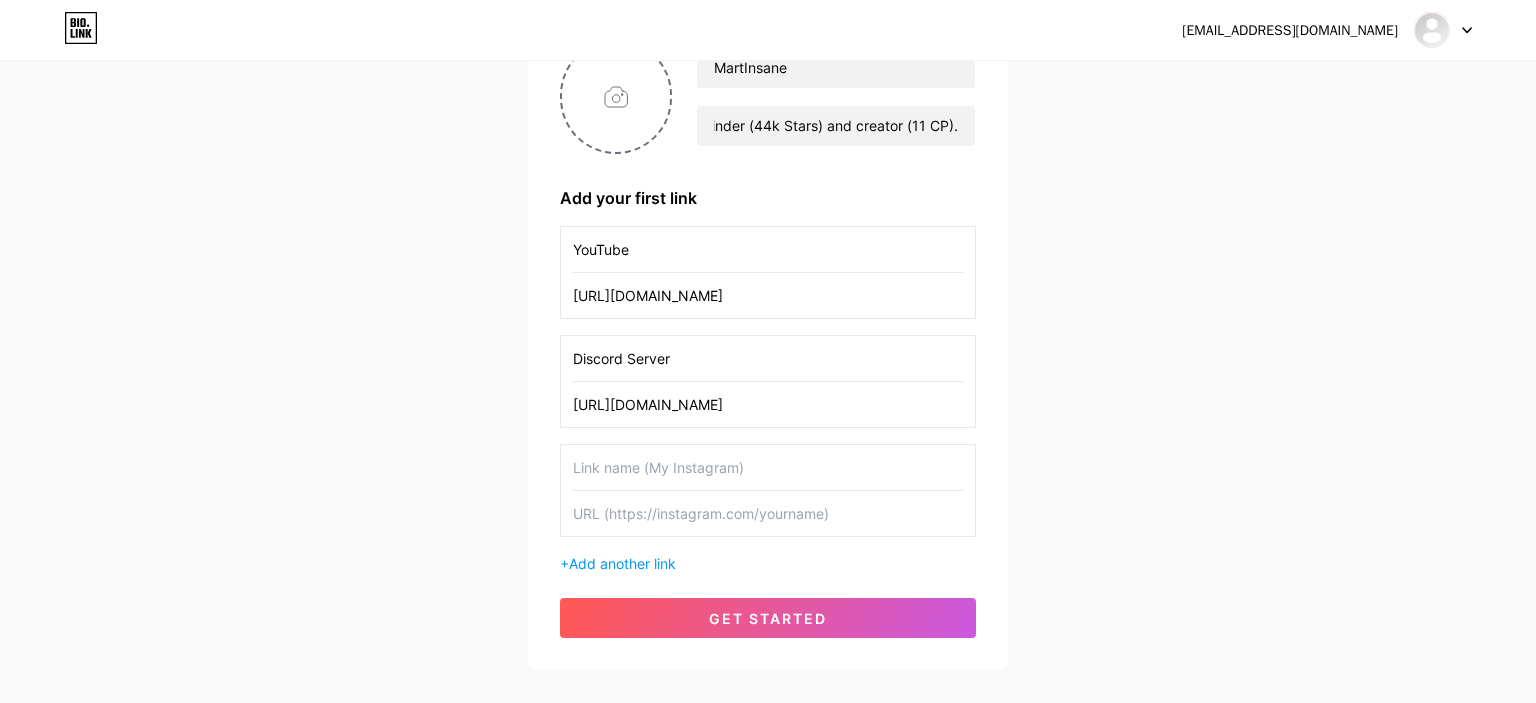 click at bounding box center (768, 467) 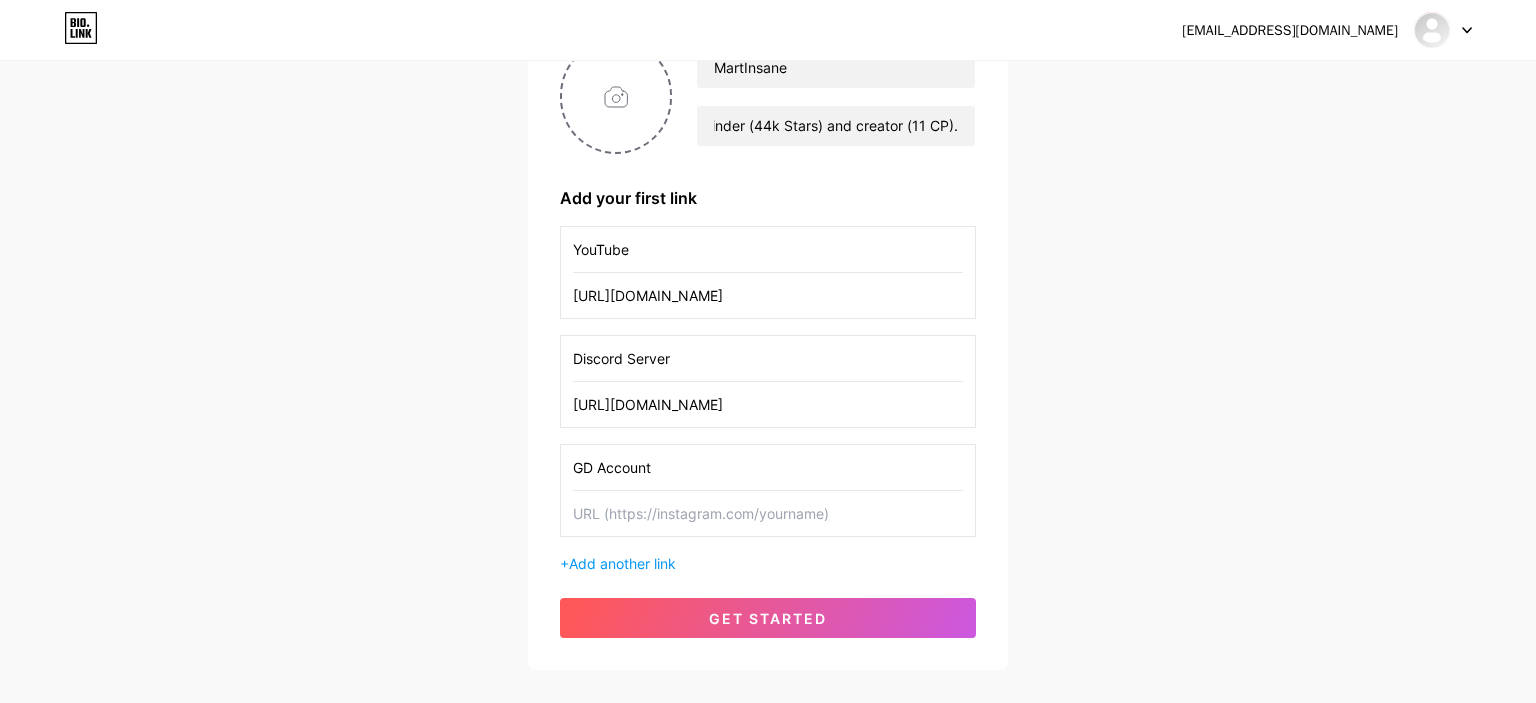 type on "GD Account" 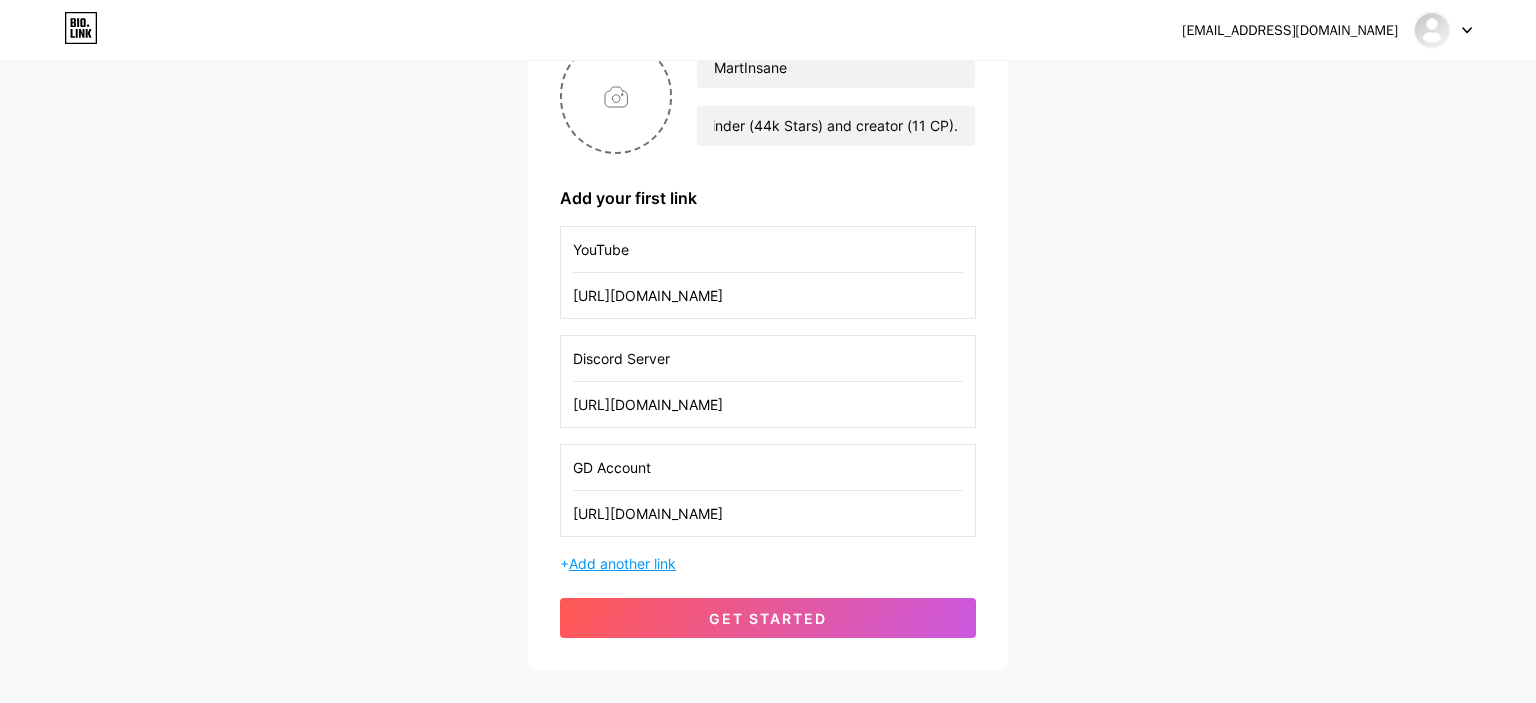 type on "[URL][DOMAIN_NAME]" 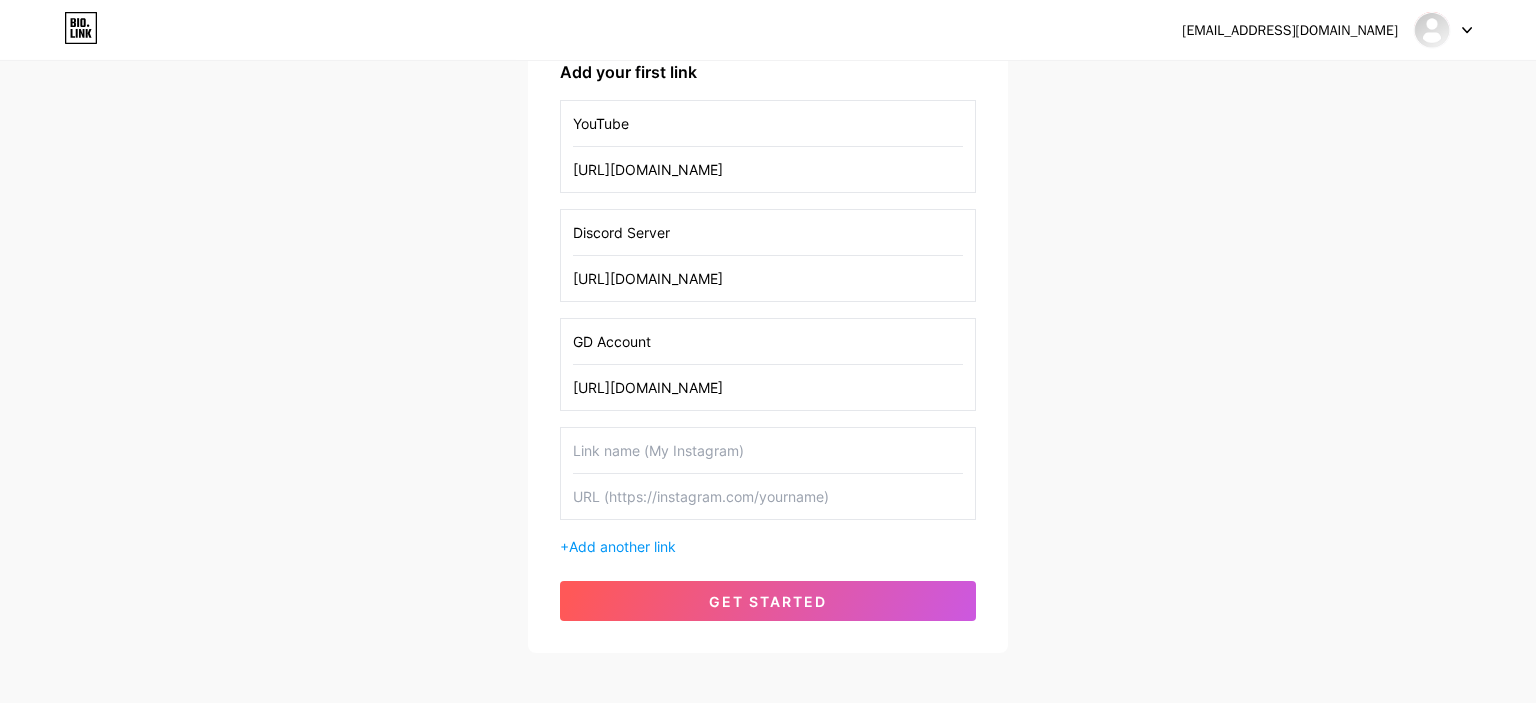 scroll, scrollTop: 408, scrollLeft: 0, axis: vertical 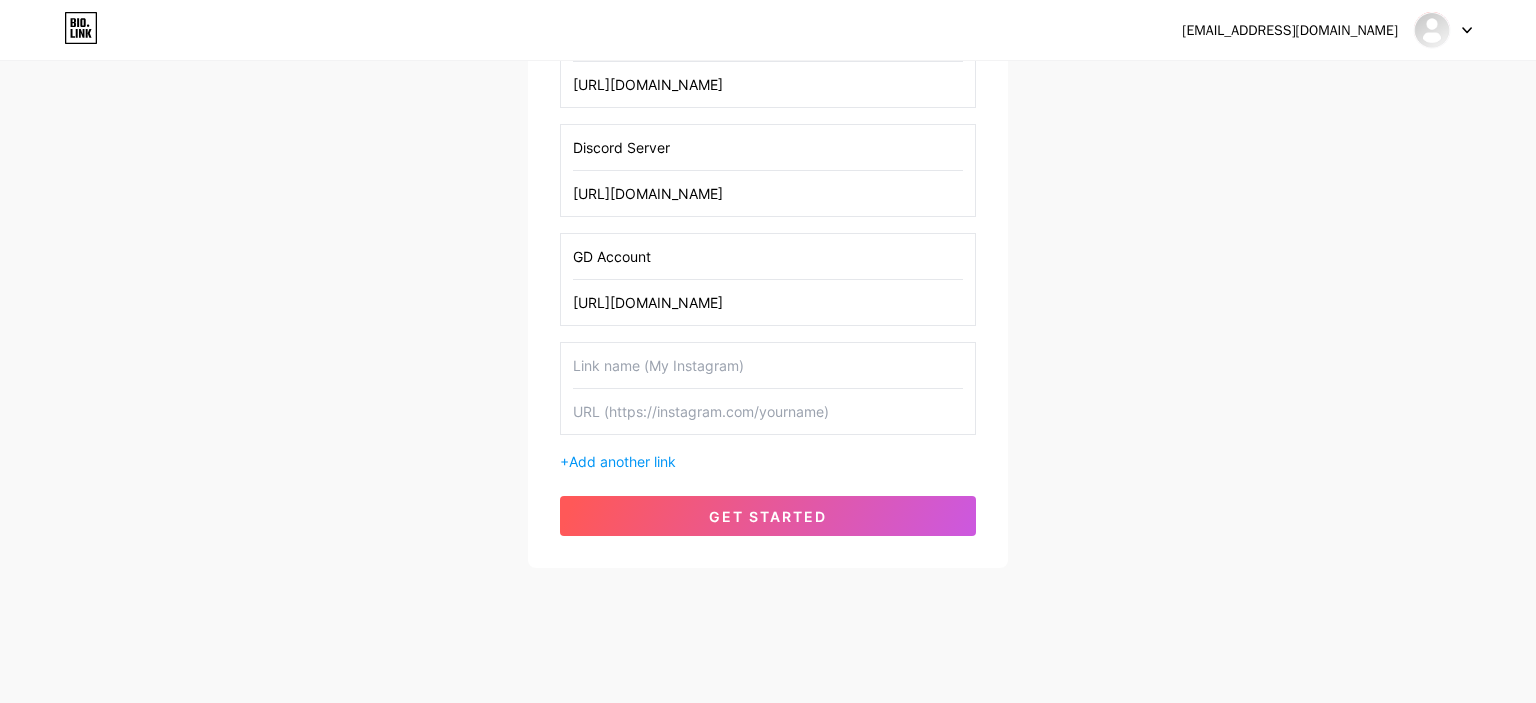 click at bounding box center [768, 365] 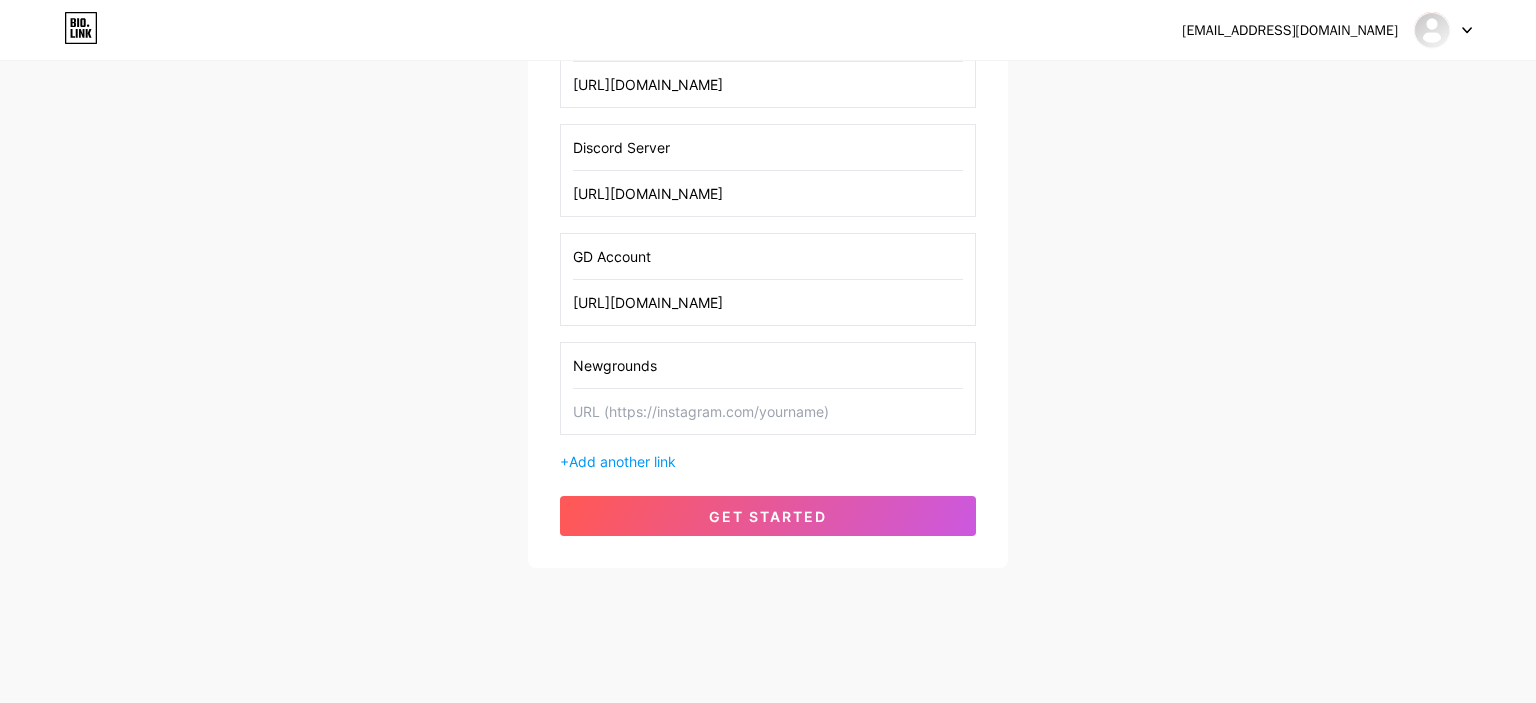 type on "Newgrounds" 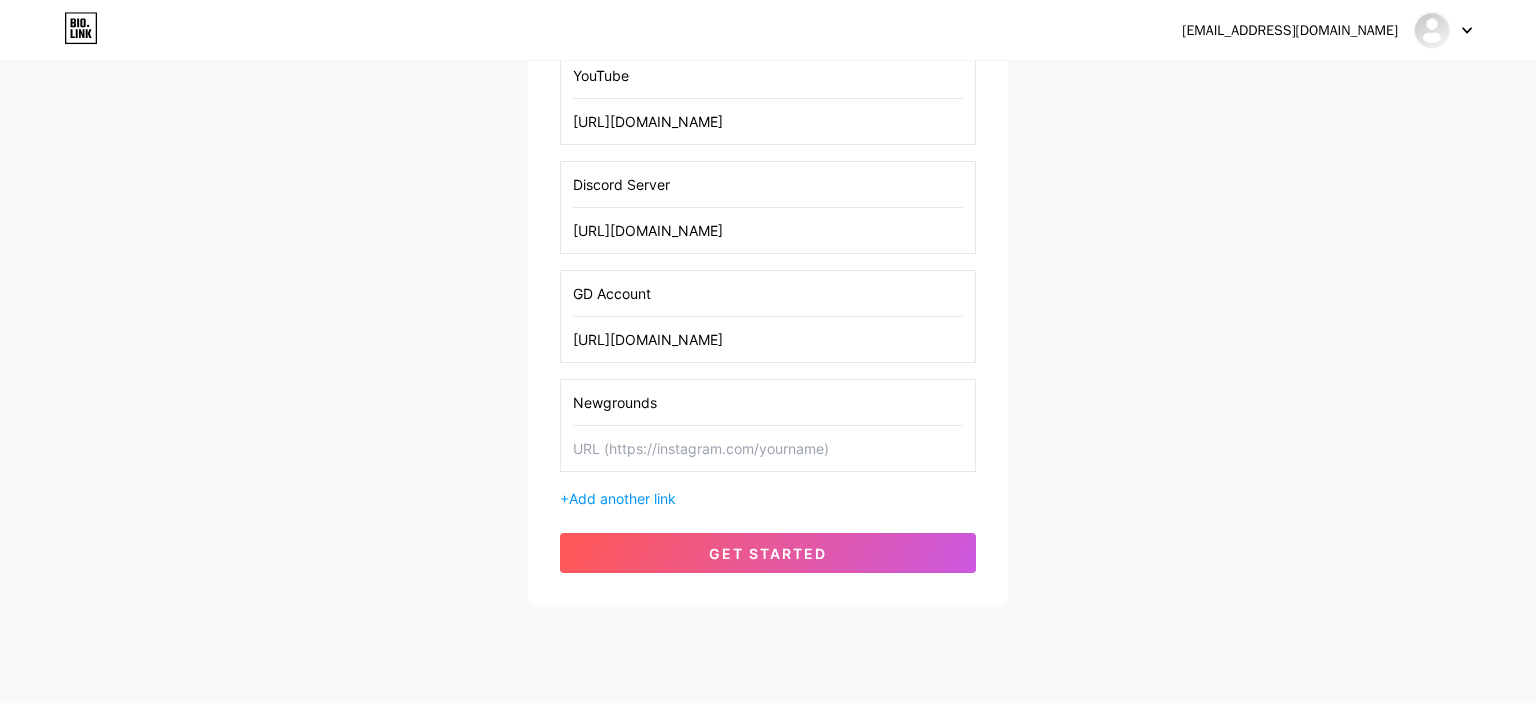 scroll, scrollTop: 408, scrollLeft: 0, axis: vertical 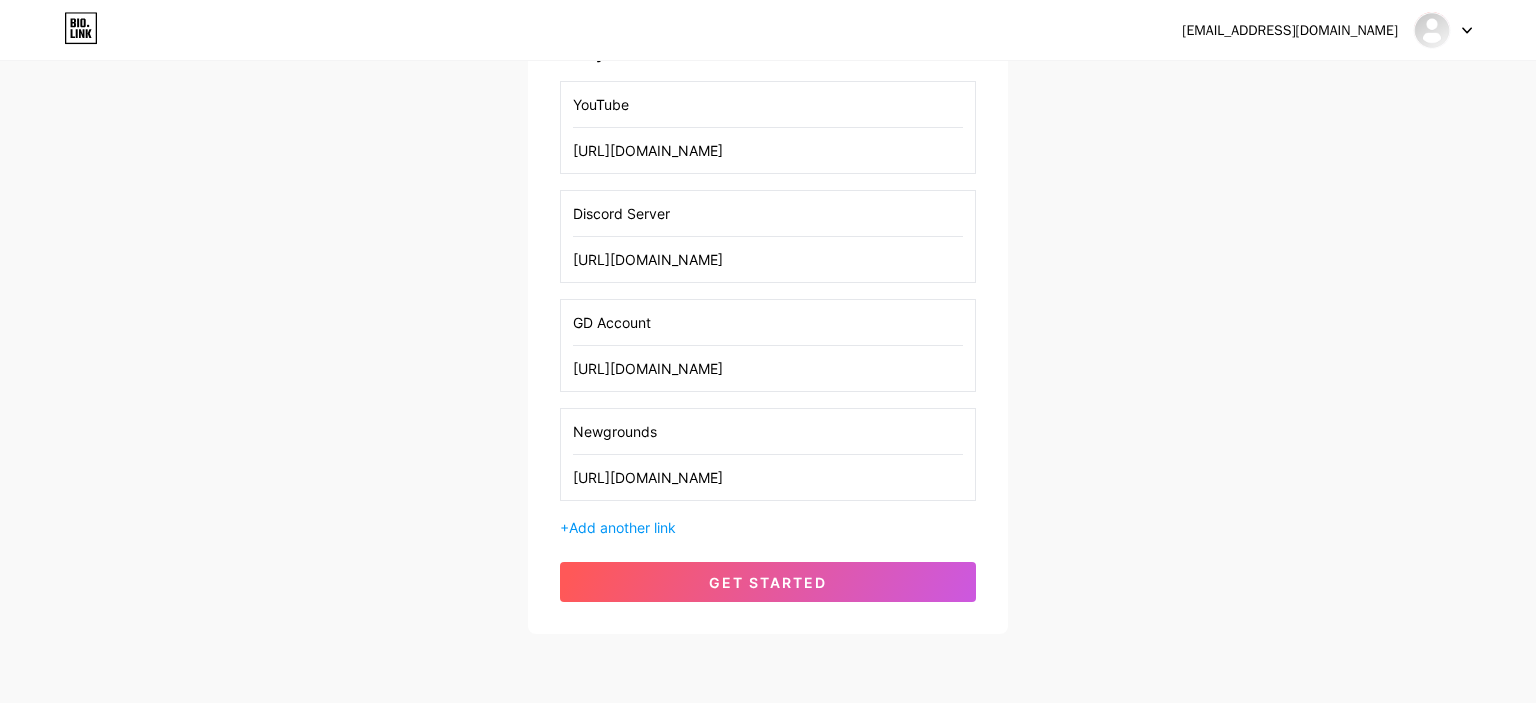 type on "[URL][DOMAIN_NAME]" 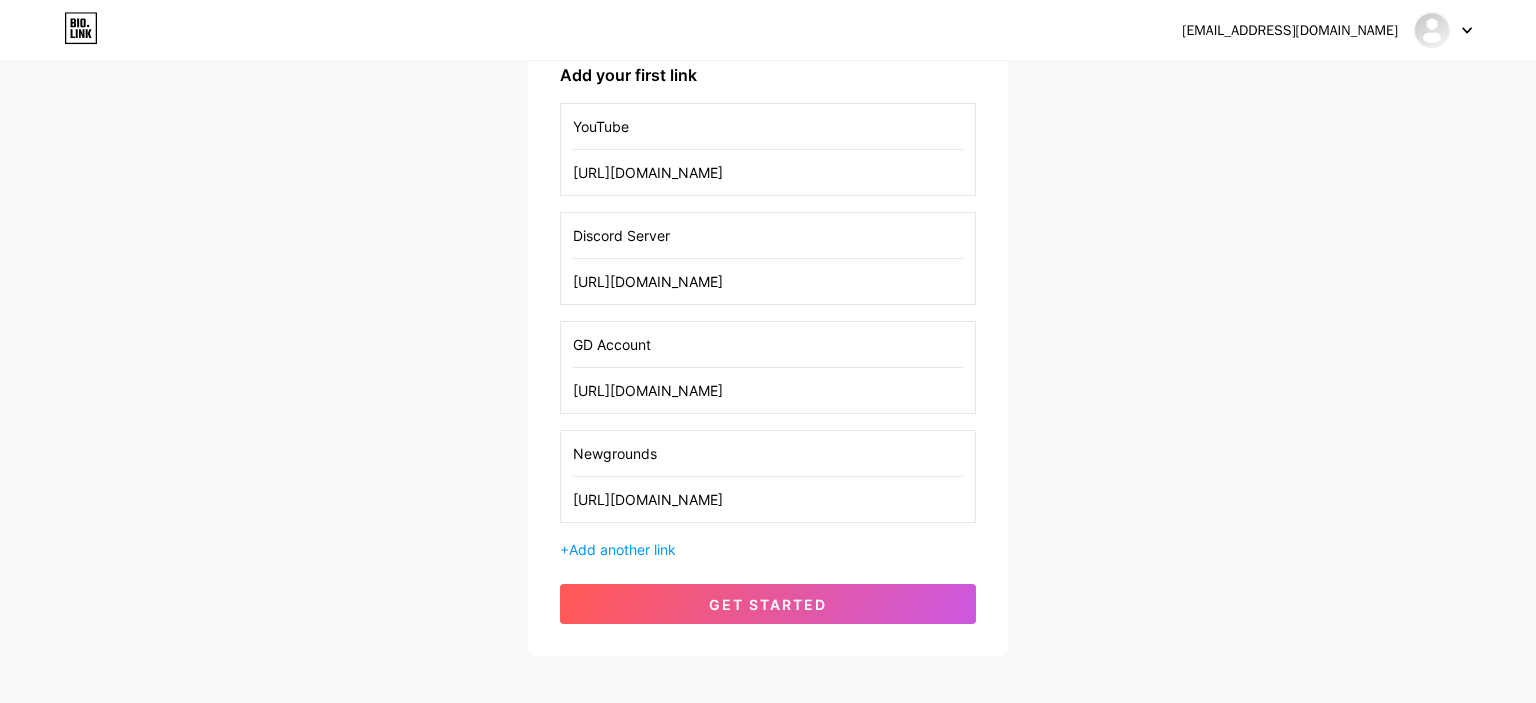 click on "[EMAIL_ADDRESS][DOMAIN_NAME]           Dashboard     Logout   Setup your page   Let’s setup [DOMAIN_NAME]/martinsane 🎉               MartInsane     Geometry Dash YouTuber (2.2k subs), stargrinder (44k Stars) and creator (11 CP).     Add your first link   YouTube   [URL][DOMAIN_NAME]   Discord Server   [URL][DOMAIN_NAME]   GD Account   [URL][DOMAIN_NAME]   Newgrounds   [URL][DOMAIN_NAME]
+  Add another link     get started" at bounding box center (768, 200) 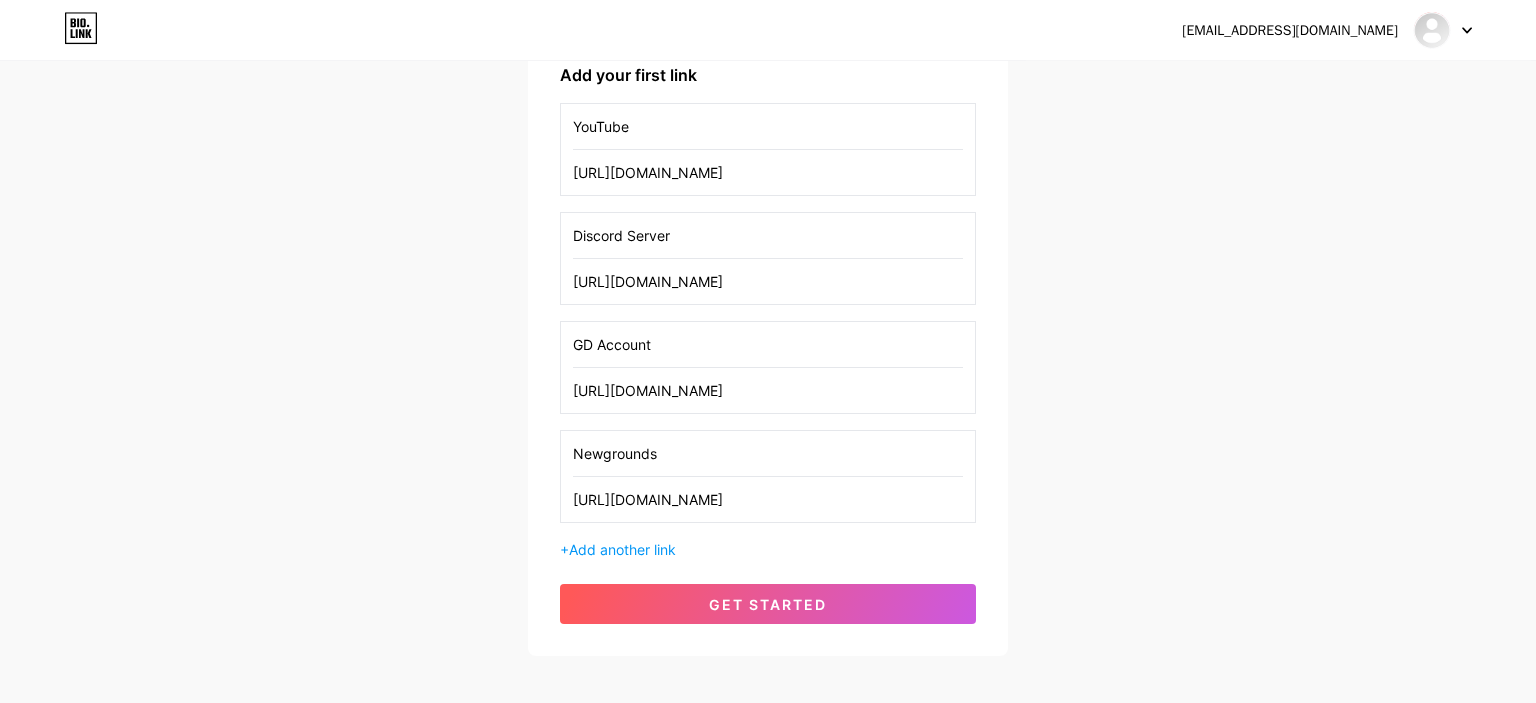 scroll, scrollTop: 0, scrollLeft: 0, axis: both 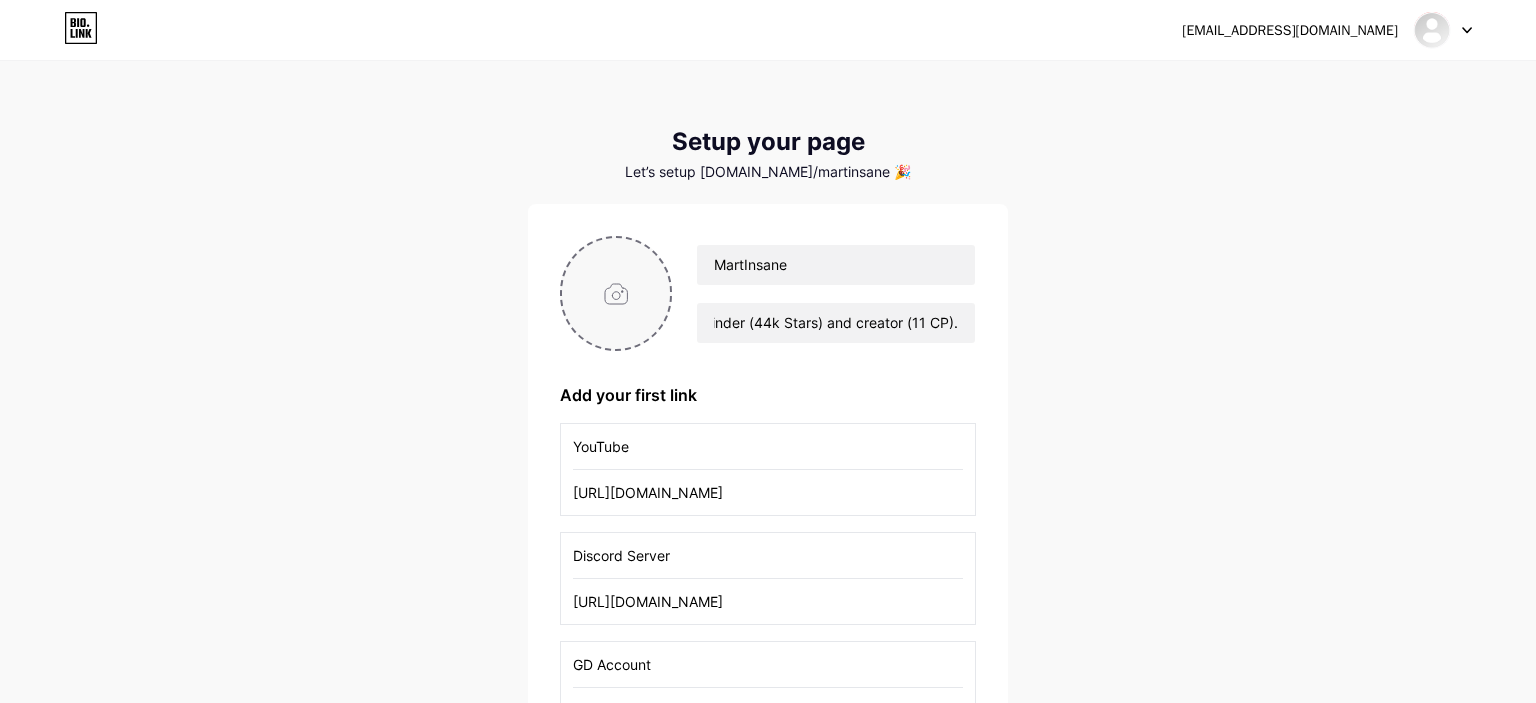 click at bounding box center (616, 293) 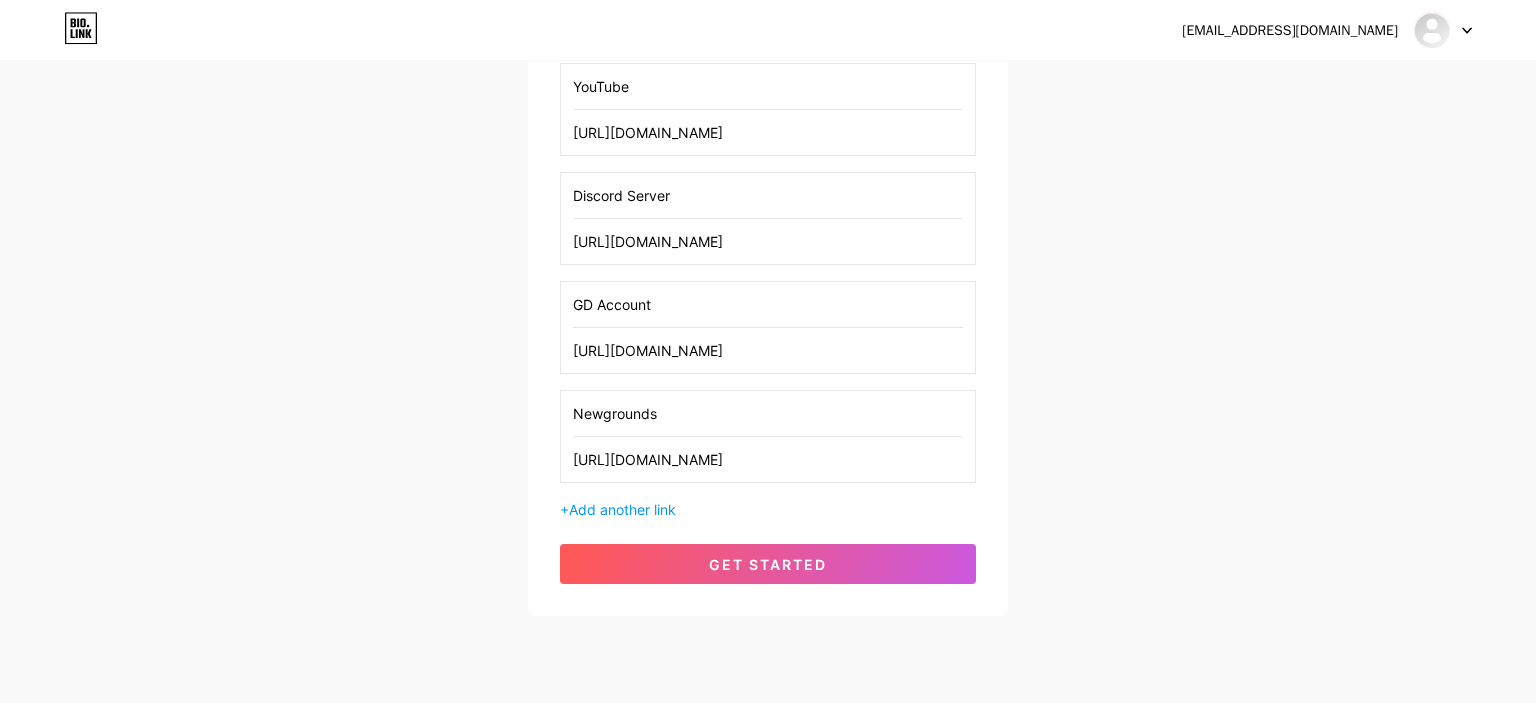scroll, scrollTop: 414, scrollLeft: 0, axis: vertical 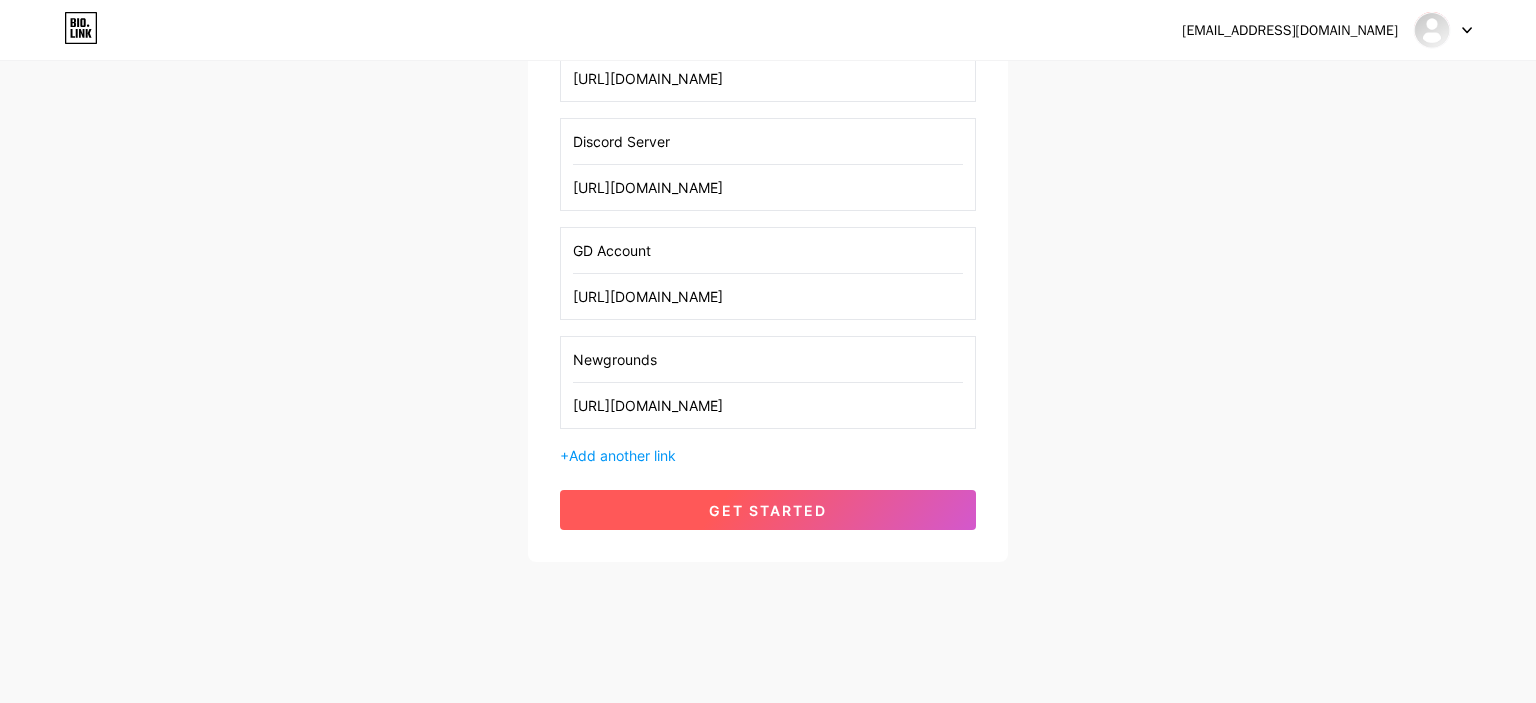 click on "get started" at bounding box center [768, 510] 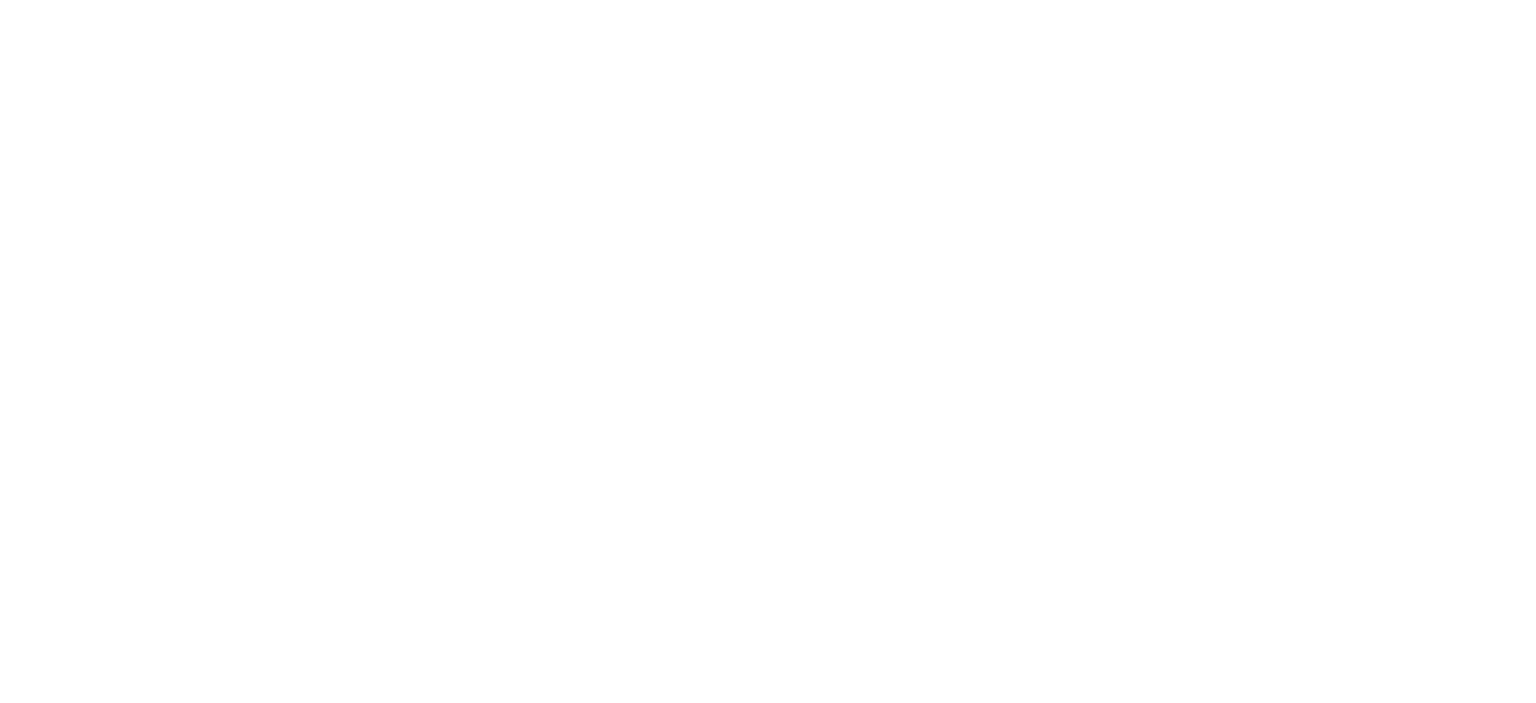 scroll, scrollTop: 0, scrollLeft: 0, axis: both 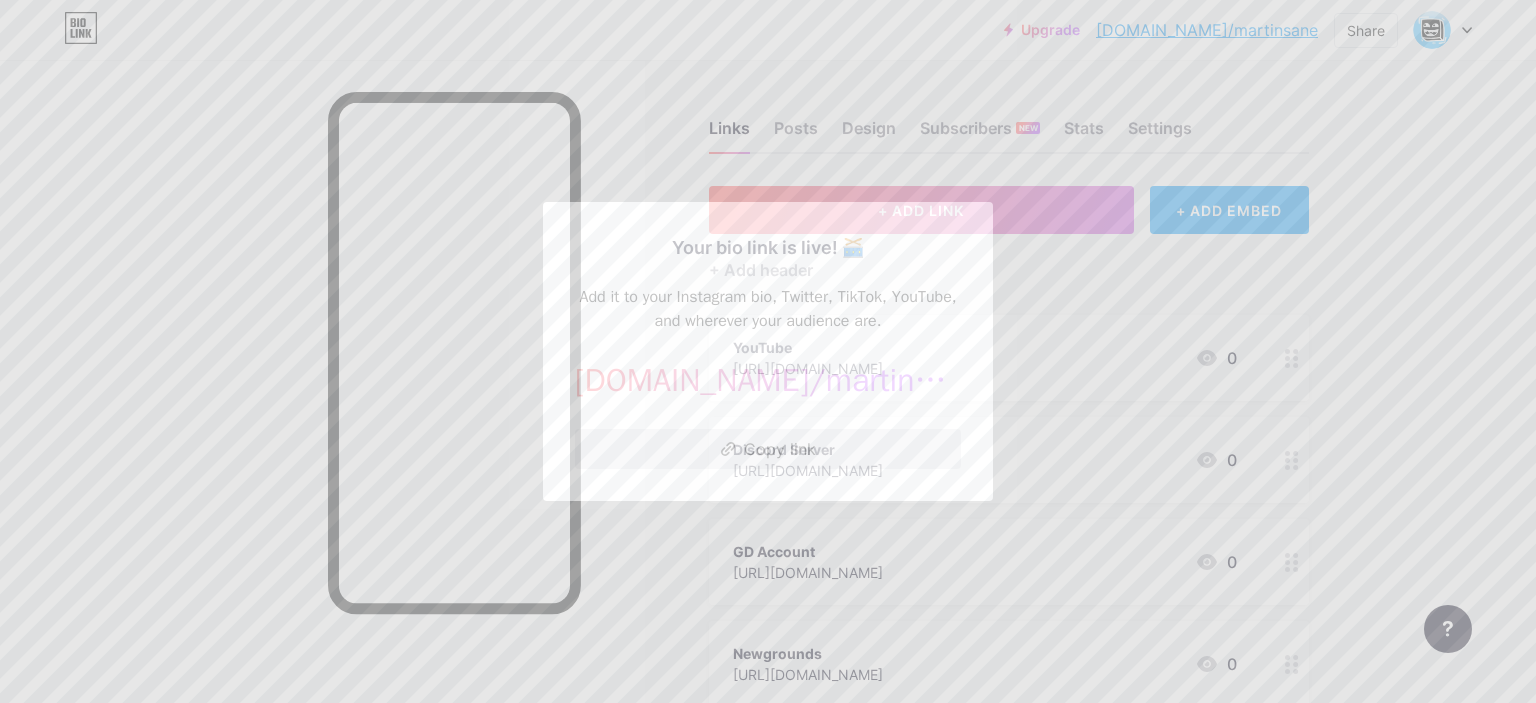 click on "Copy link" at bounding box center [768, 449] 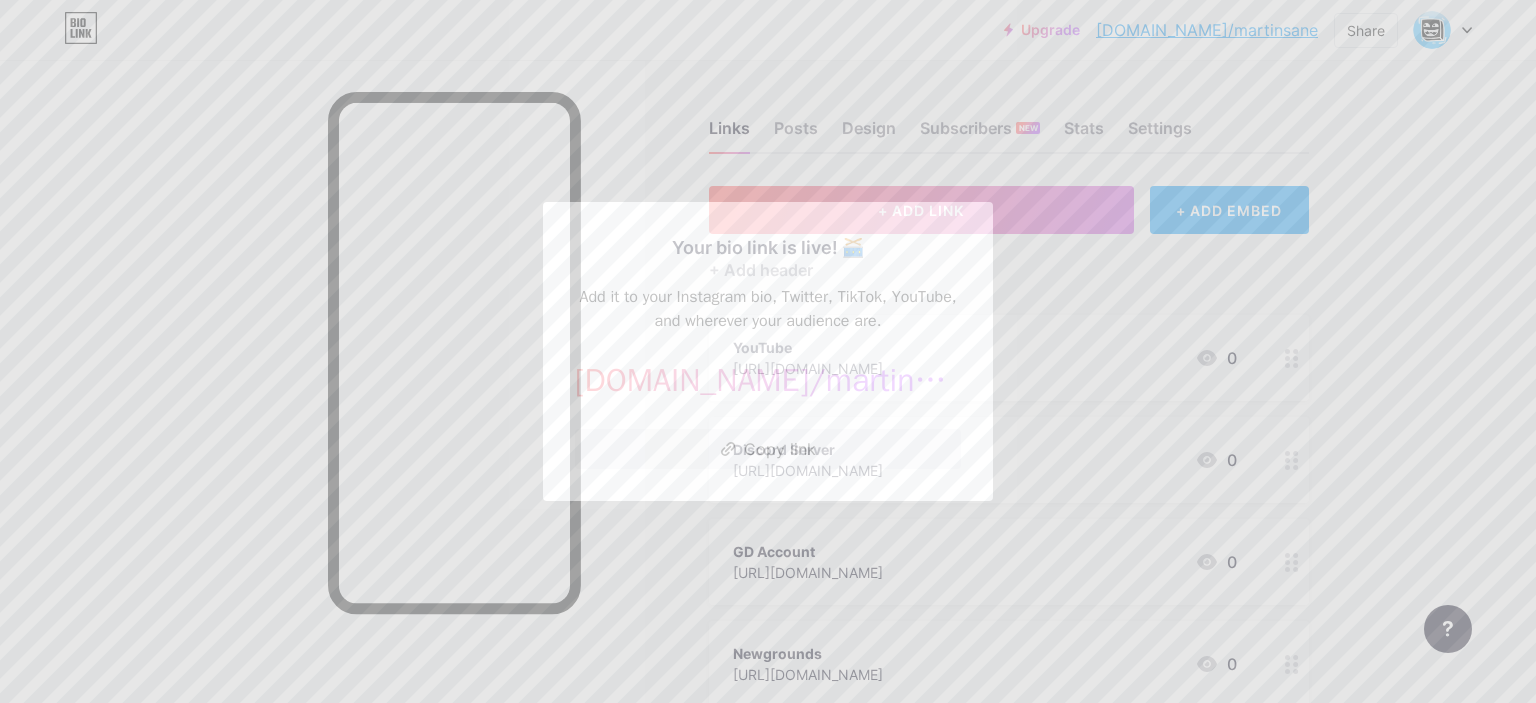 click at bounding box center (768, 351) 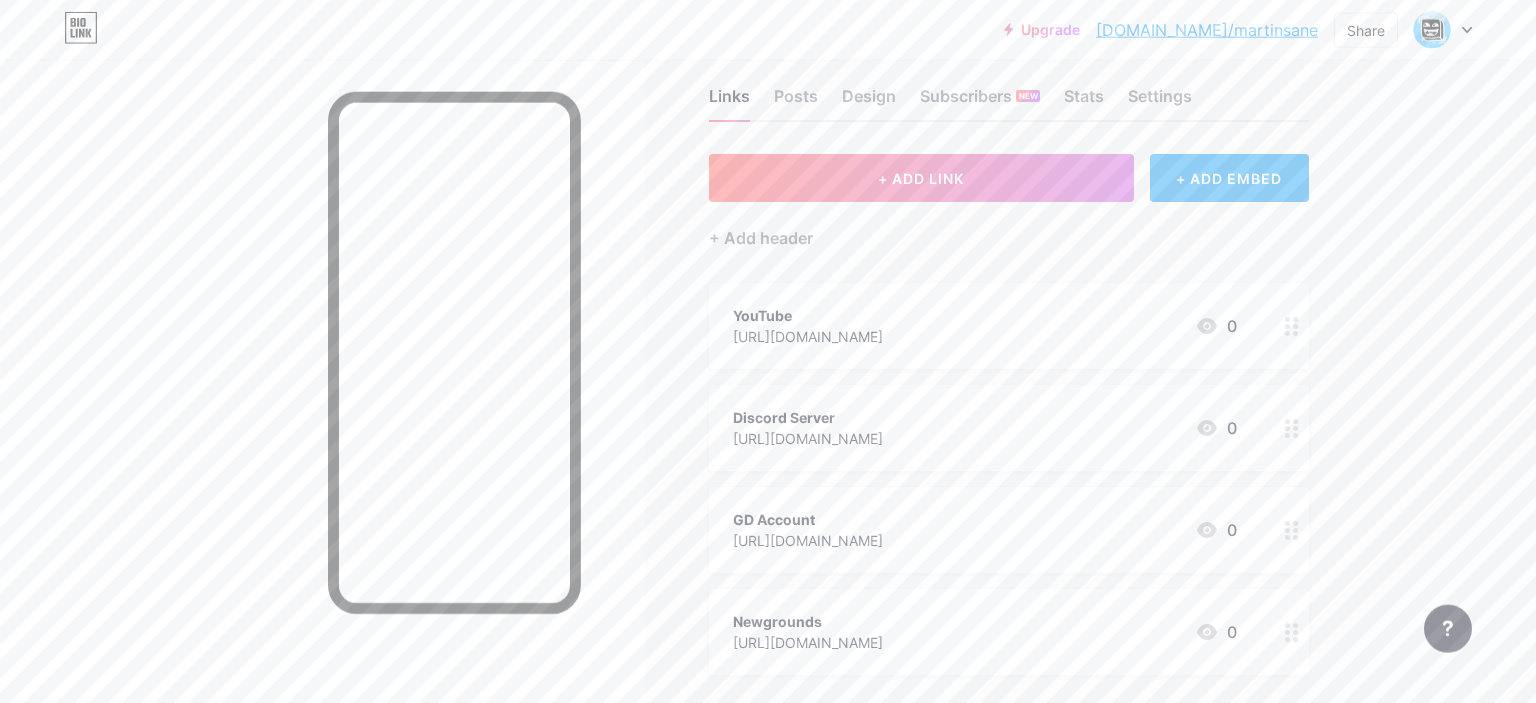scroll, scrollTop: 0, scrollLeft: 0, axis: both 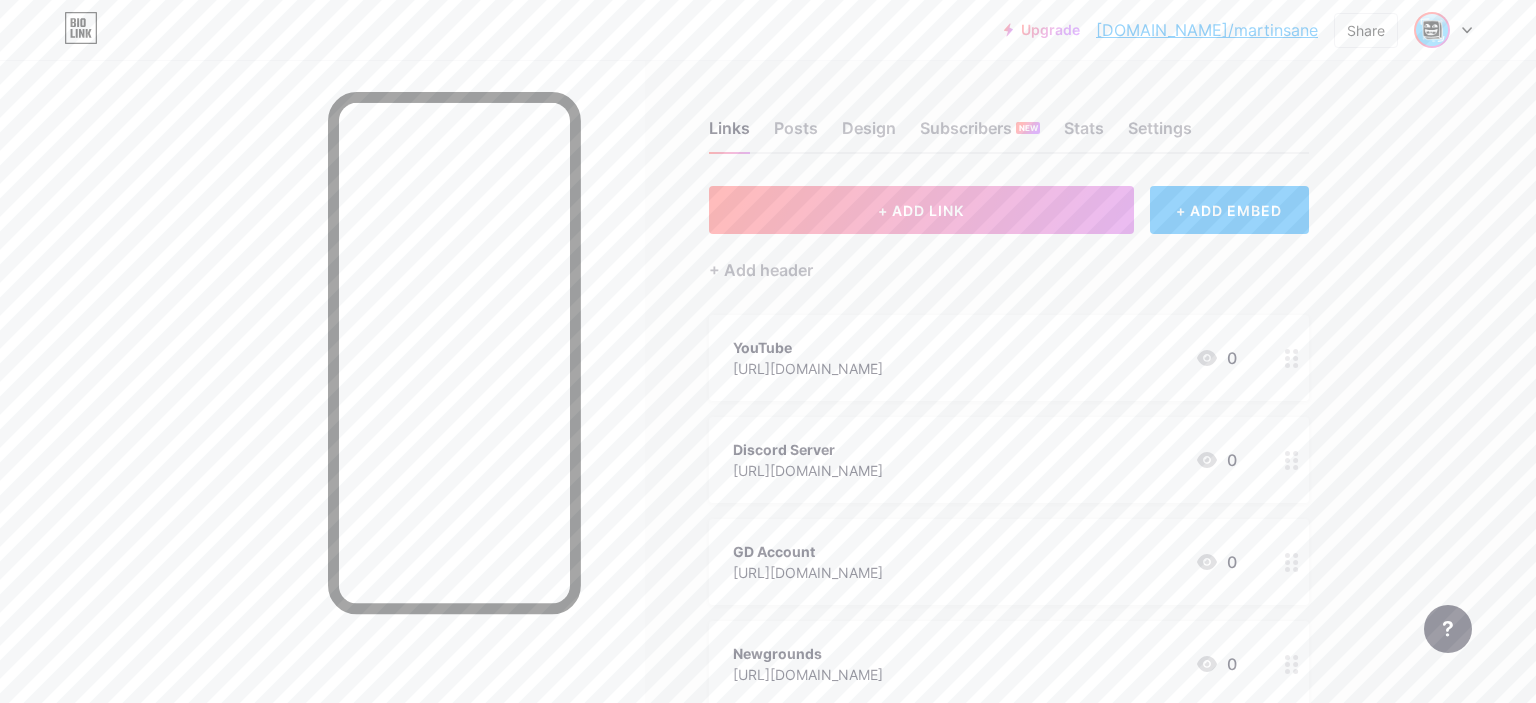 click at bounding box center (1432, 30) 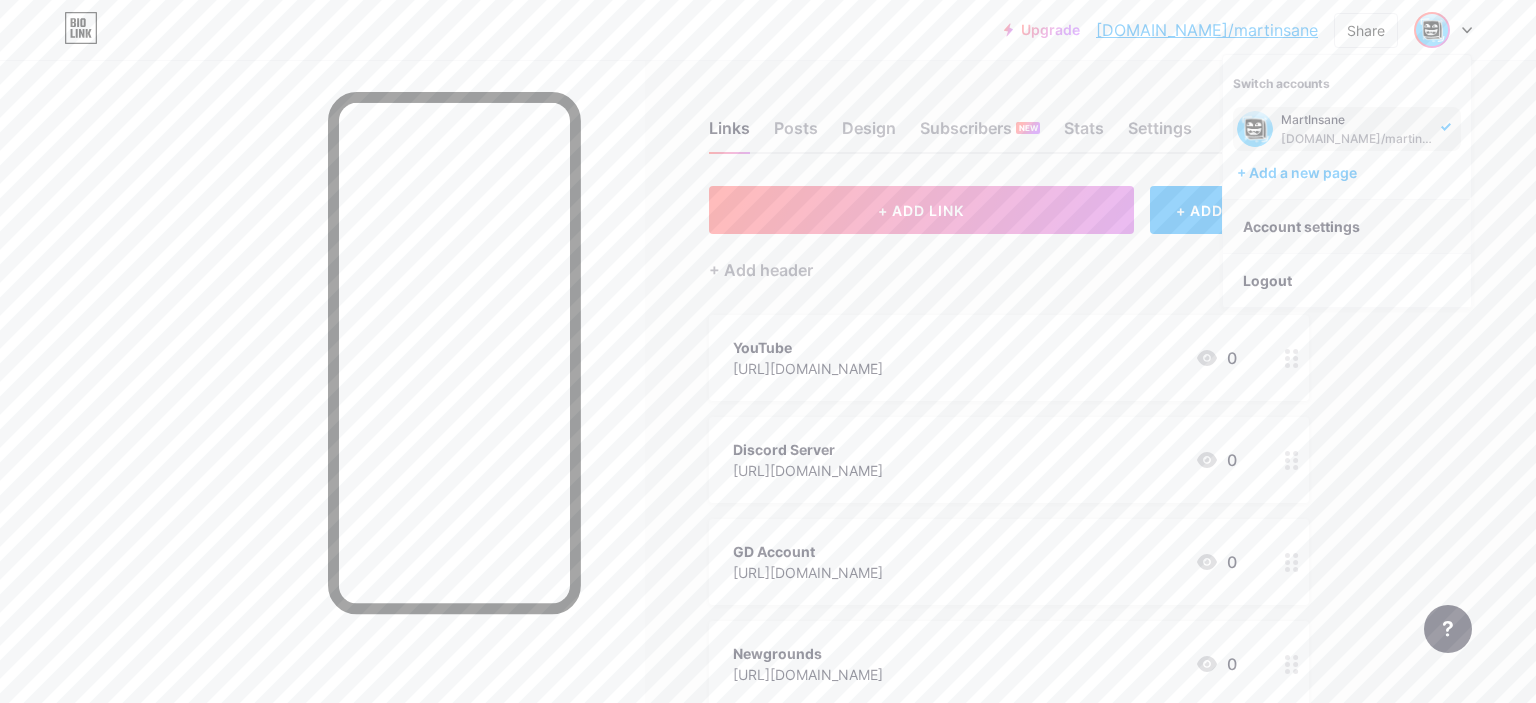 click on "Account settings" at bounding box center [1347, 227] 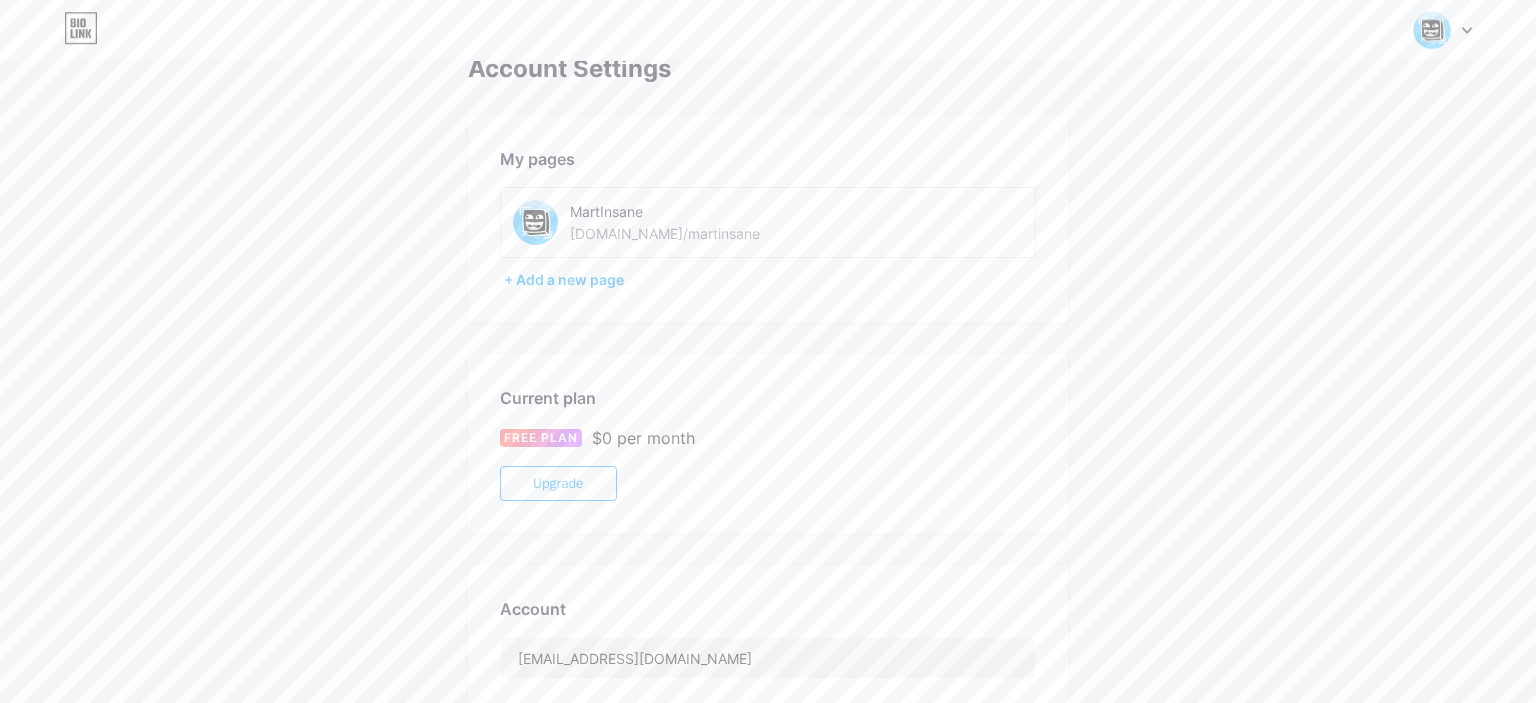 scroll, scrollTop: 0, scrollLeft: 0, axis: both 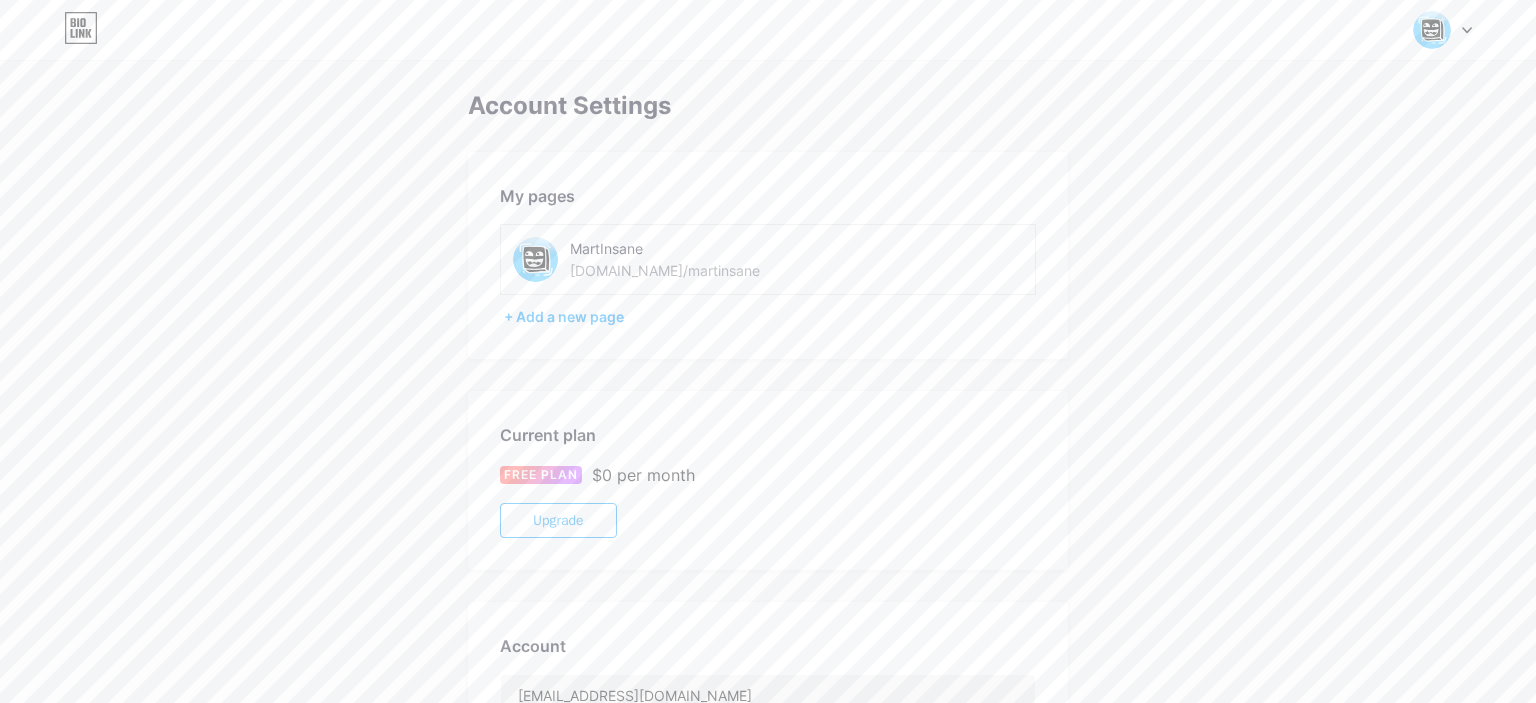 click on "[DOMAIN_NAME]/martinsane" at bounding box center (665, 270) 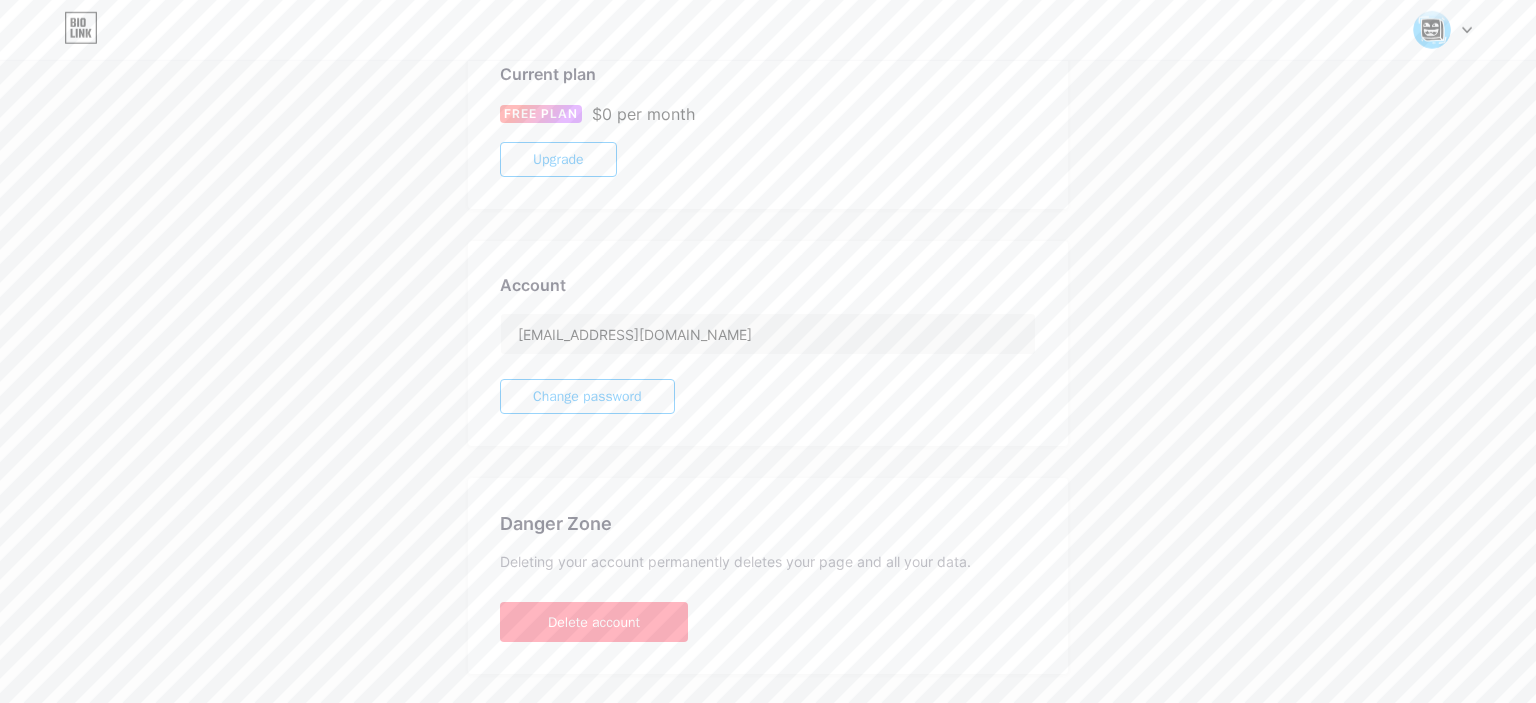 scroll, scrollTop: 410, scrollLeft: 0, axis: vertical 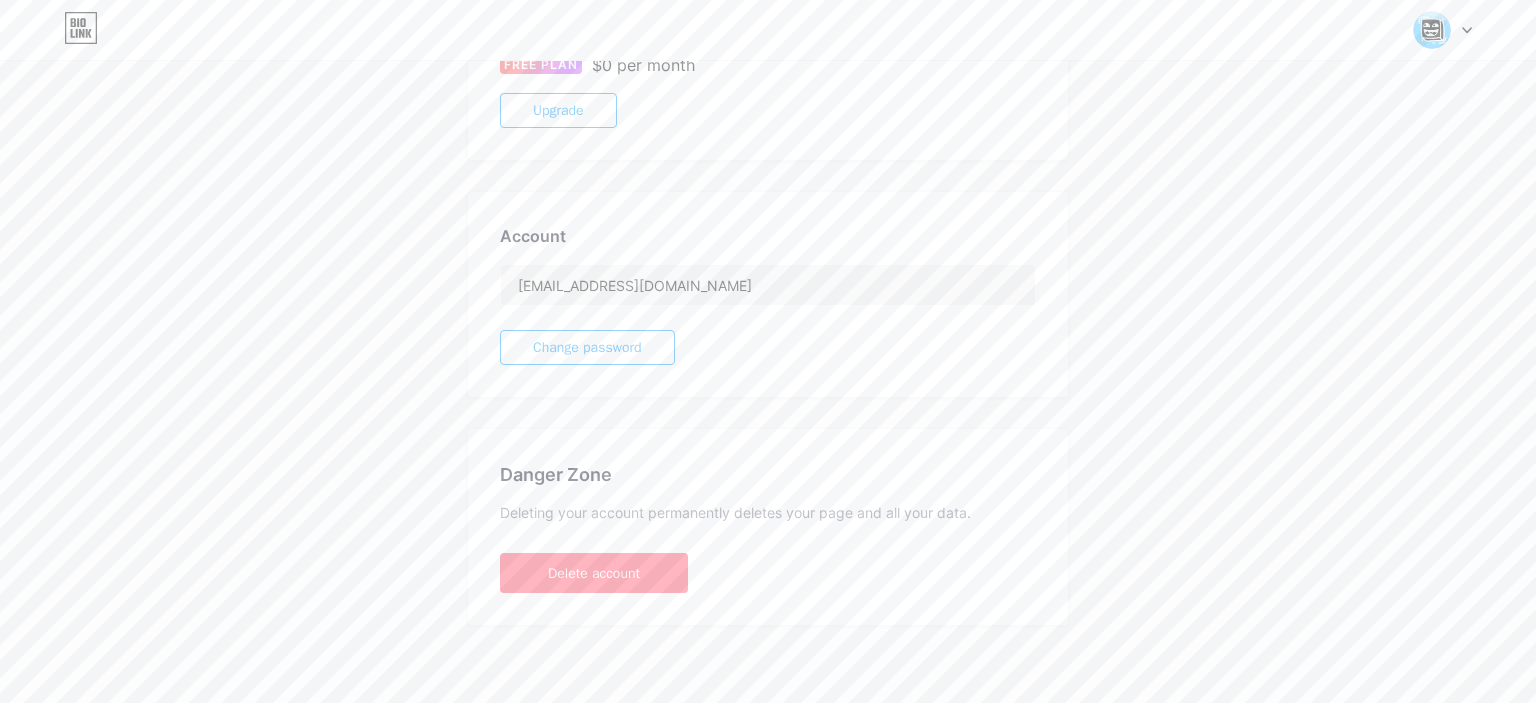 click on "Switch accounts     MartInsane   [DOMAIN_NAME]/martinsane       + Add a new page      Dashboard     Logout" at bounding box center [768, 30] 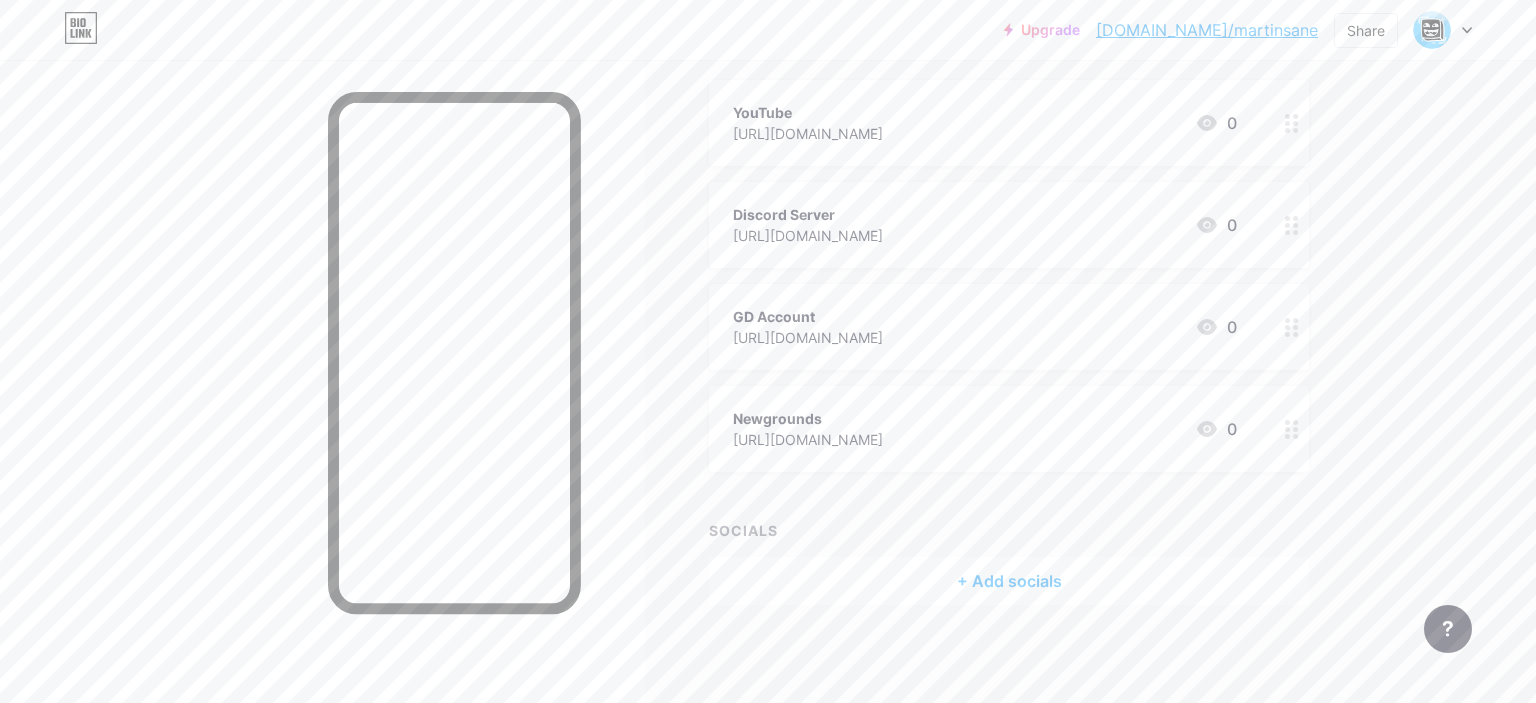 scroll, scrollTop: 0, scrollLeft: 0, axis: both 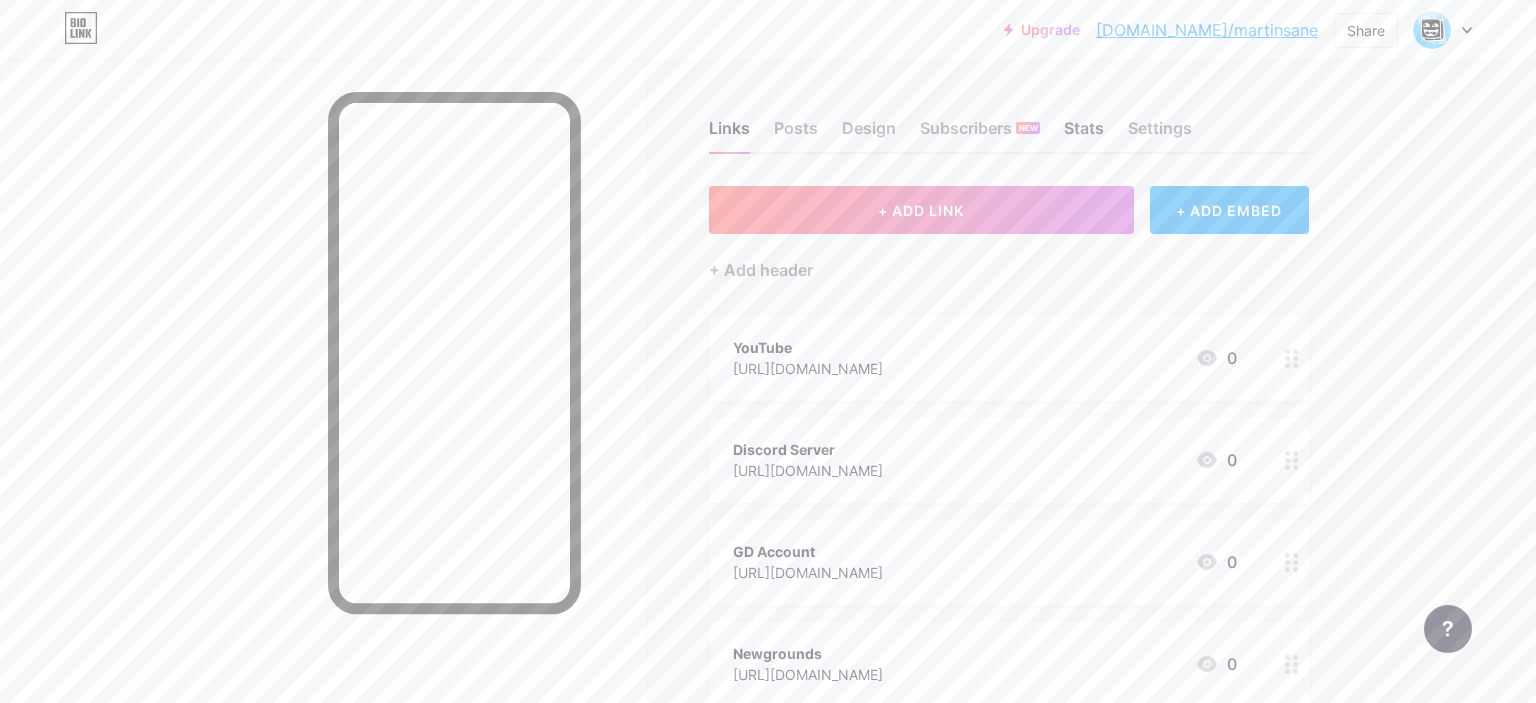 click on "Stats" at bounding box center (1084, 134) 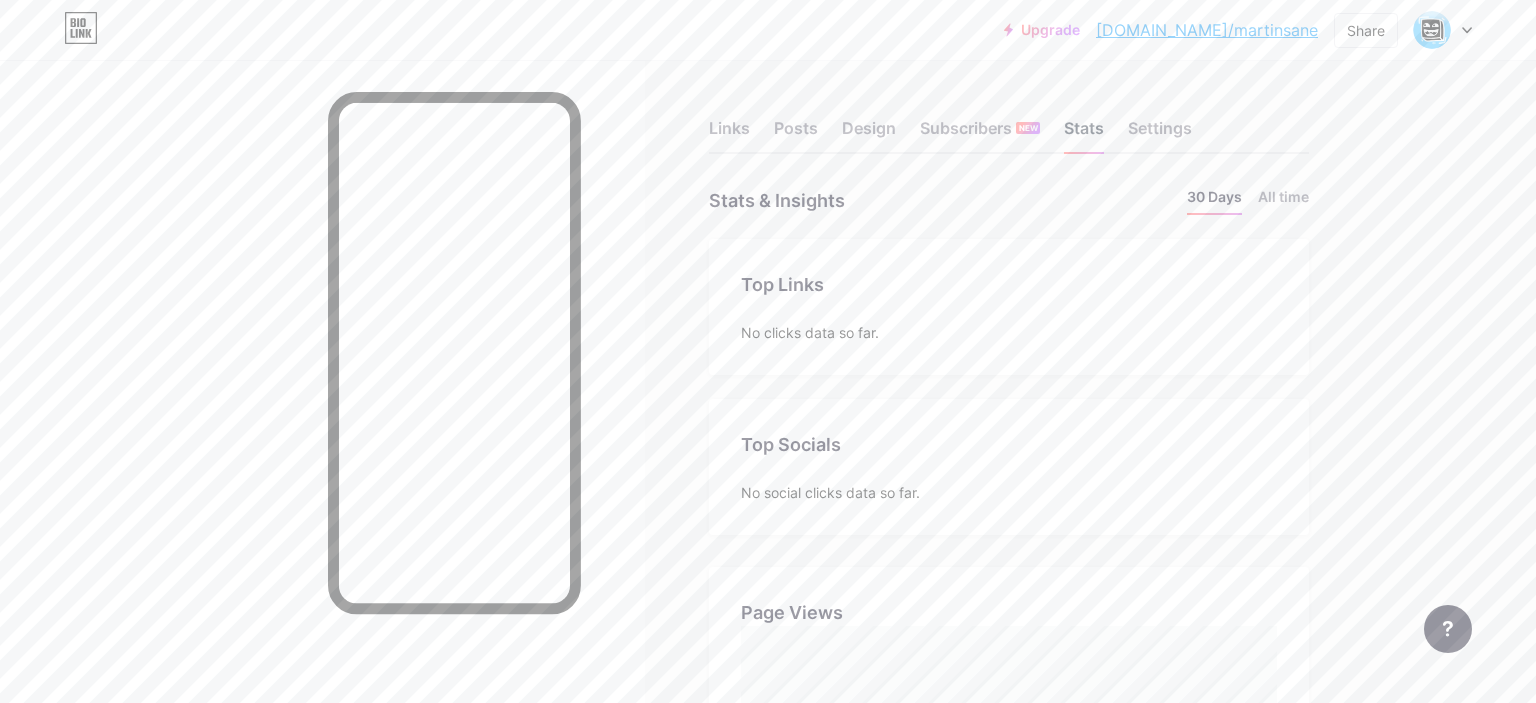 scroll, scrollTop: 999297, scrollLeft: 998464, axis: both 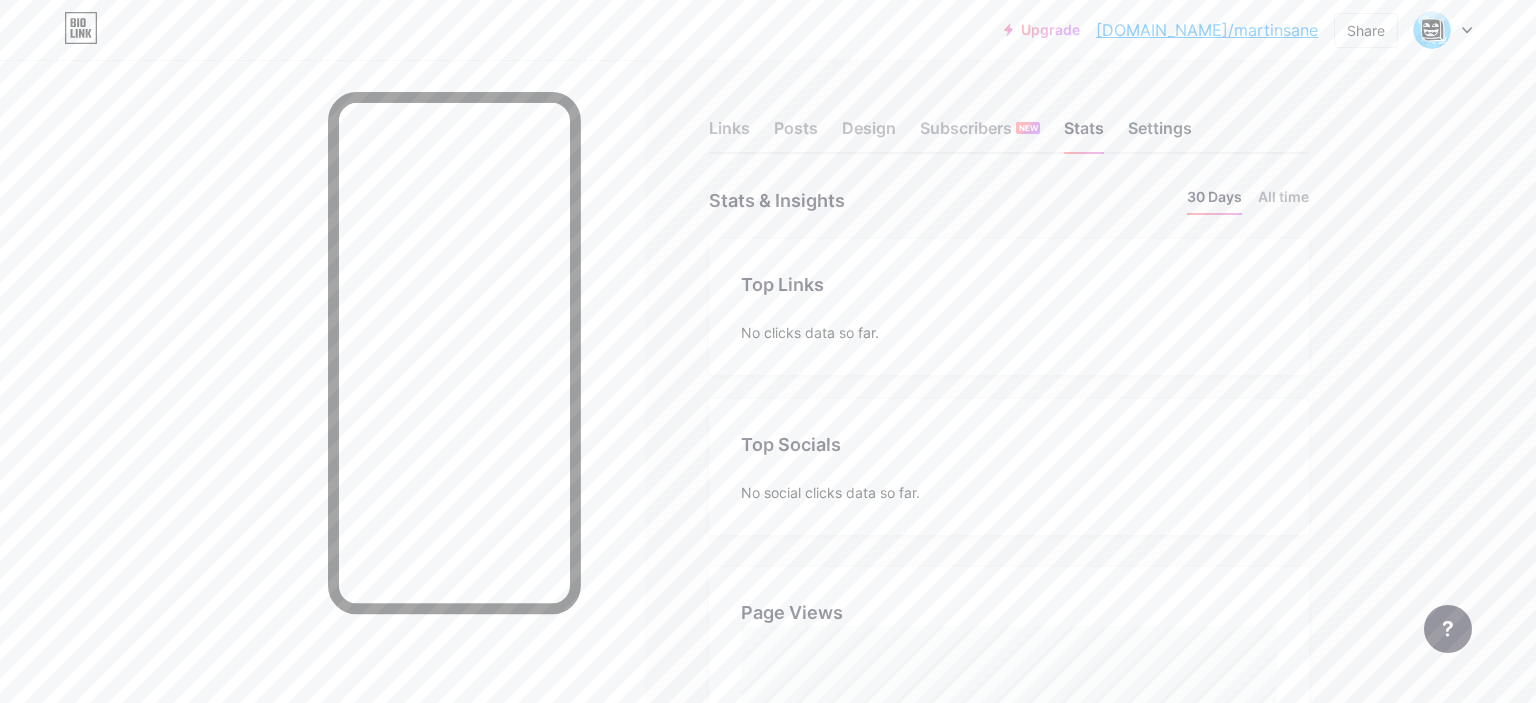 click on "Settings" at bounding box center [1160, 134] 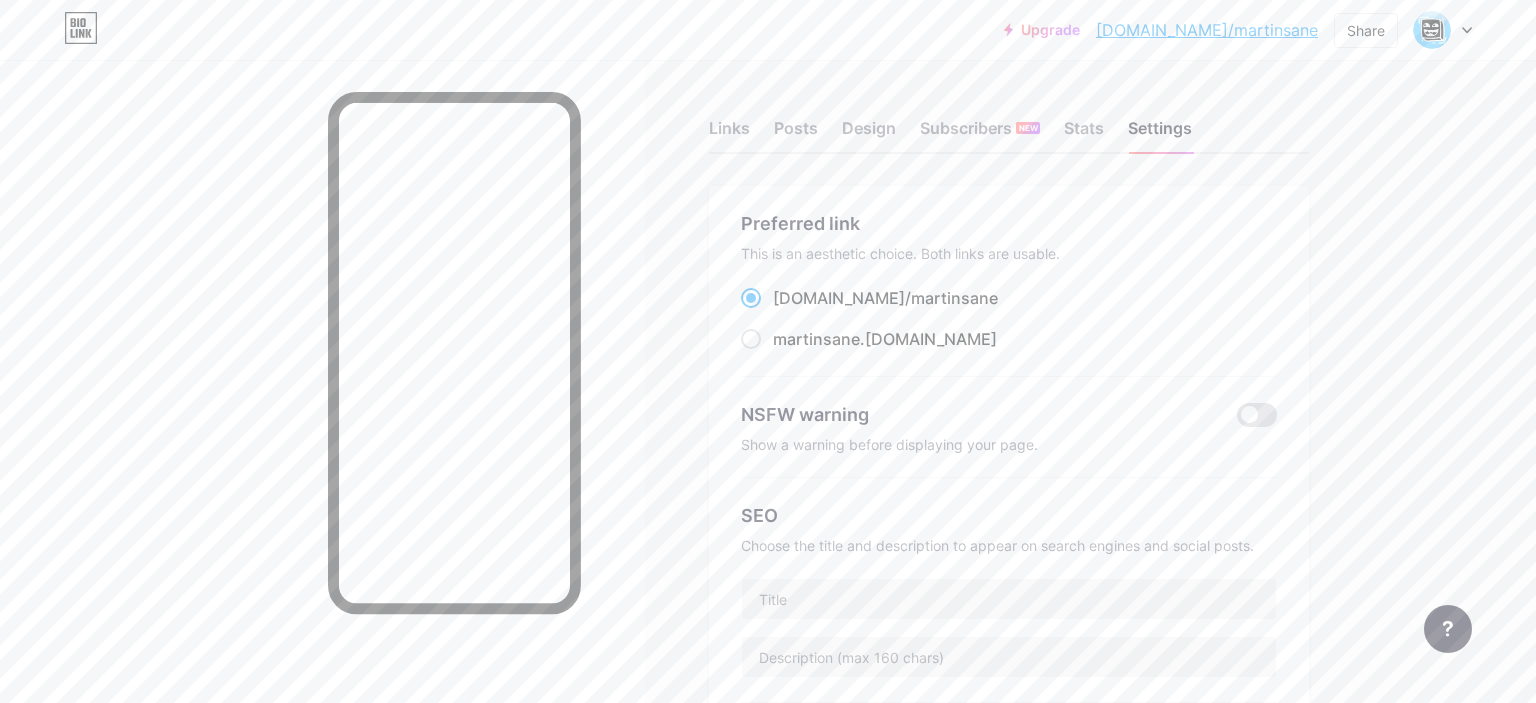 scroll, scrollTop: 105, scrollLeft: 0, axis: vertical 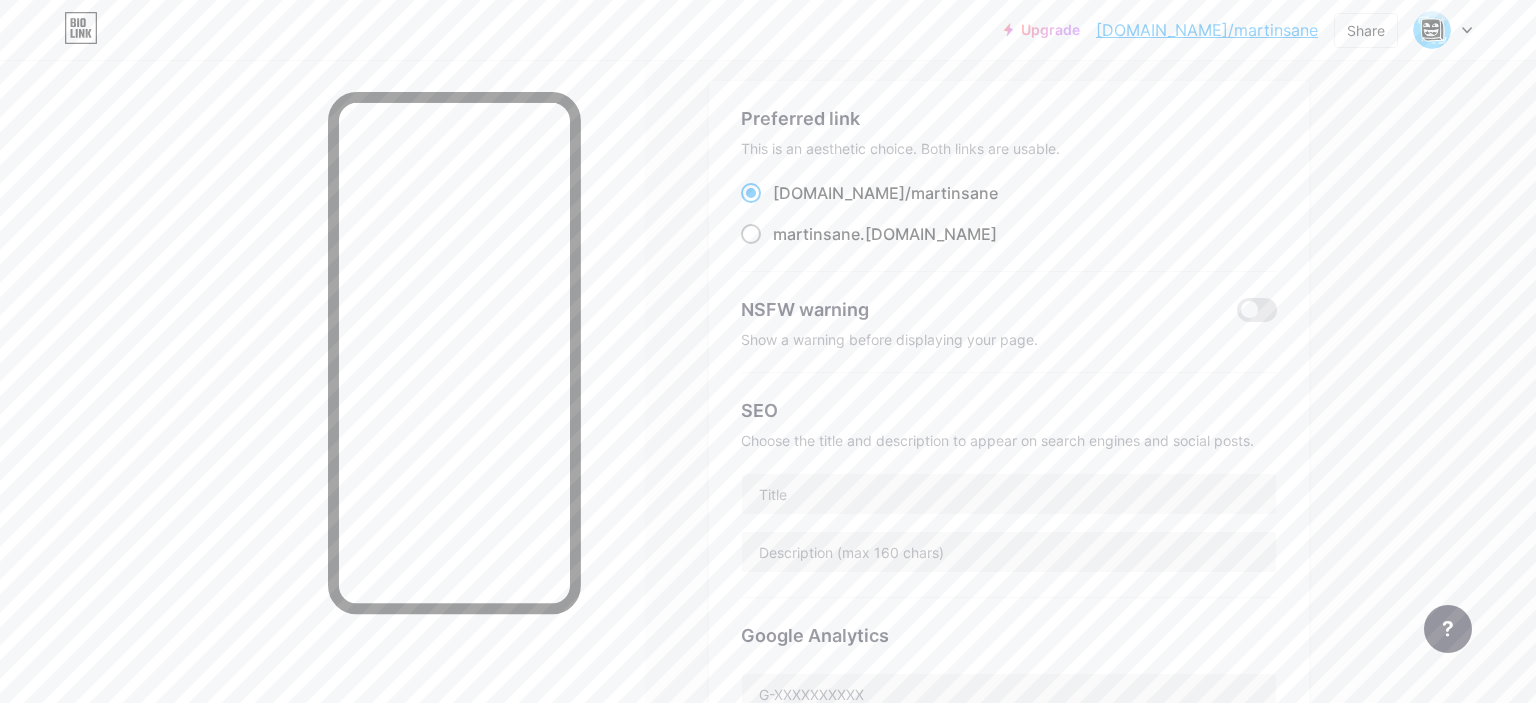 click on "martinsane .[DOMAIN_NAME]" at bounding box center [869, 234] 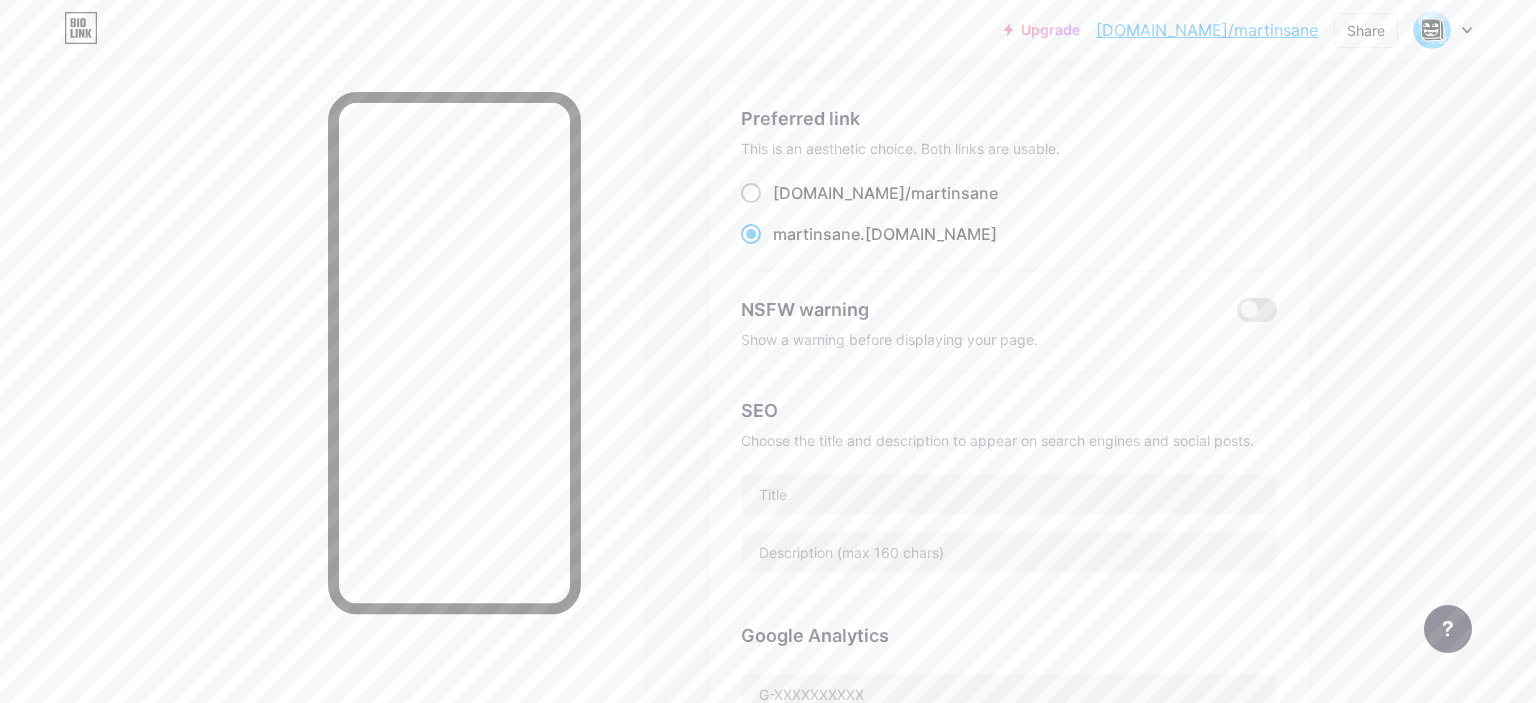 click at bounding box center (751, 193) 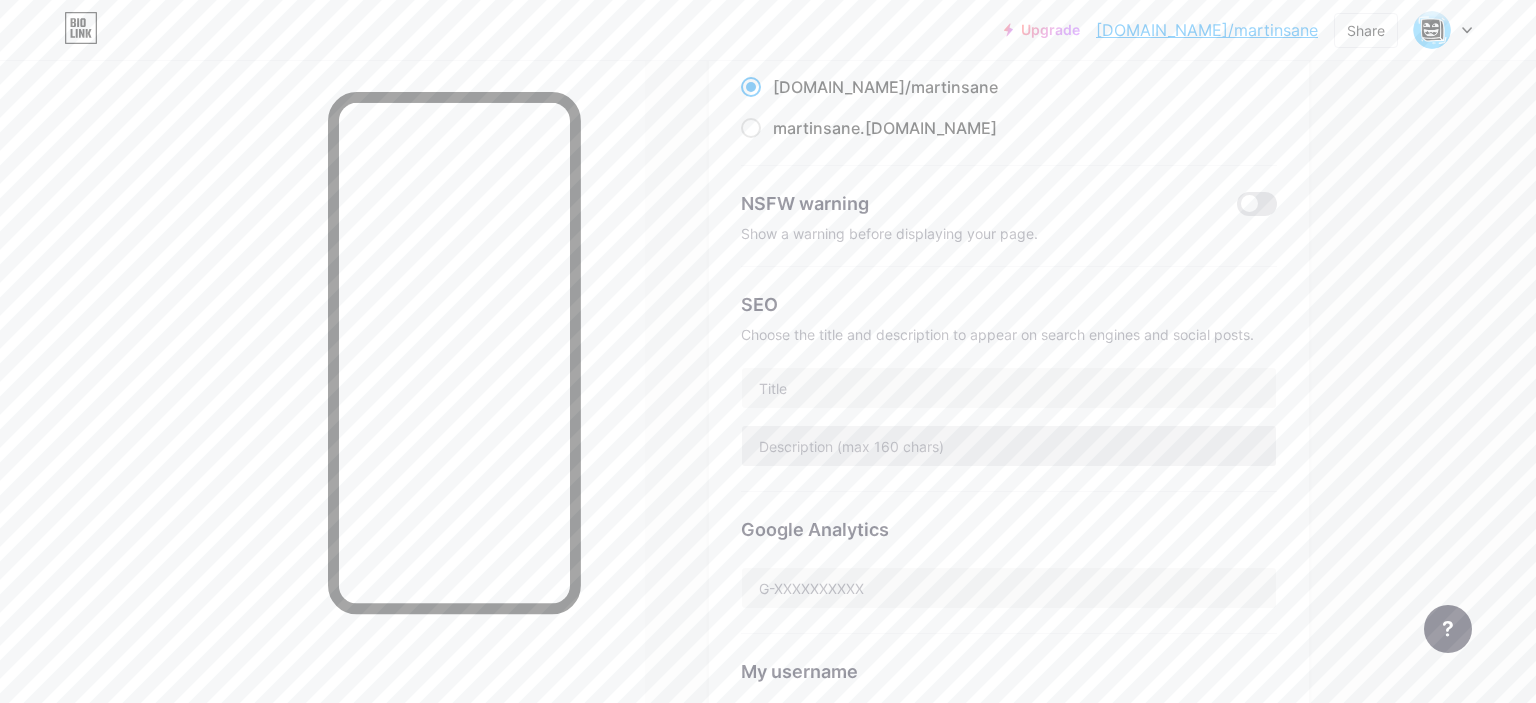 scroll, scrollTop: 0, scrollLeft: 0, axis: both 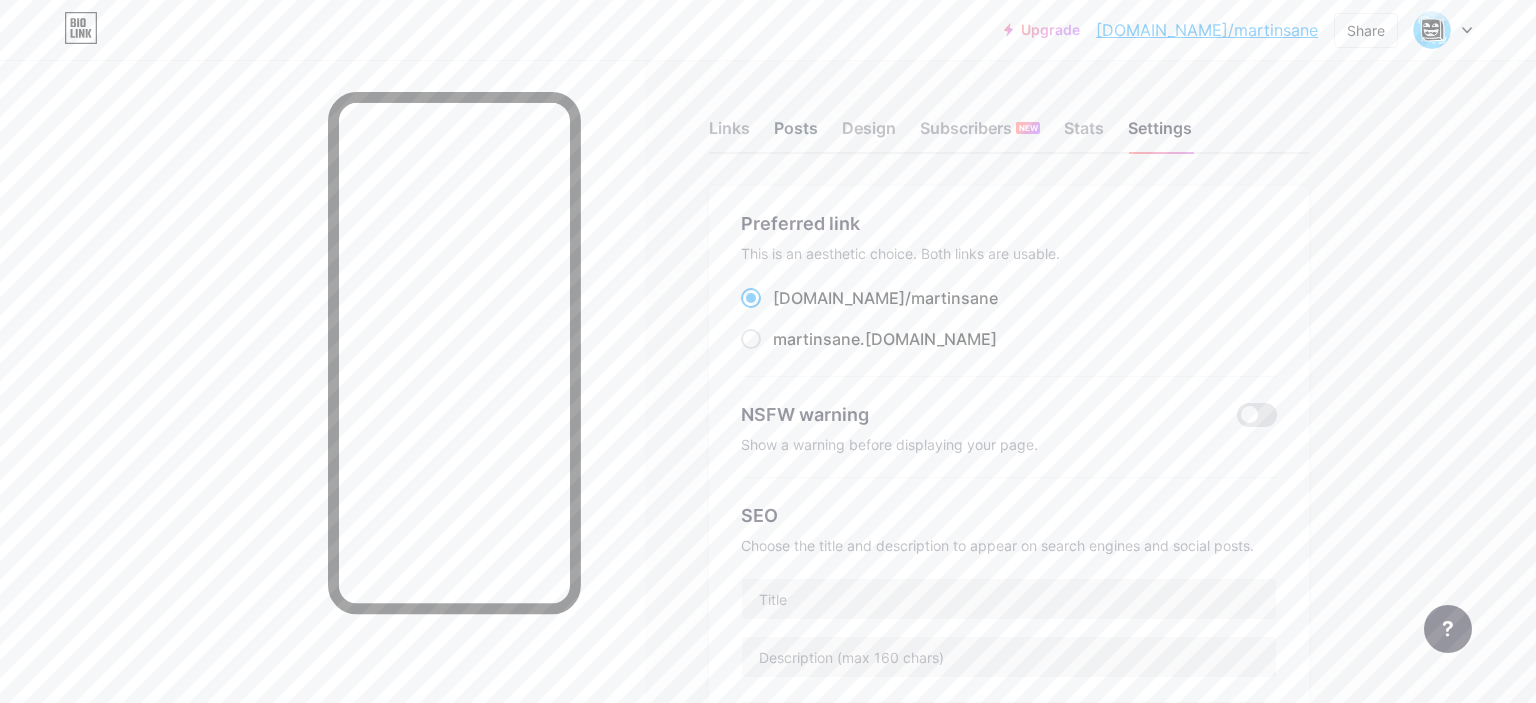 click on "Posts" at bounding box center [796, 134] 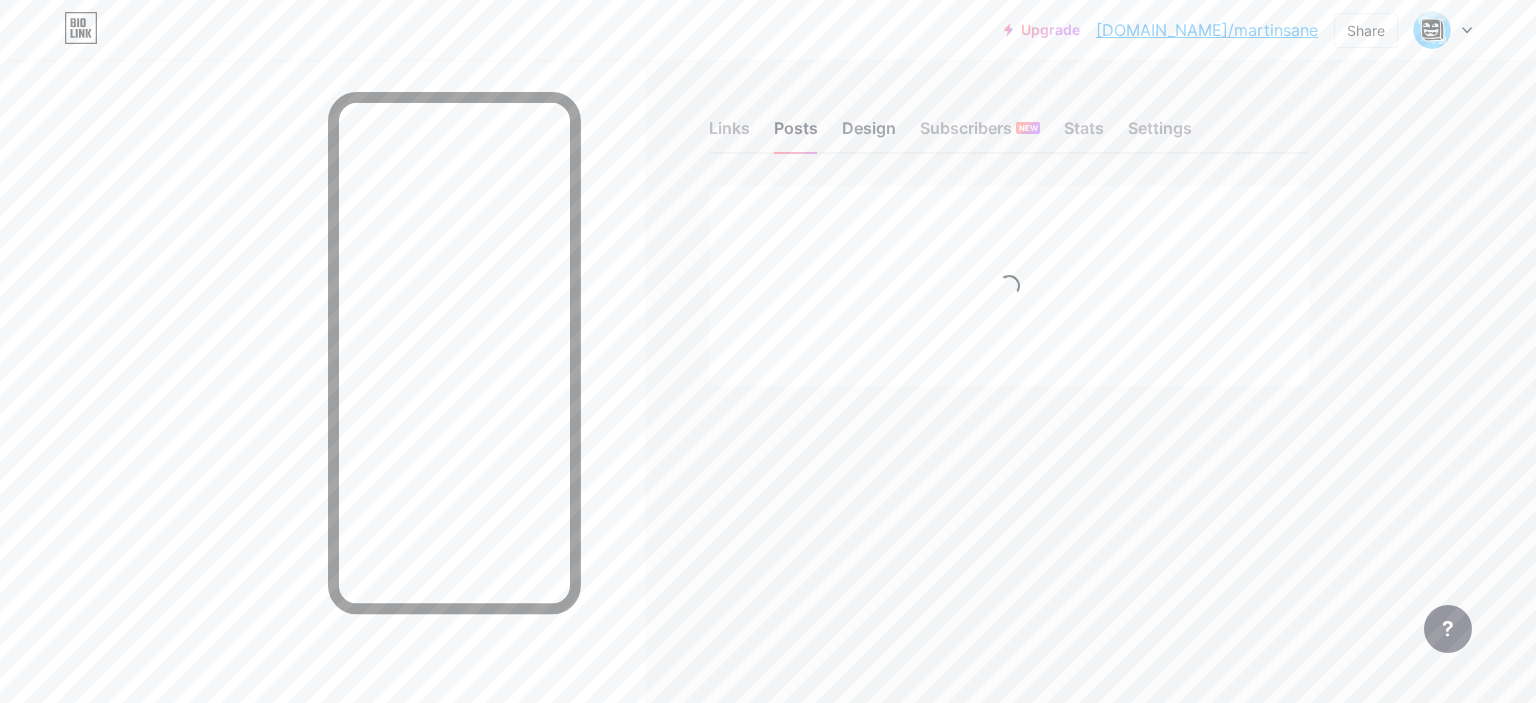 click on "Design" at bounding box center (869, 134) 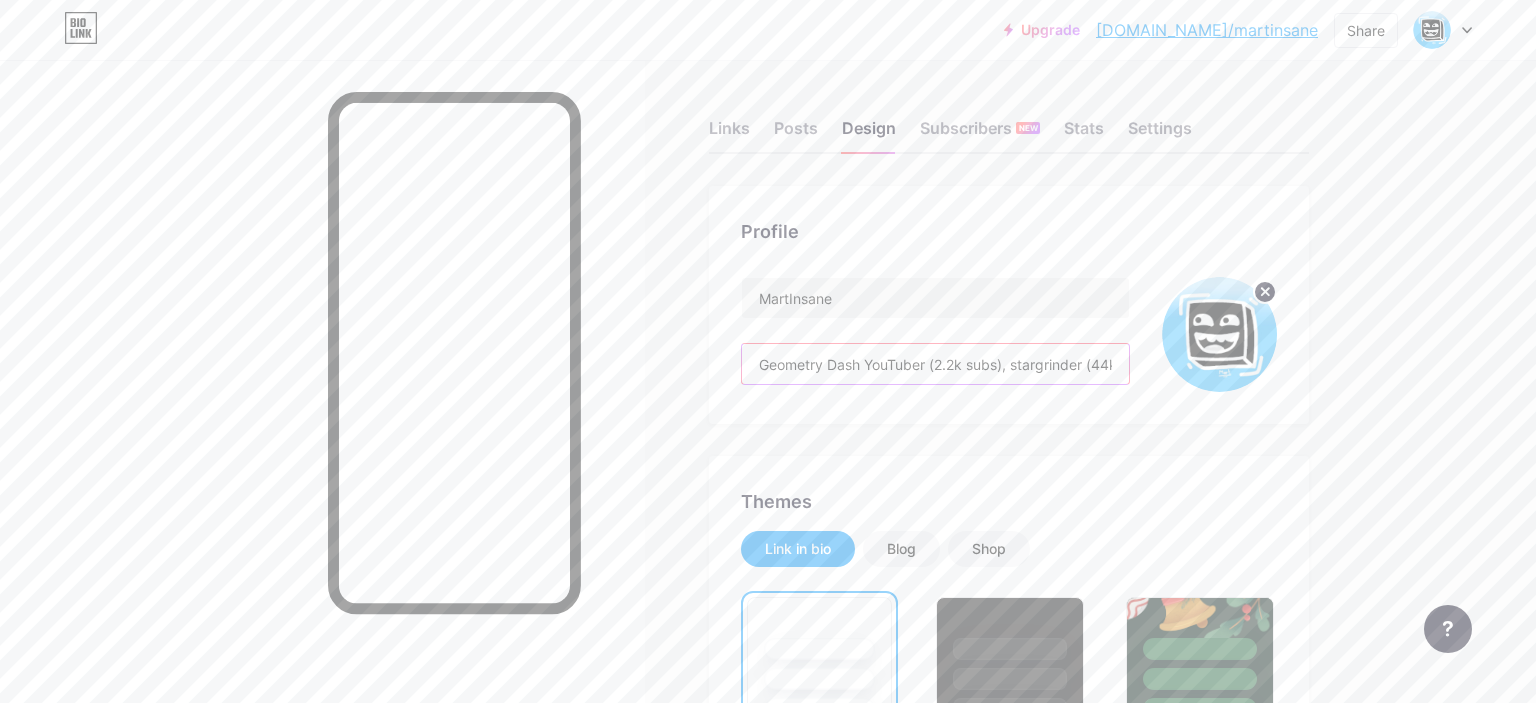 click on "Geometry Dash YouTuber (2.2k subs), stargrinder (44k Stars) and creator (11 CP)." at bounding box center [935, 364] 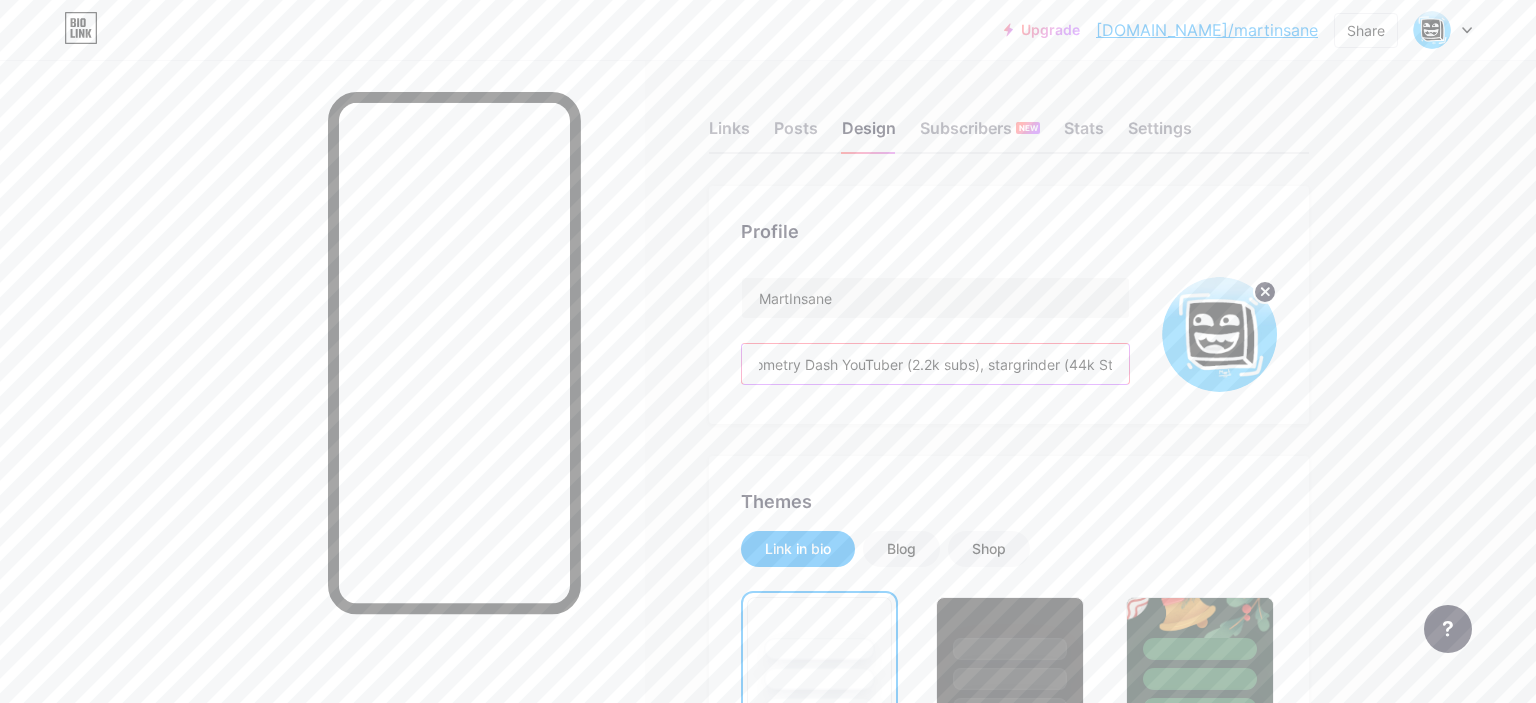 scroll, scrollTop: 0, scrollLeft: 26, axis: horizontal 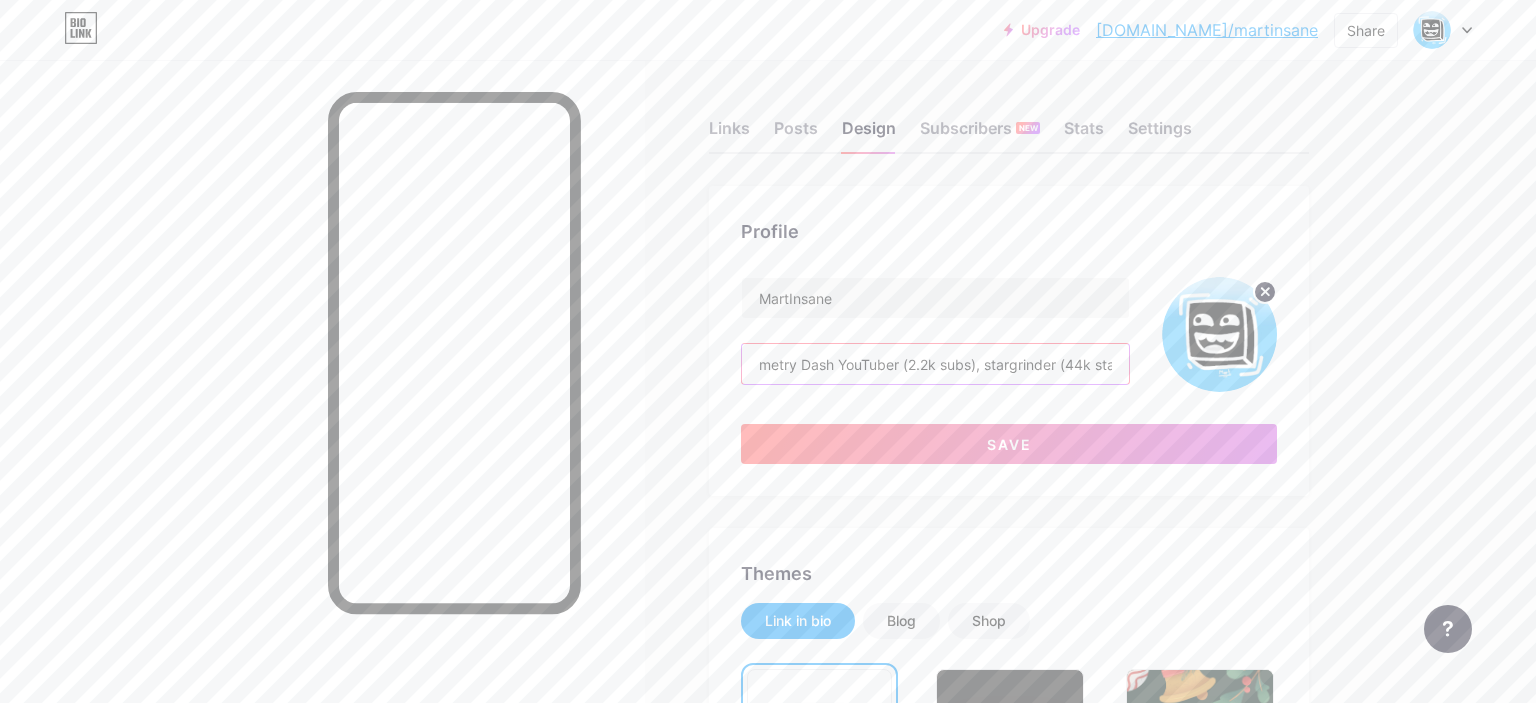 click on "Geometry Dash YouTuber (2.2k subs), stargrinder (44k stars) and creator (11 CP)." at bounding box center (935, 364) 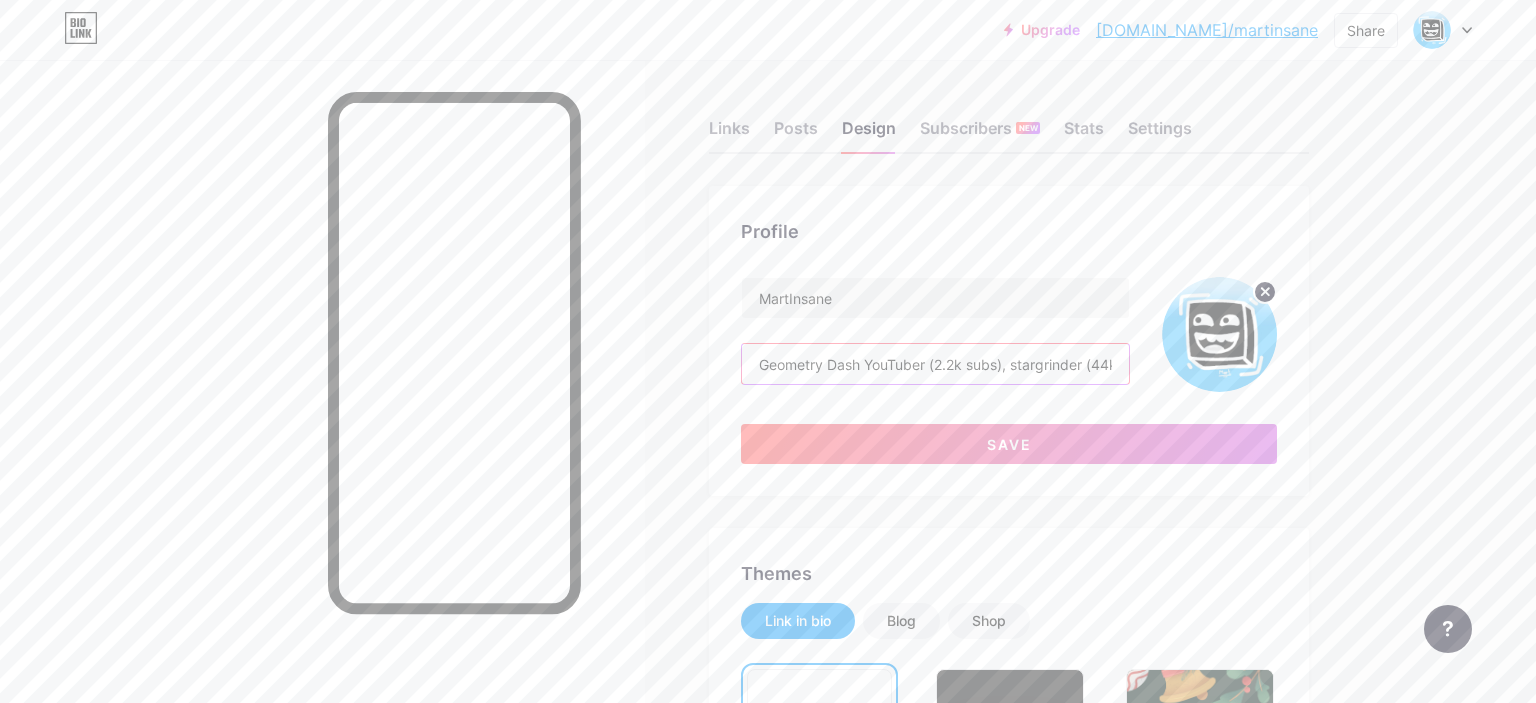 drag, startPoint x: 838, startPoint y: 362, endPoint x: 696, endPoint y: 334, distance: 144.73424 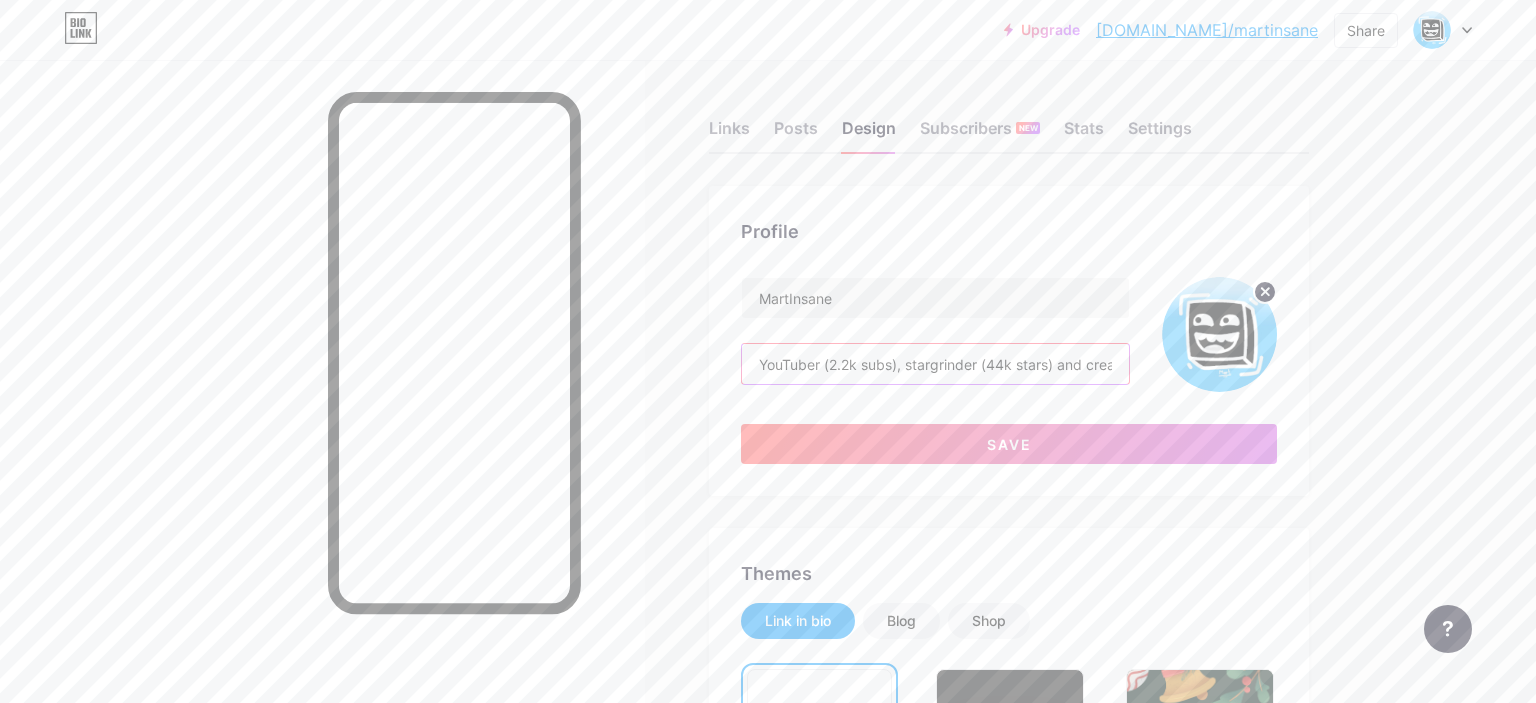 click on "YouTuber (2.2k subs), stargrinder (44k stars) and creator (11 CP)." at bounding box center (935, 364) 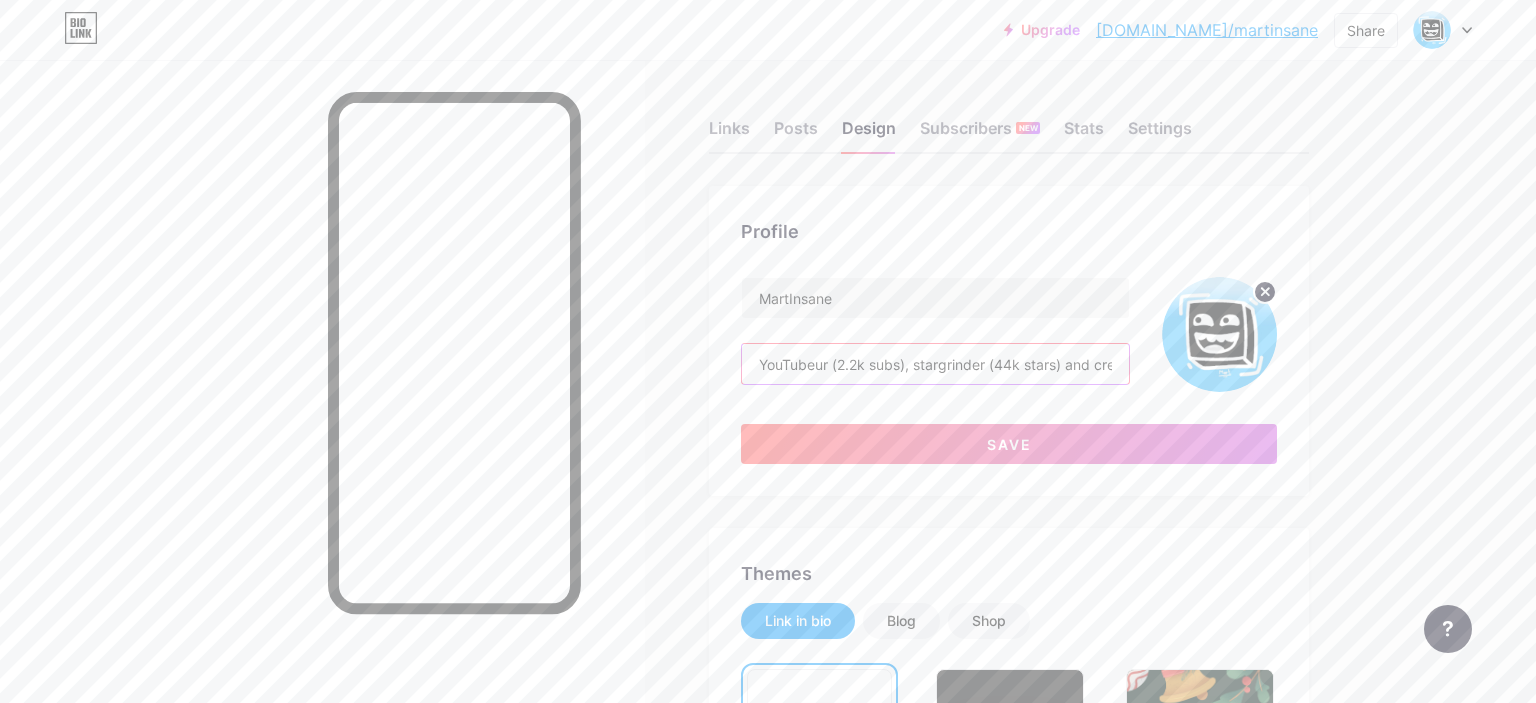 drag, startPoint x: 900, startPoint y: 365, endPoint x: 874, endPoint y: 358, distance: 26.925823 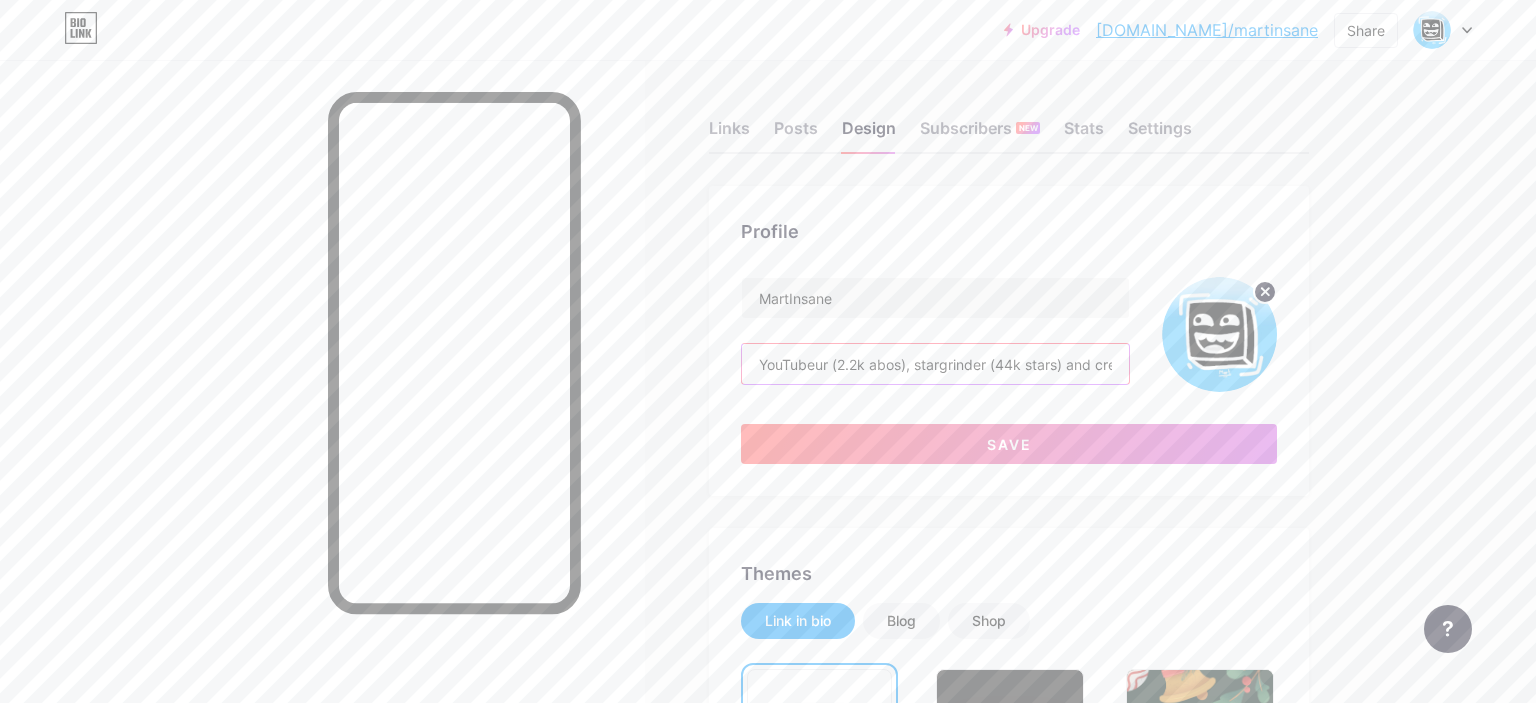 scroll, scrollTop: 0, scrollLeft: 86, axis: horizontal 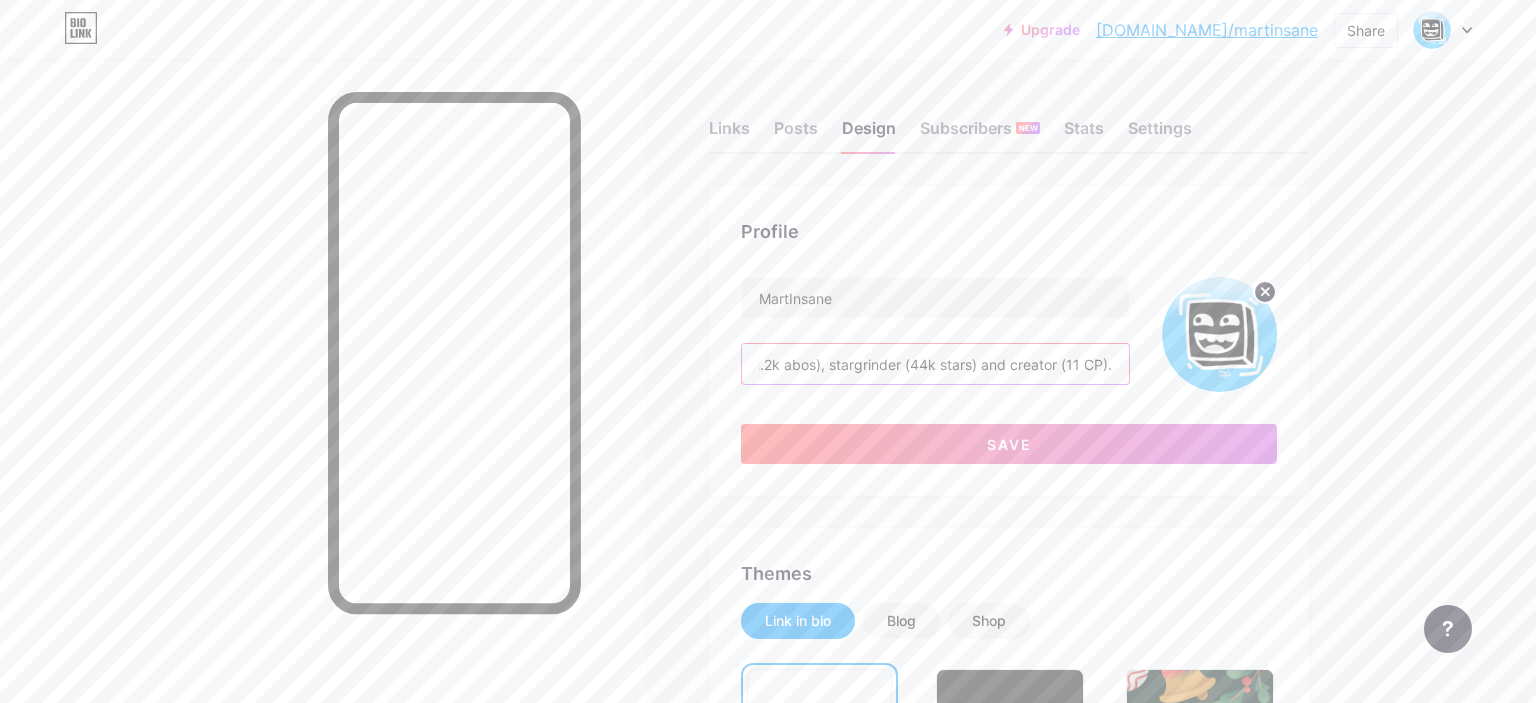 drag, startPoint x: 1070, startPoint y: 359, endPoint x: 1057, endPoint y: 367, distance: 15.264338 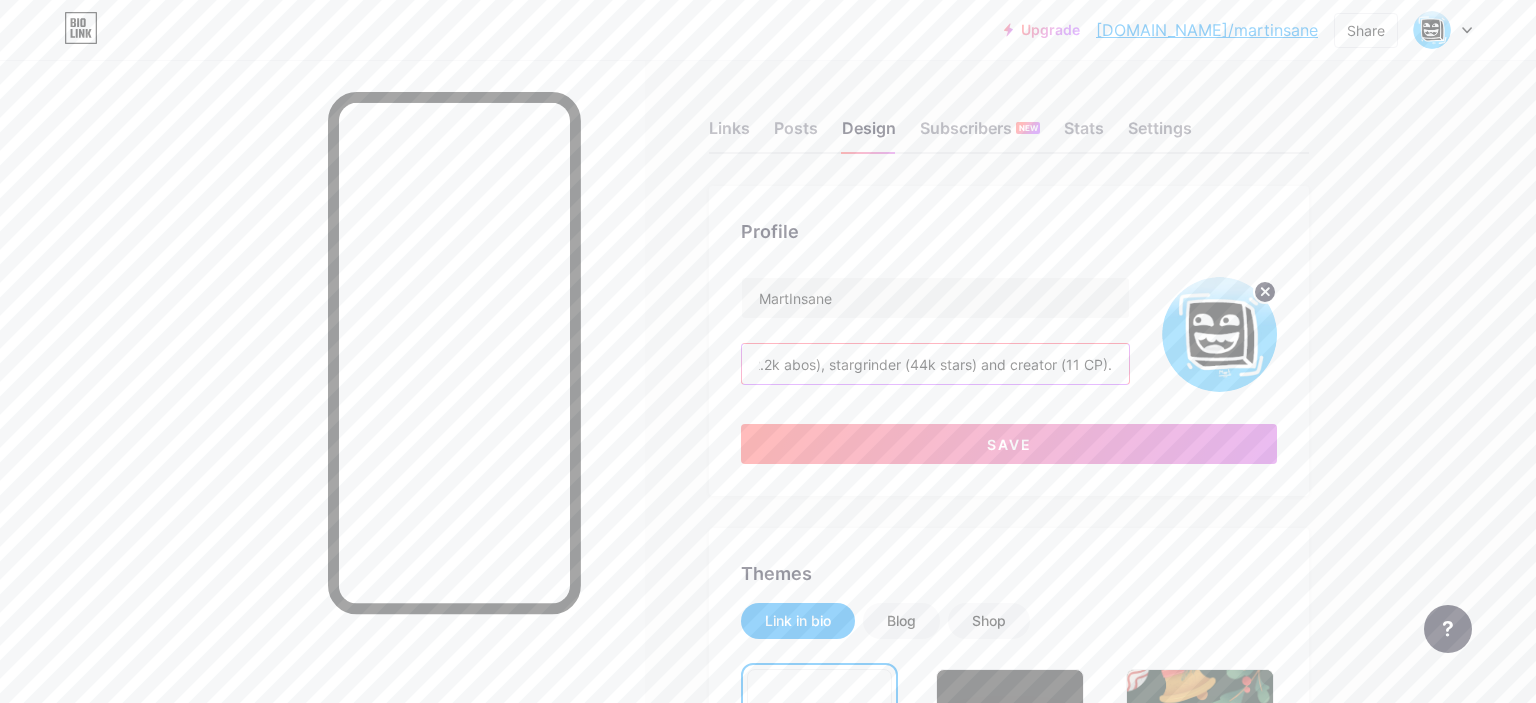 click on "YouTubeur (2.2k abos), stargrinder (44k stars) and creator (11 CP)." at bounding box center (935, 364) 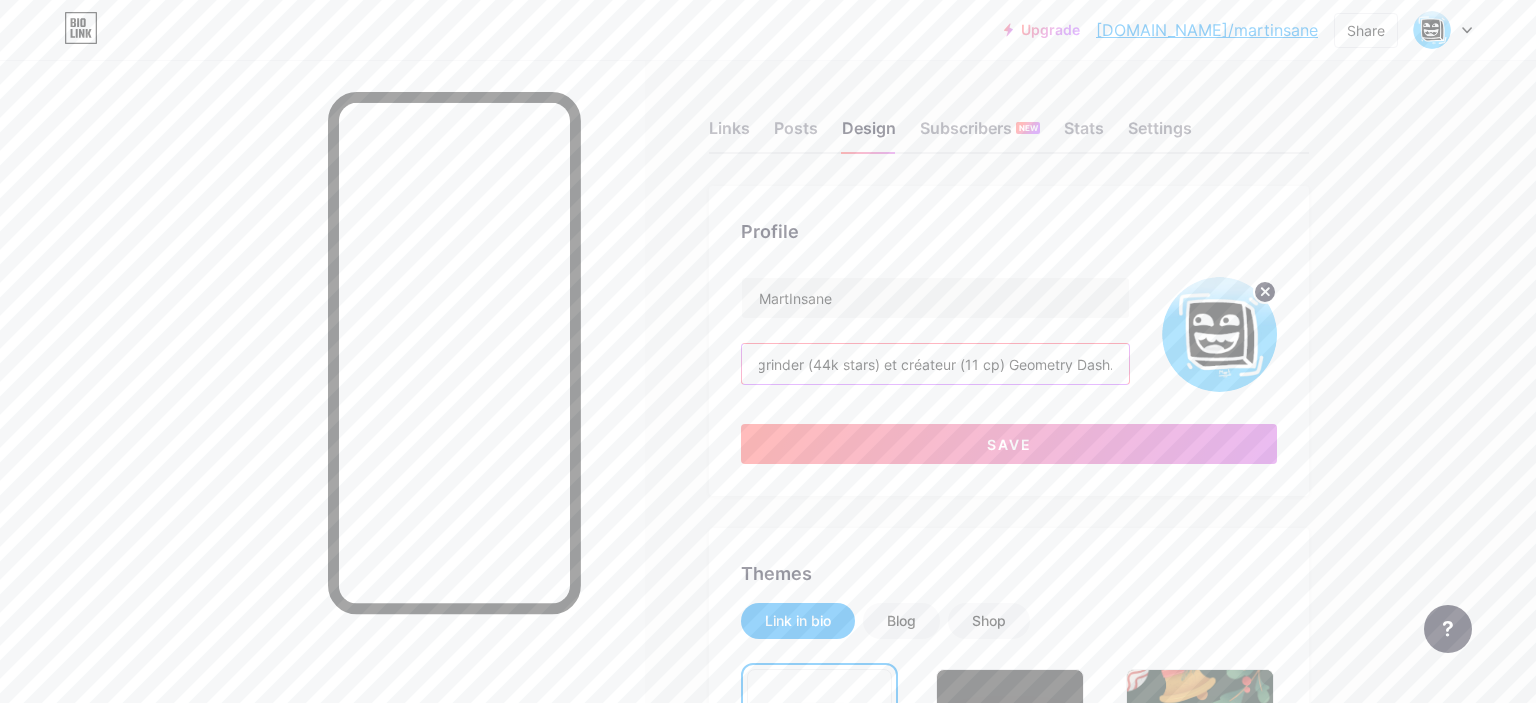 scroll, scrollTop: 0, scrollLeft: 186, axis: horizontal 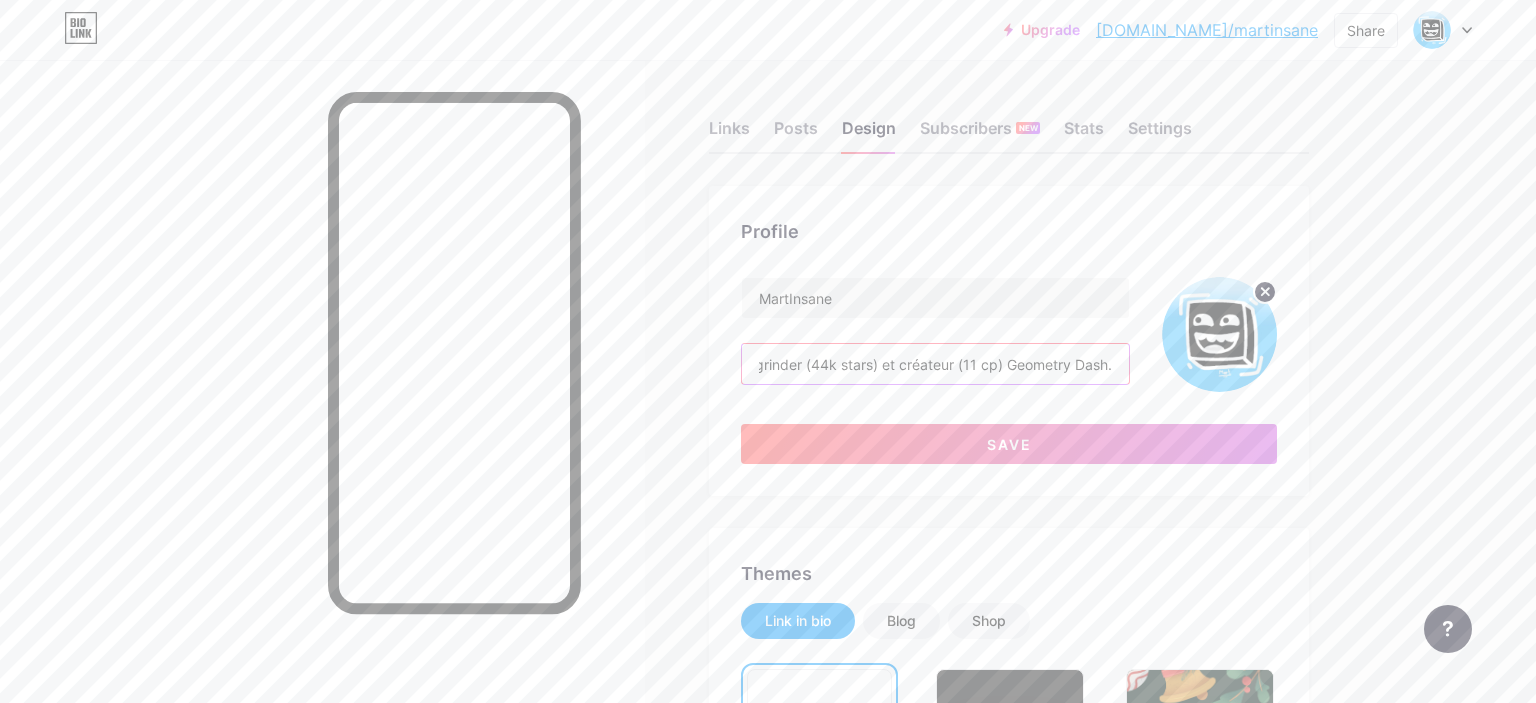 type on "YouTubeur (2.2k abos), stargrinder (44k stars) et créateur (11 cp) Geometry Dash." 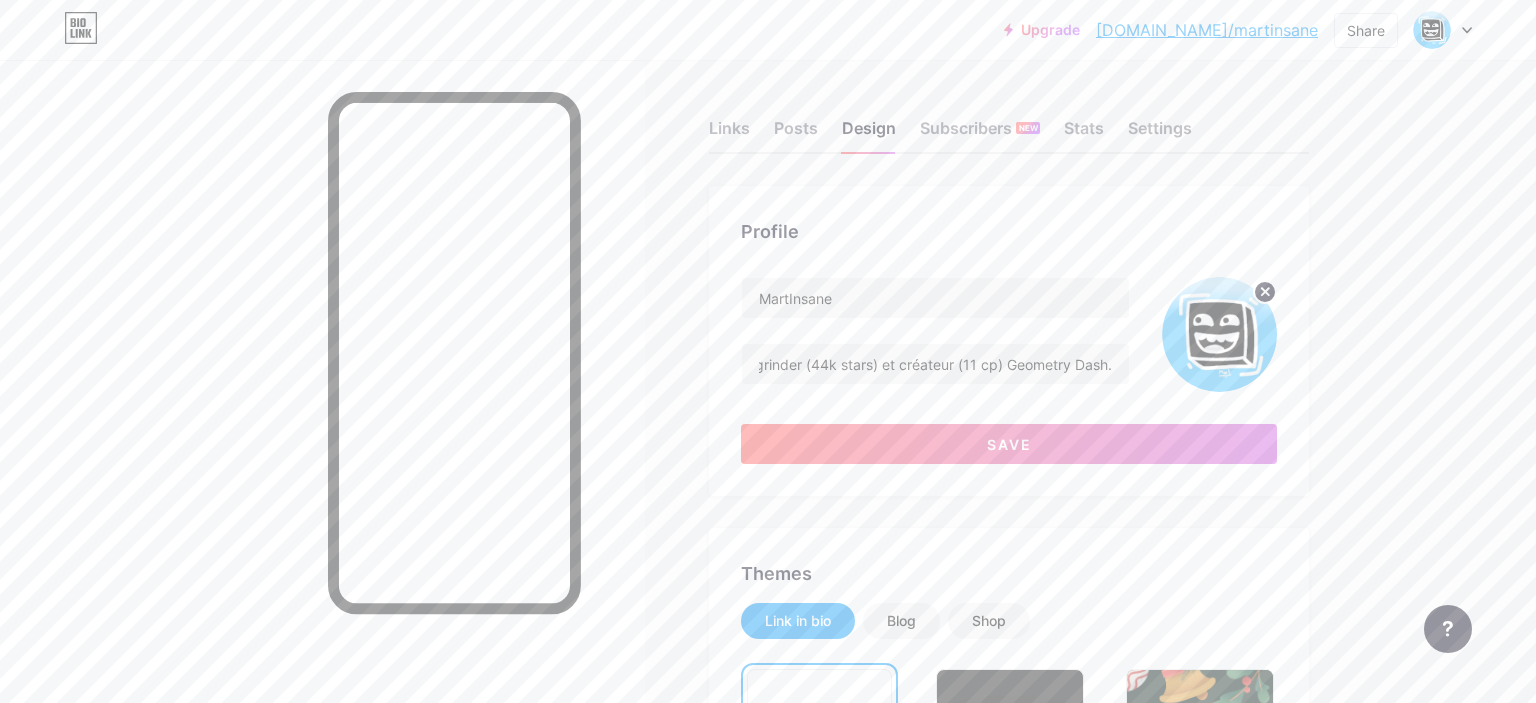 click on "Upgrade   [DOMAIN_NAME]/[PERSON_NAME]...   [DOMAIN_NAME]/martinsane   Share               Switch accounts     MartInsane   [DOMAIN_NAME]/martinsane       + Add a new page        Account settings   Logout   Link Copied
Links
Posts
Design
Subscribers
NEW
Stats
Settings     Profile   MartInsane     YouTubeur (2.2k abos), stargrinder (44k stars) et créateur (11 cp) Geometry Dash.                   Save     Themes   Link in bio   Blog   Shop       Basics       Carbon       Xmas 23       Pride       Glitch       Winter · Live       Glassy · Live       Chameleon · Live       Rainy Night · Live       Neon · Live       Summer       Retro       Strawberry · Live       Desert       Sunny       Autumn       Leaf       Clear Sky       Blush       Unicorn       Minimal       Cloudy       Shadow     Create your own           Changes saved       Position to display socials                 Top                     Bottom" at bounding box center [768, 1734] 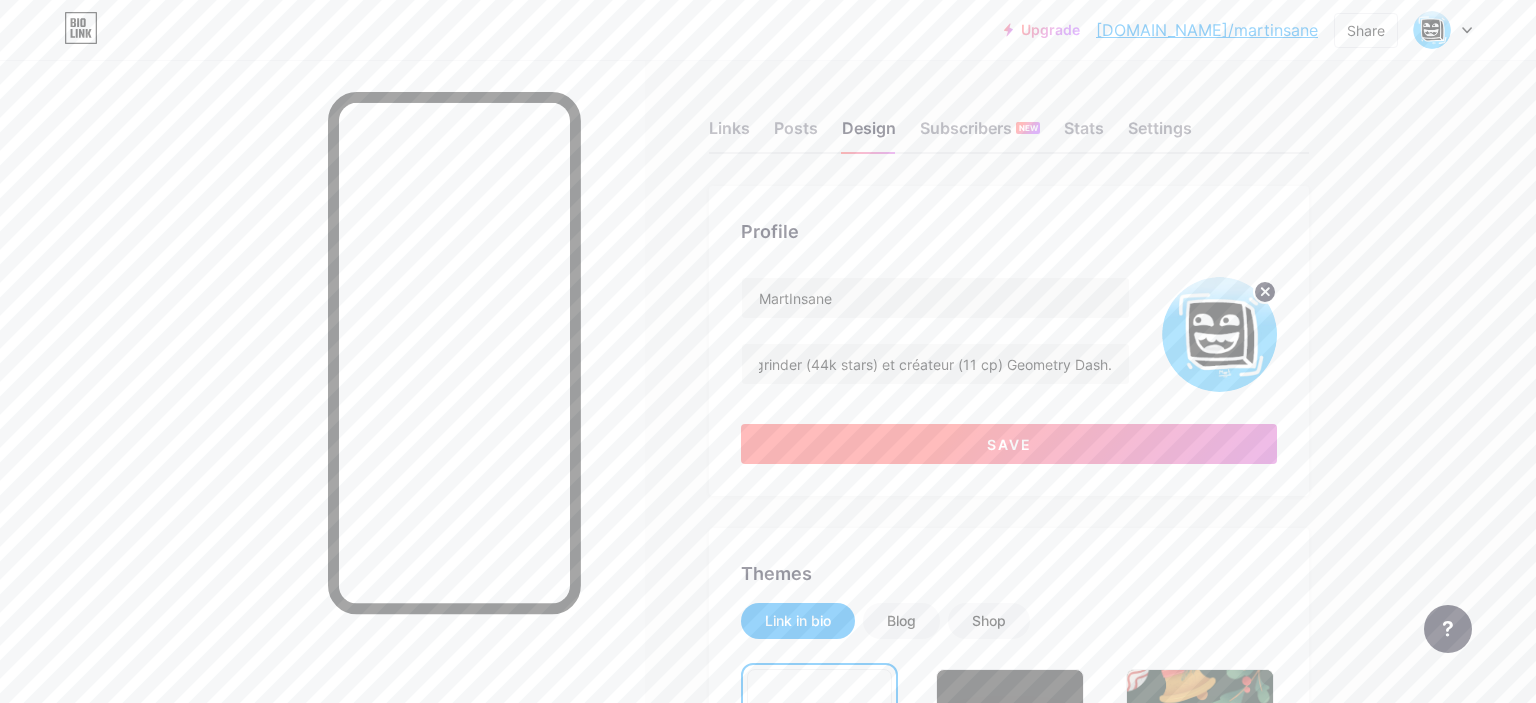 click on "Save" at bounding box center [1009, 444] 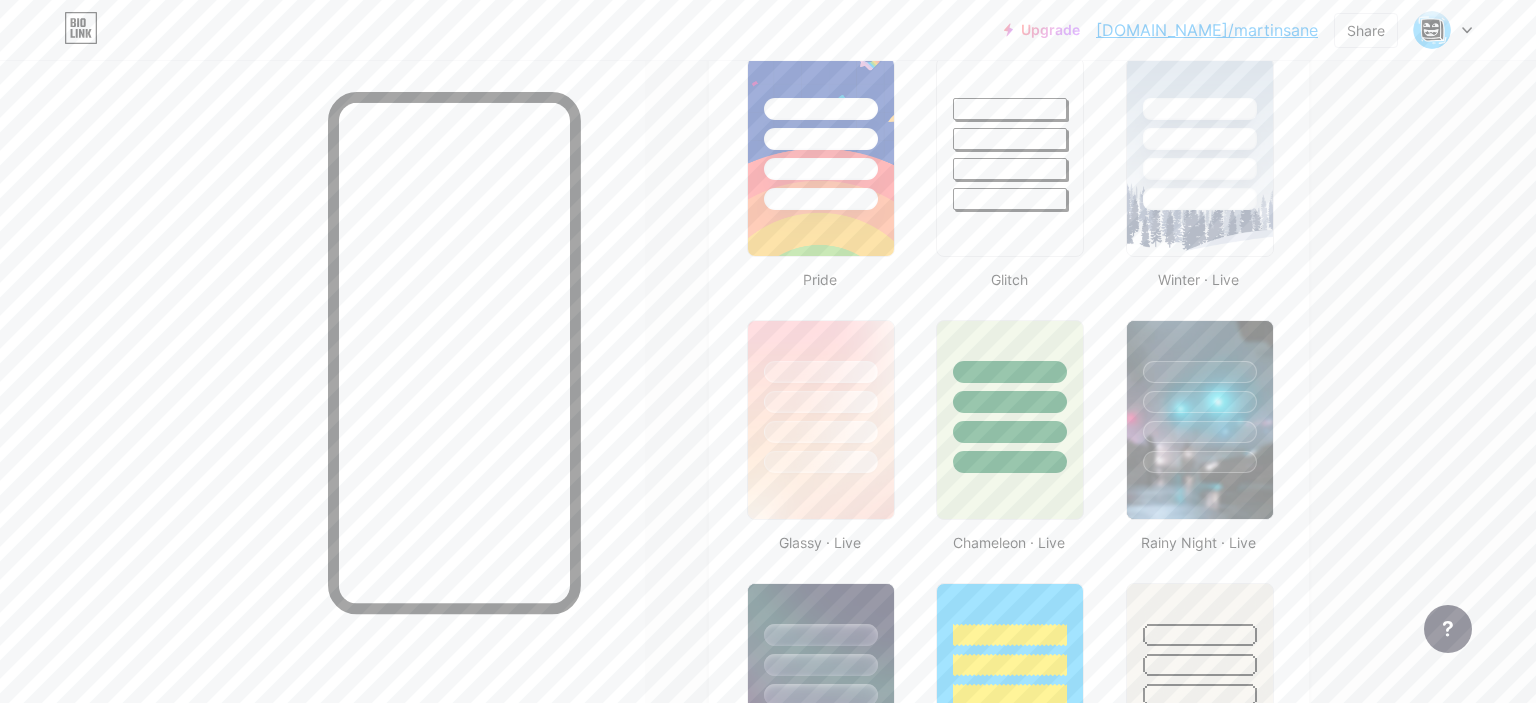 scroll, scrollTop: 996, scrollLeft: 0, axis: vertical 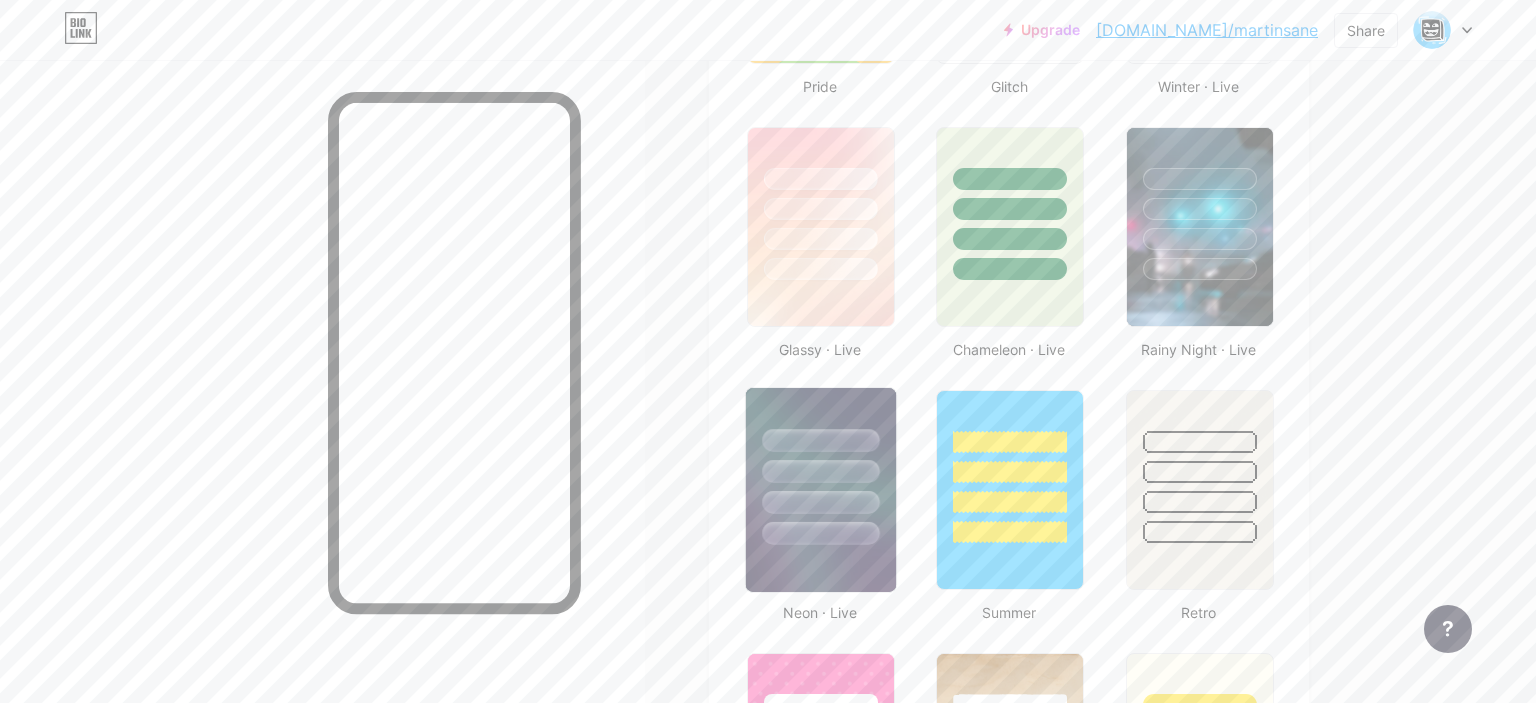 click at bounding box center (821, 466) 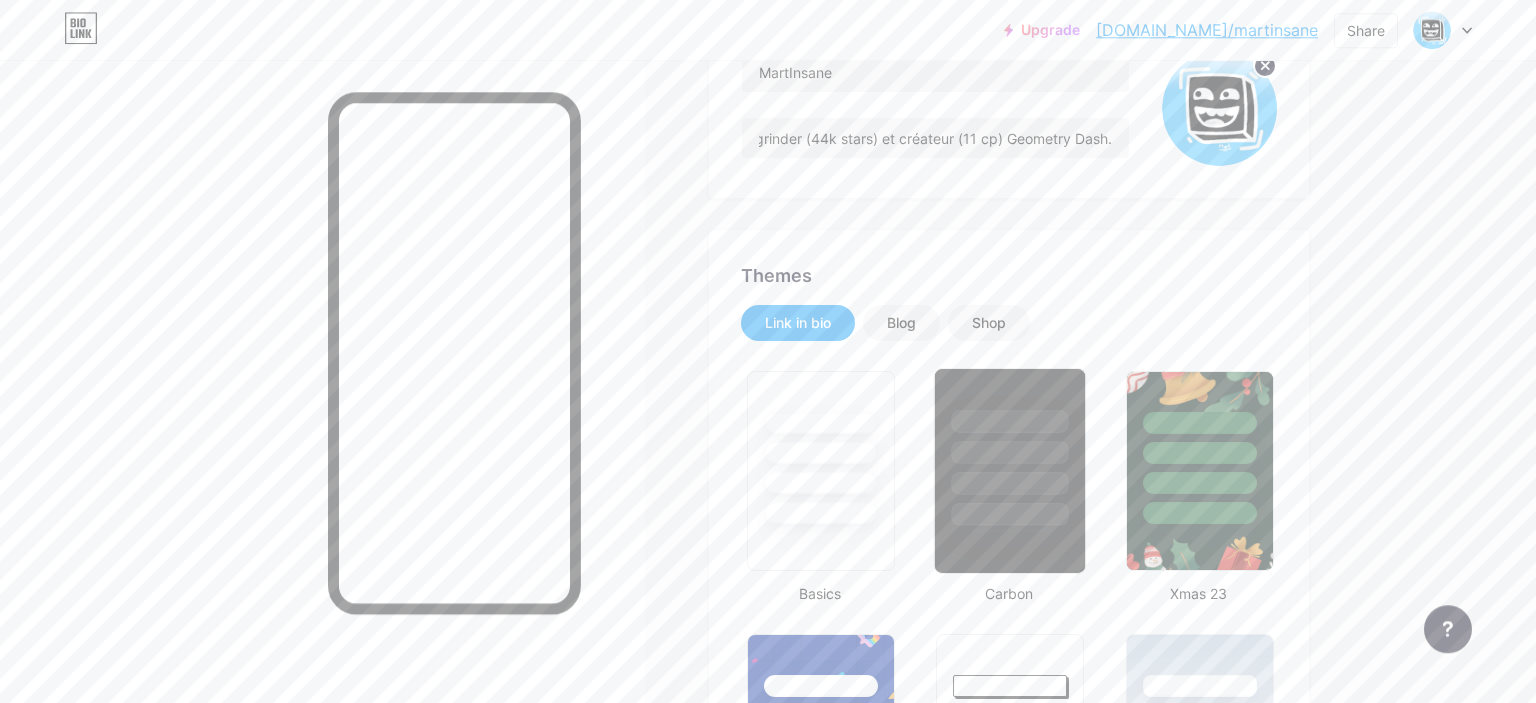 scroll, scrollTop: 257, scrollLeft: 0, axis: vertical 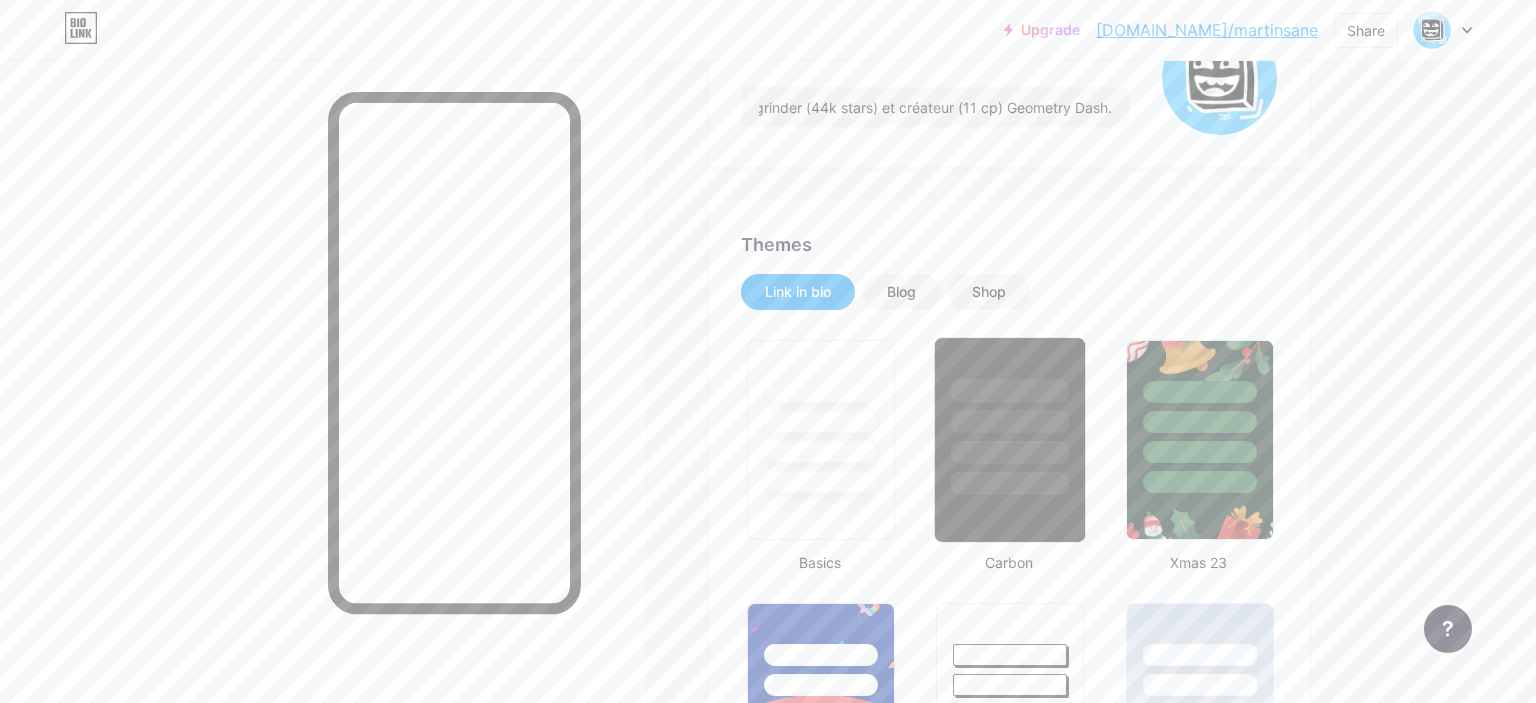 click at bounding box center (1010, 452) 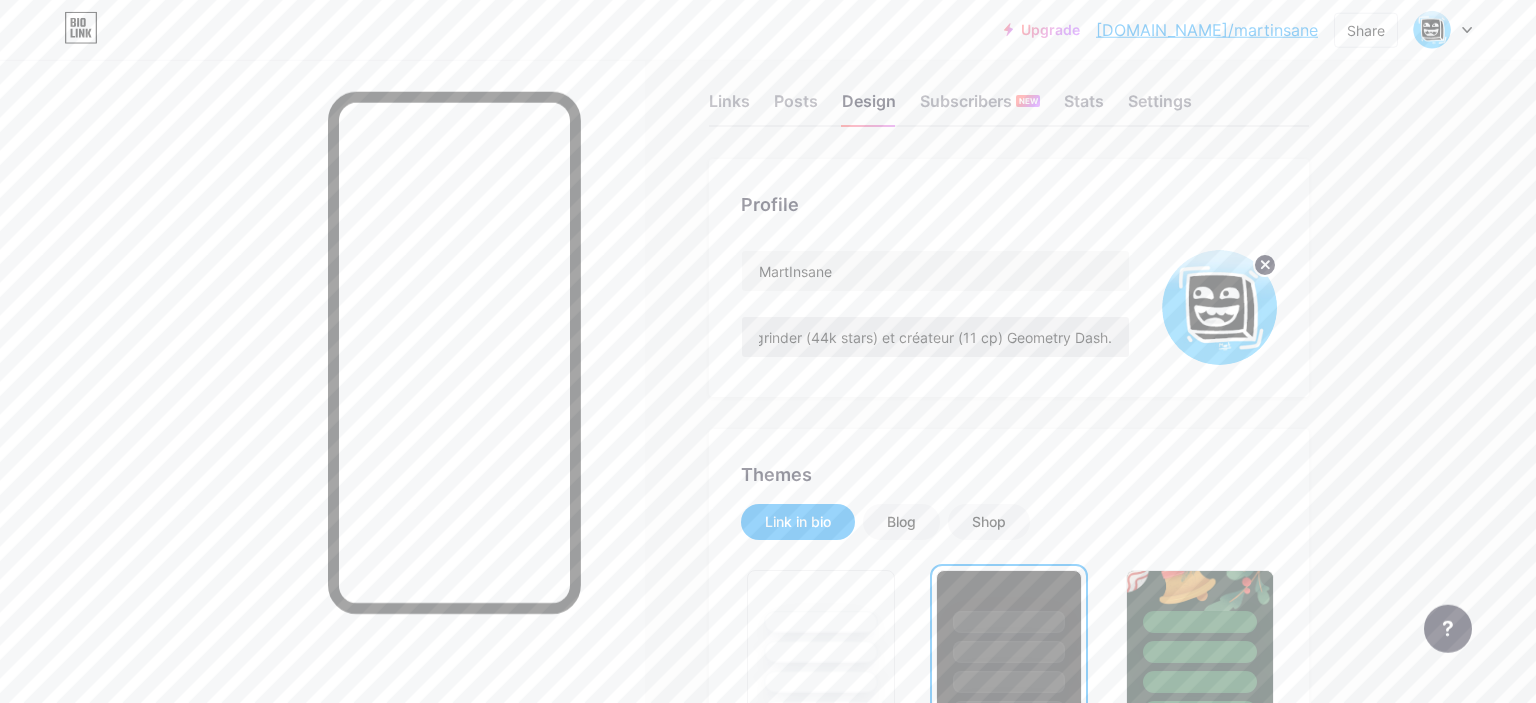 scroll, scrollTop: 0, scrollLeft: 0, axis: both 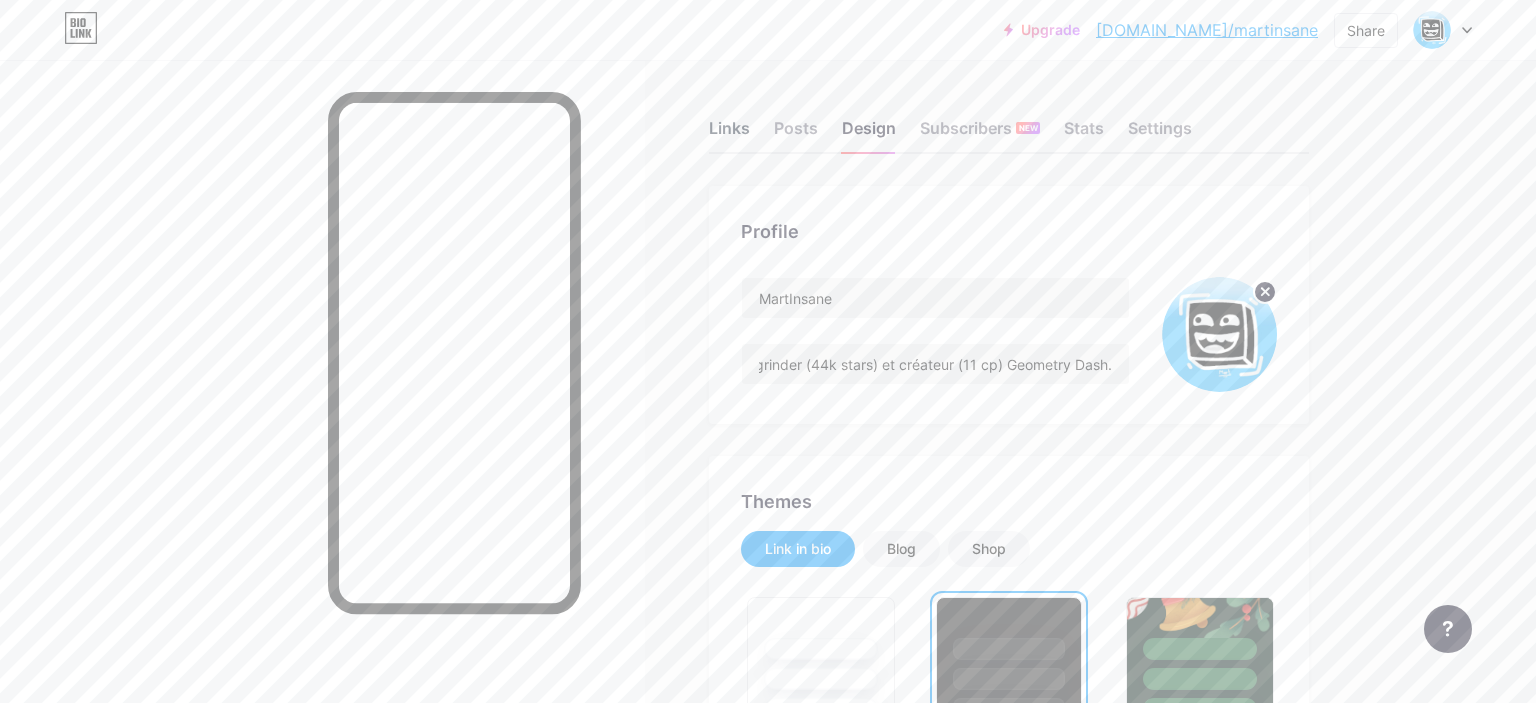 click on "Links" at bounding box center [729, 134] 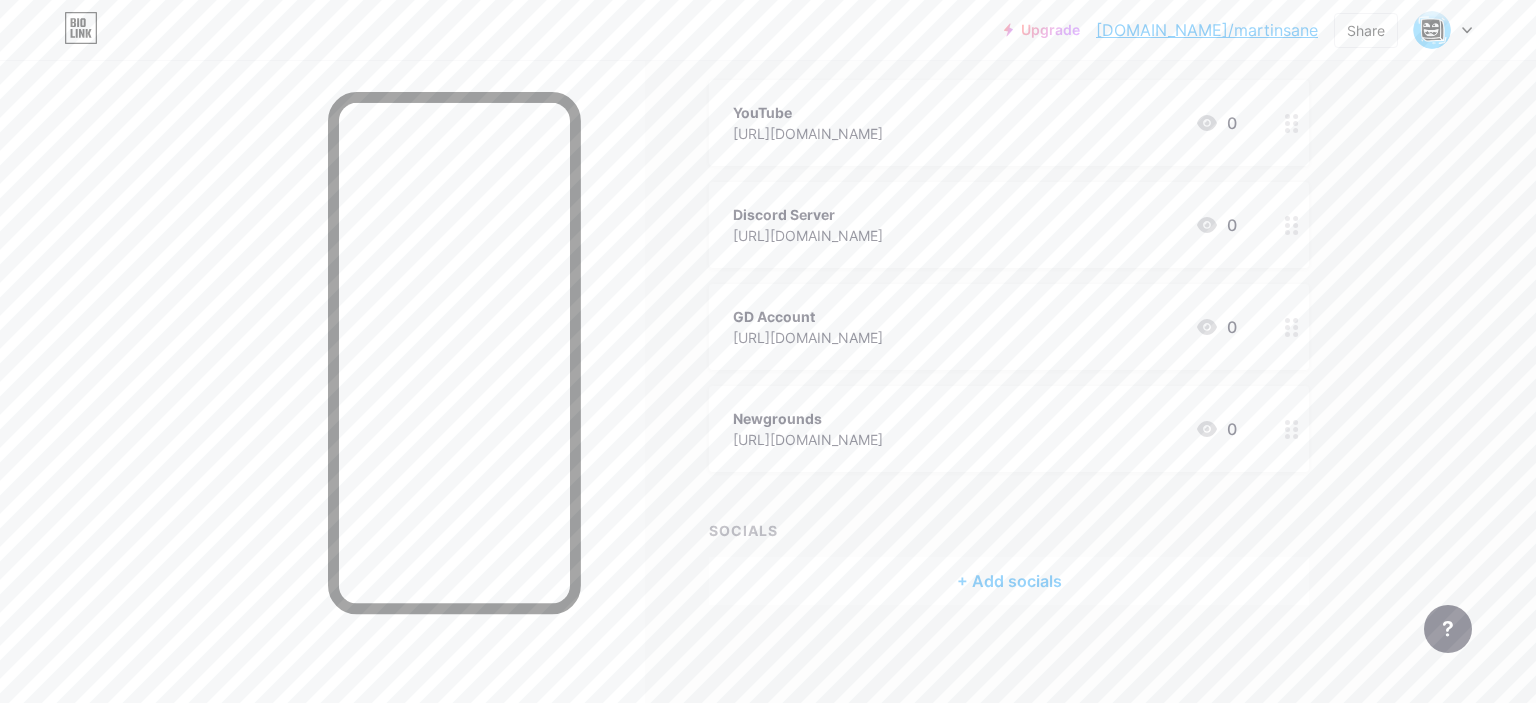 scroll, scrollTop: 0, scrollLeft: 0, axis: both 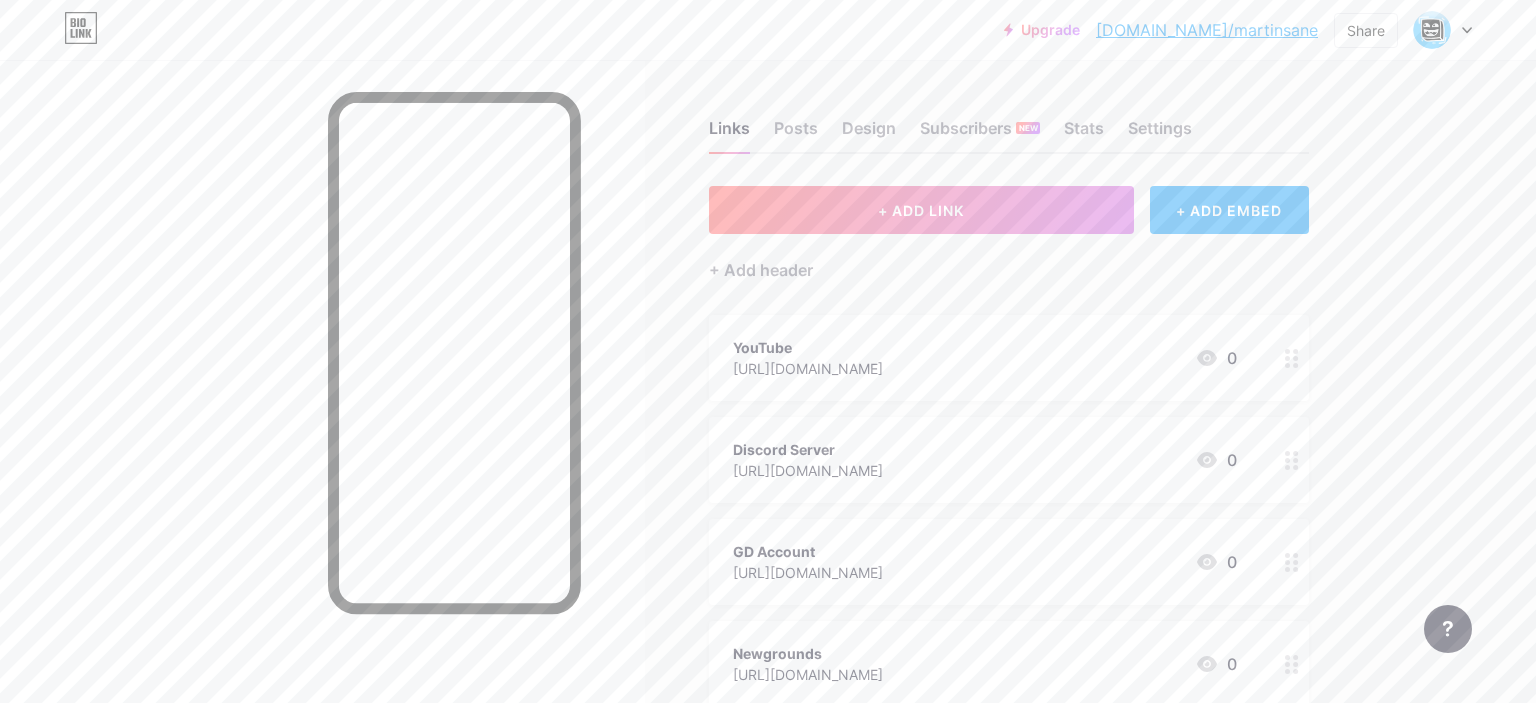 click on "YouTube
[URL][DOMAIN_NAME]
0" at bounding box center (1009, 358) 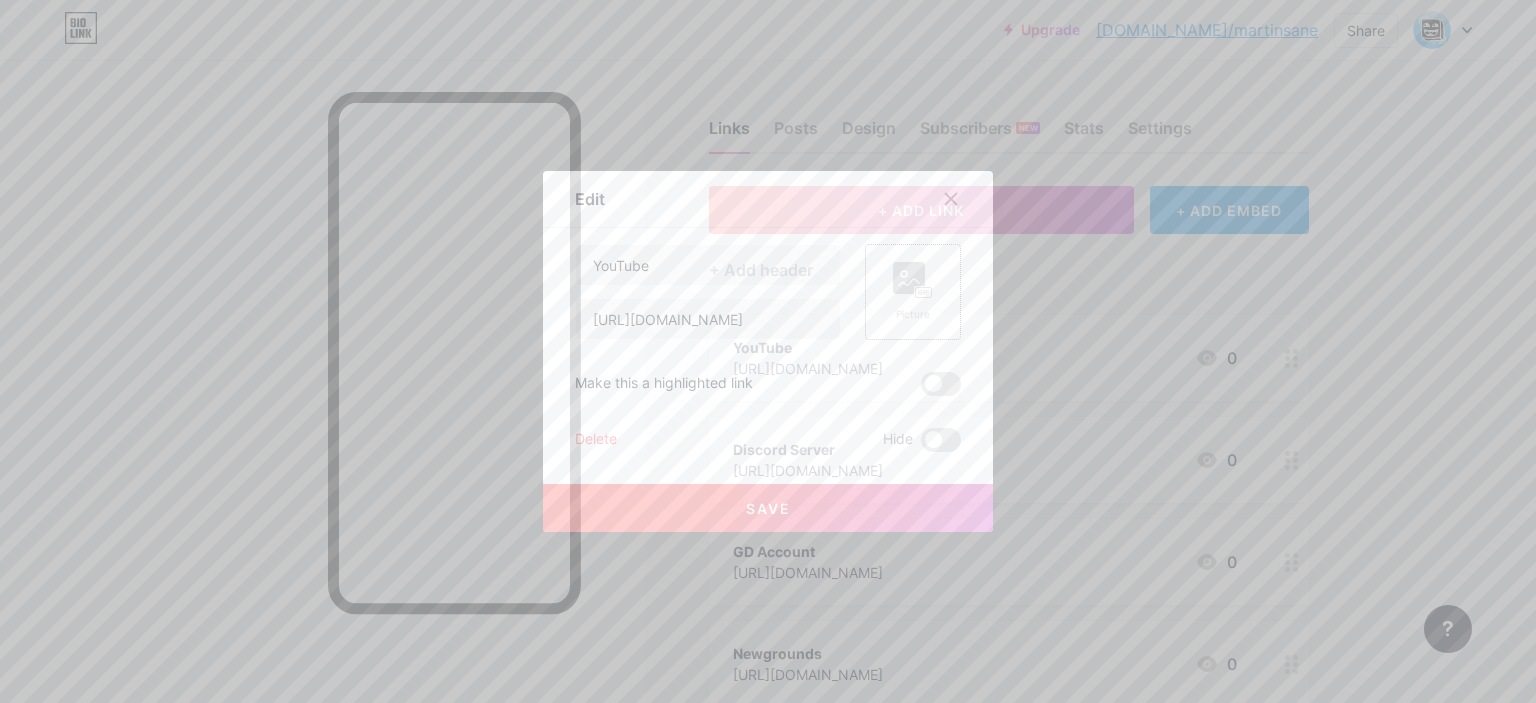 click on "Picture" at bounding box center [913, 292] 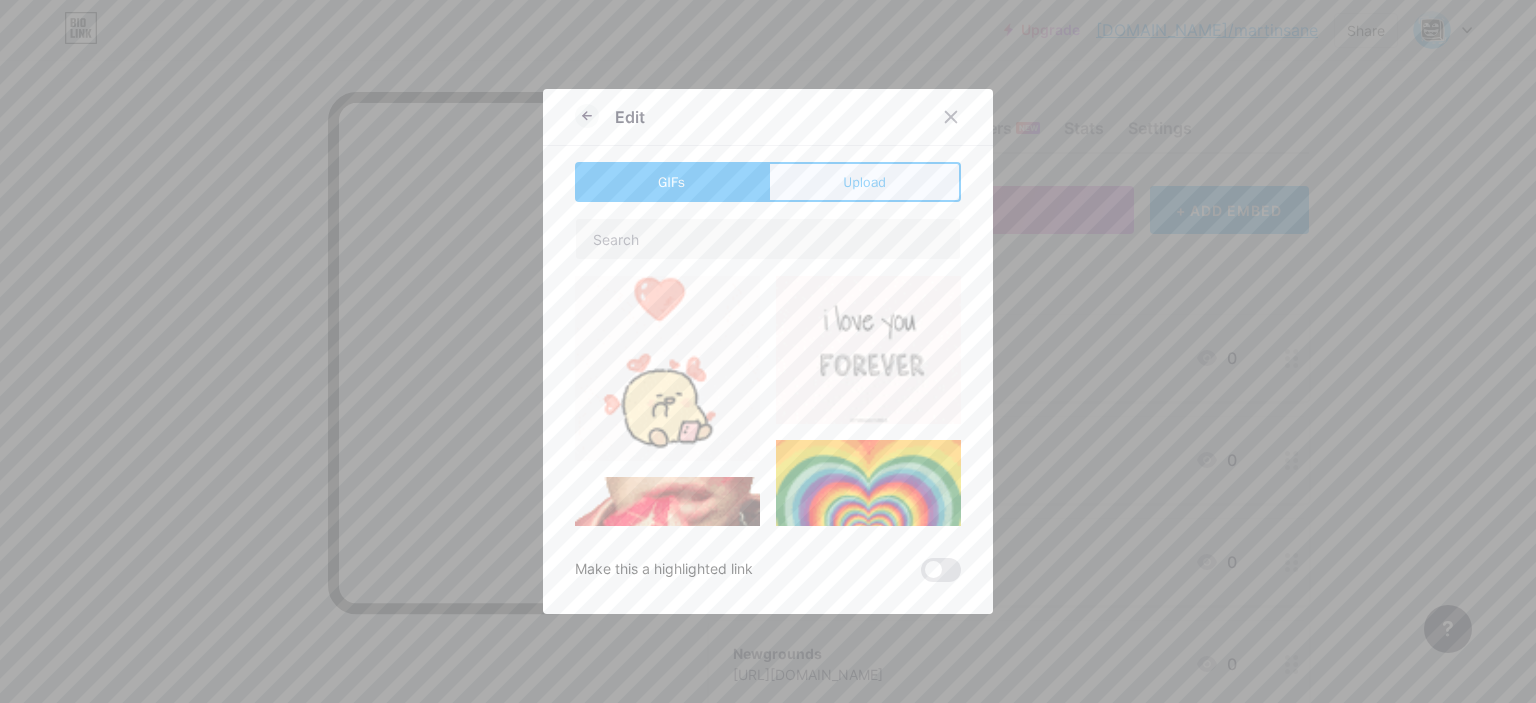 click on "Upload" at bounding box center [864, 182] 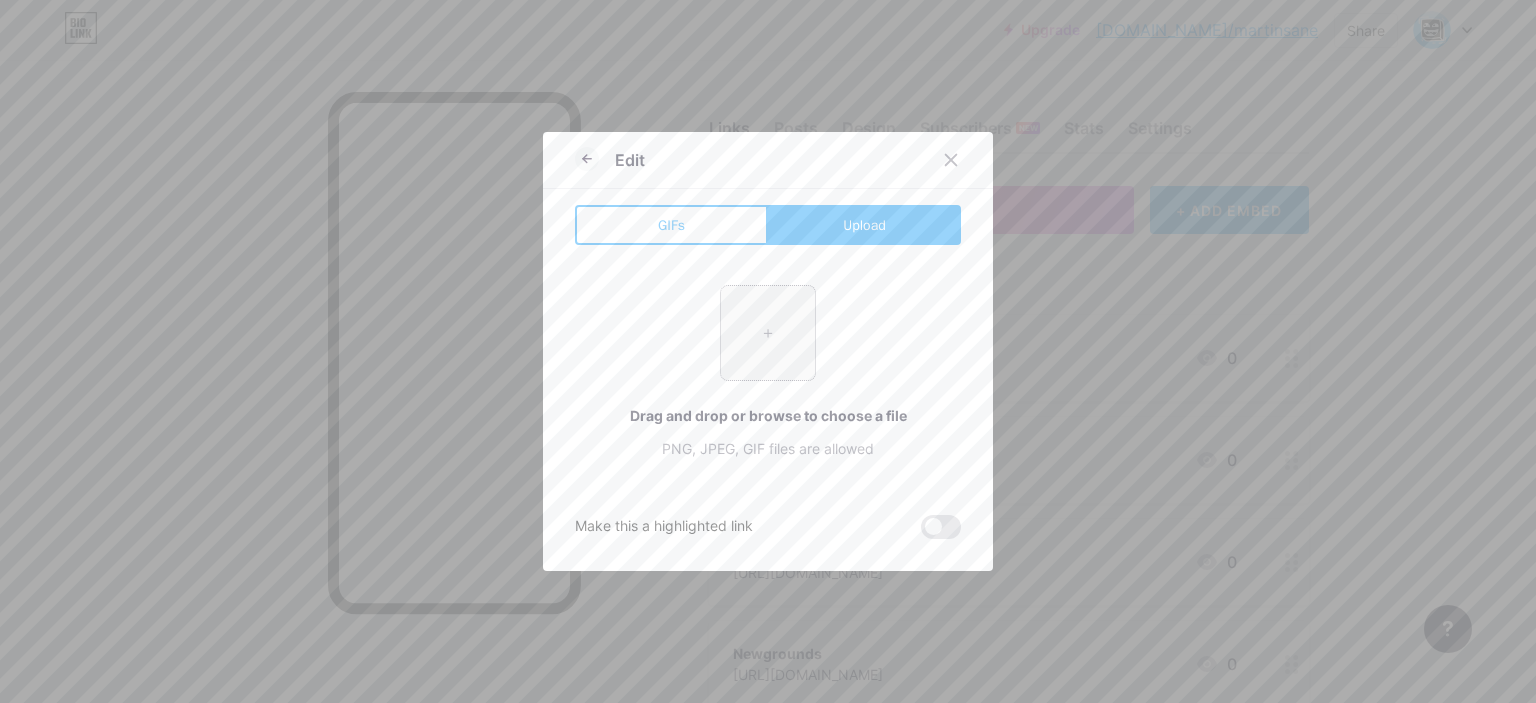 click at bounding box center [768, 333] 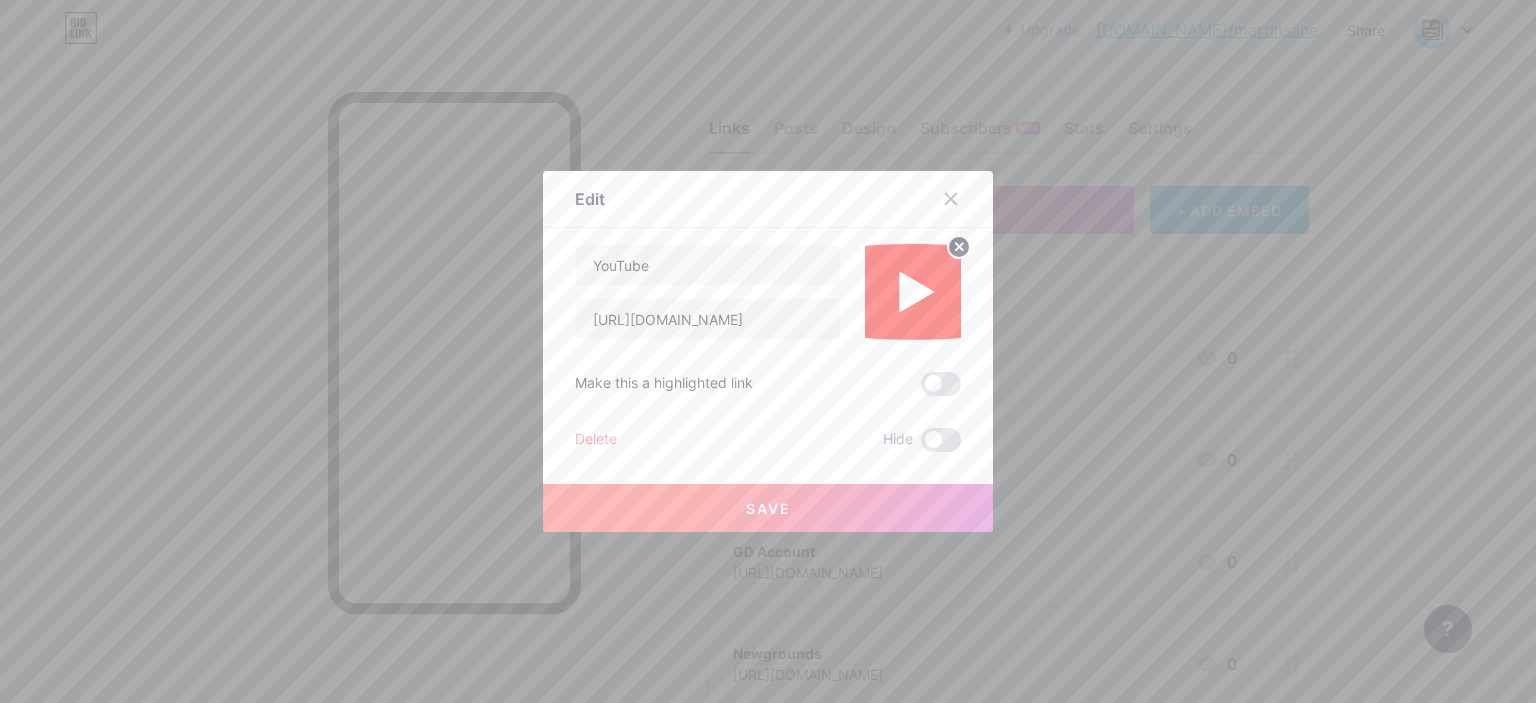click 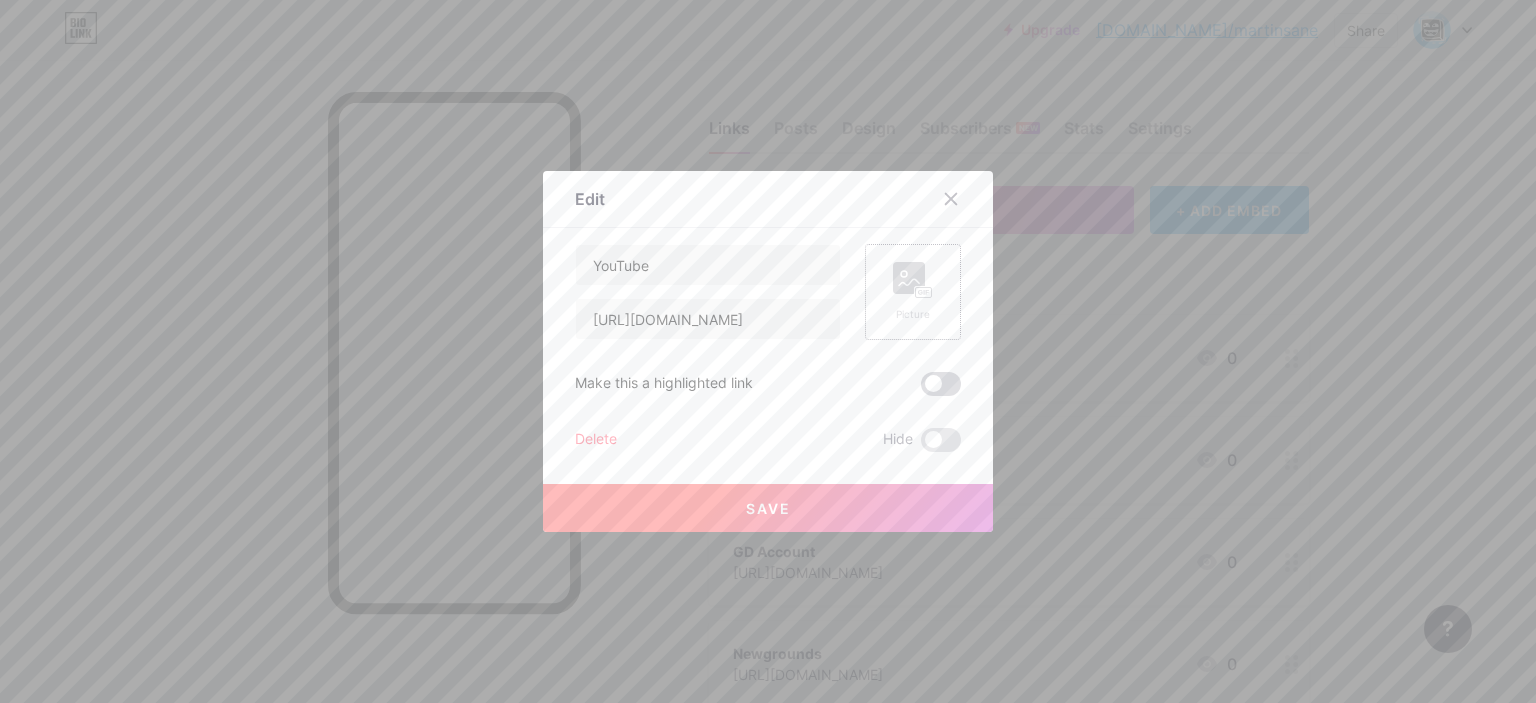click at bounding box center (941, 384) 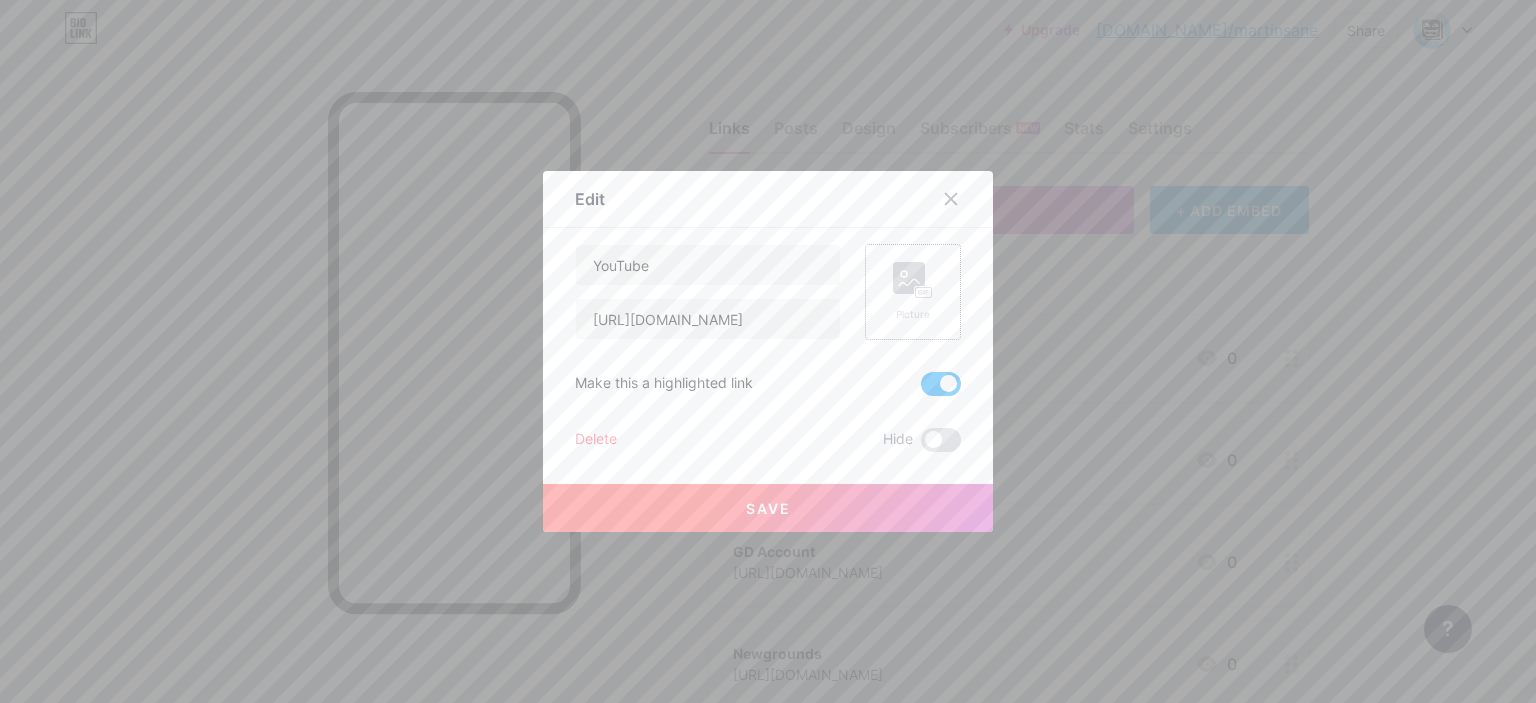 click on "Save" at bounding box center [768, 508] 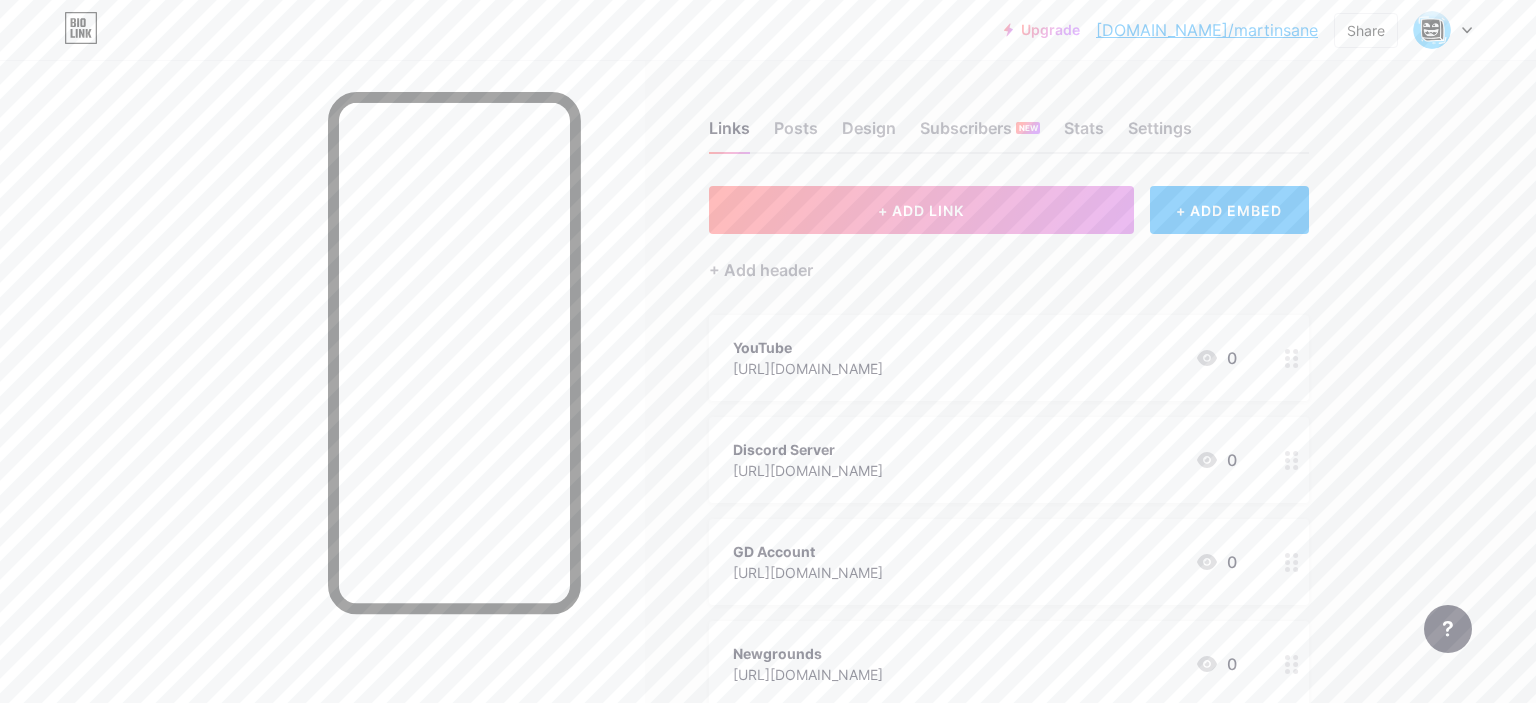 click 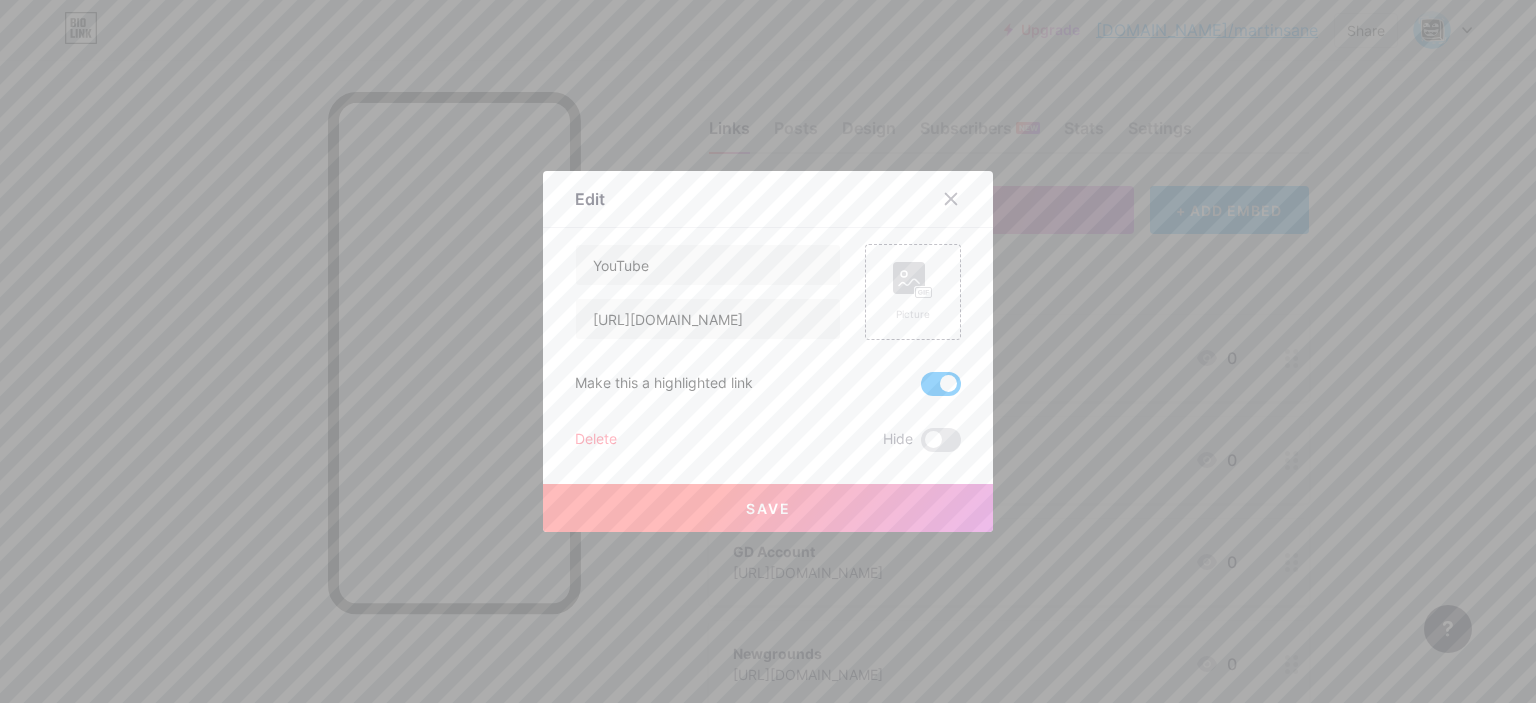 click on "YouTube     [URL][DOMAIN_NAME]                     Picture
Make this a highlighted link
Delete
Hide         Save" at bounding box center [768, 348] 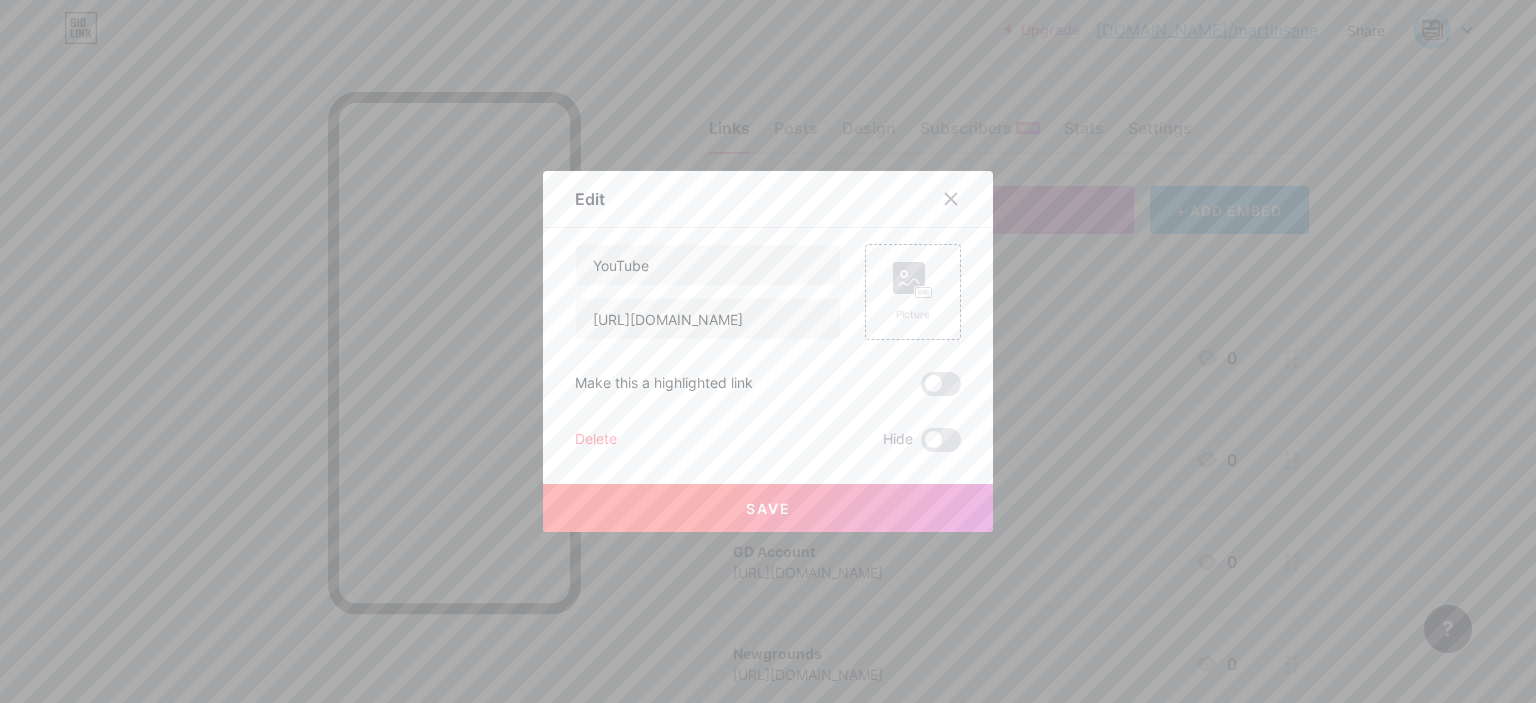 click on "Save" at bounding box center (768, 508) 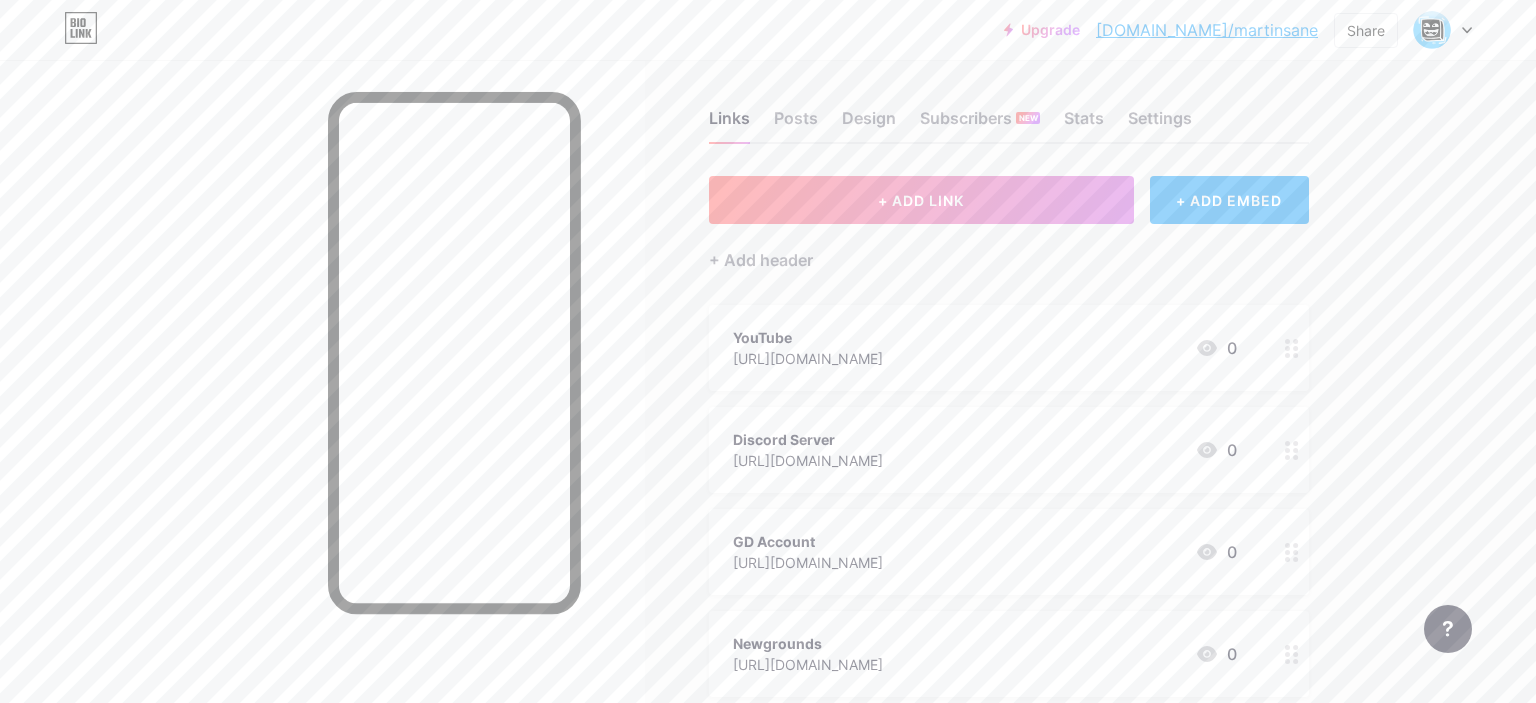scroll, scrollTop: 0, scrollLeft: 0, axis: both 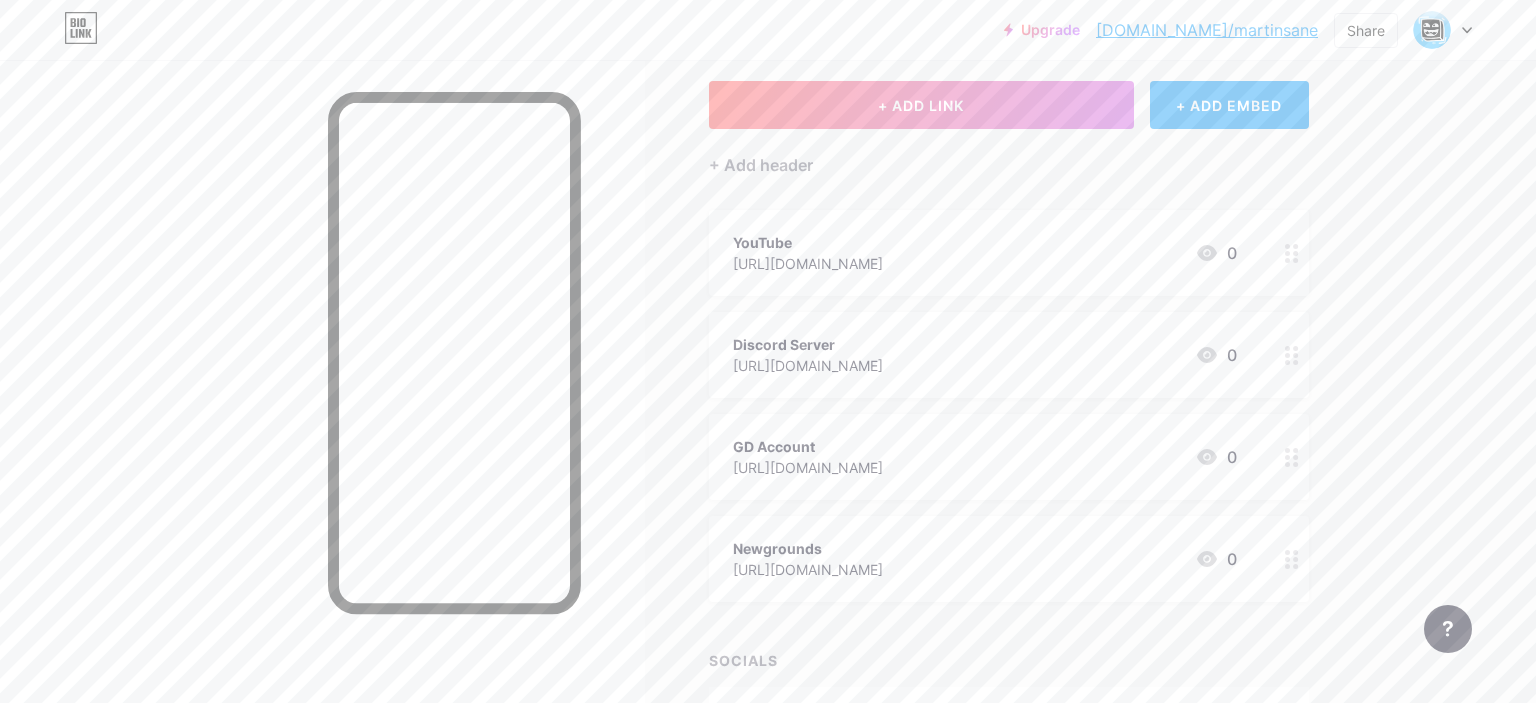 click on "Discord Server
[URL][DOMAIN_NAME]
0" at bounding box center (1009, 355) 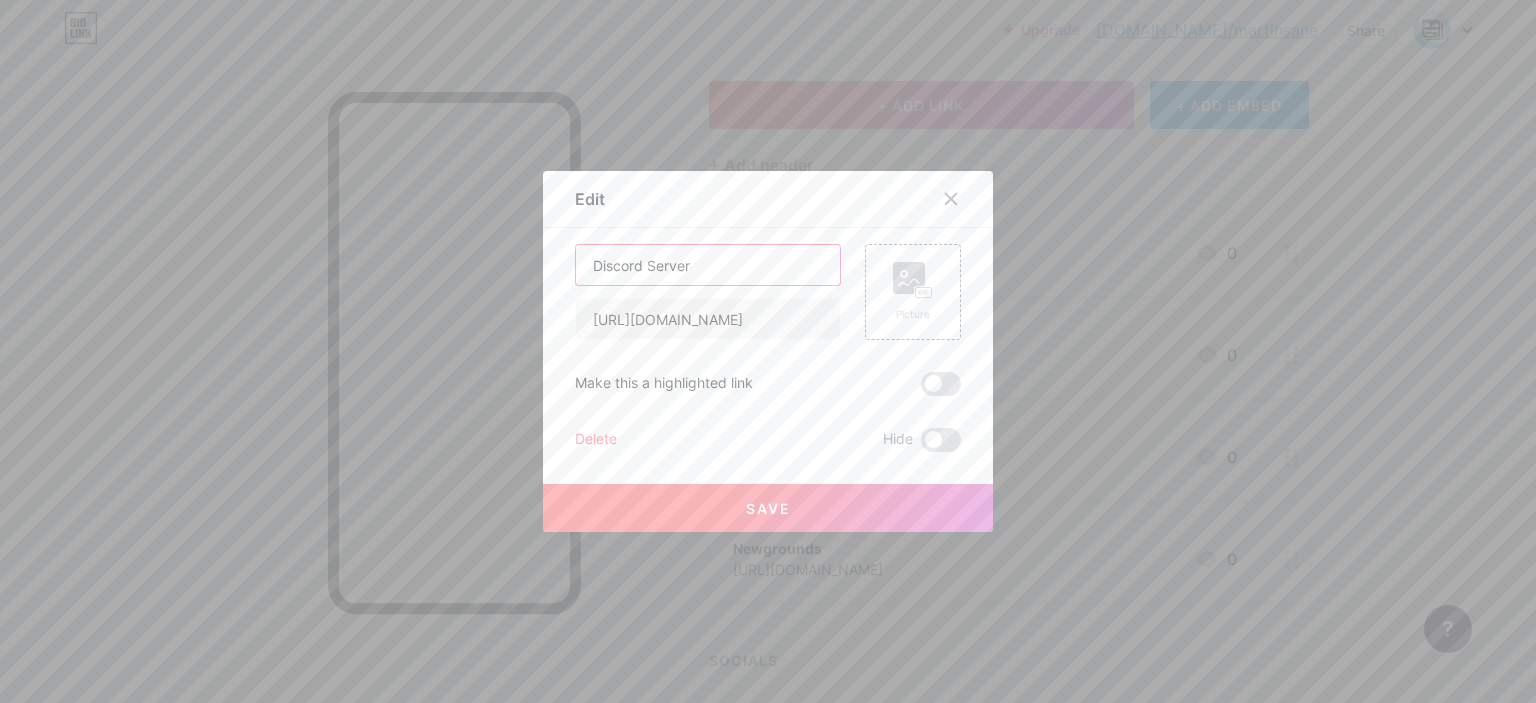 drag, startPoint x: 721, startPoint y: 260, endPoint x: 470, endPoint y: 254, distance: 251.0717 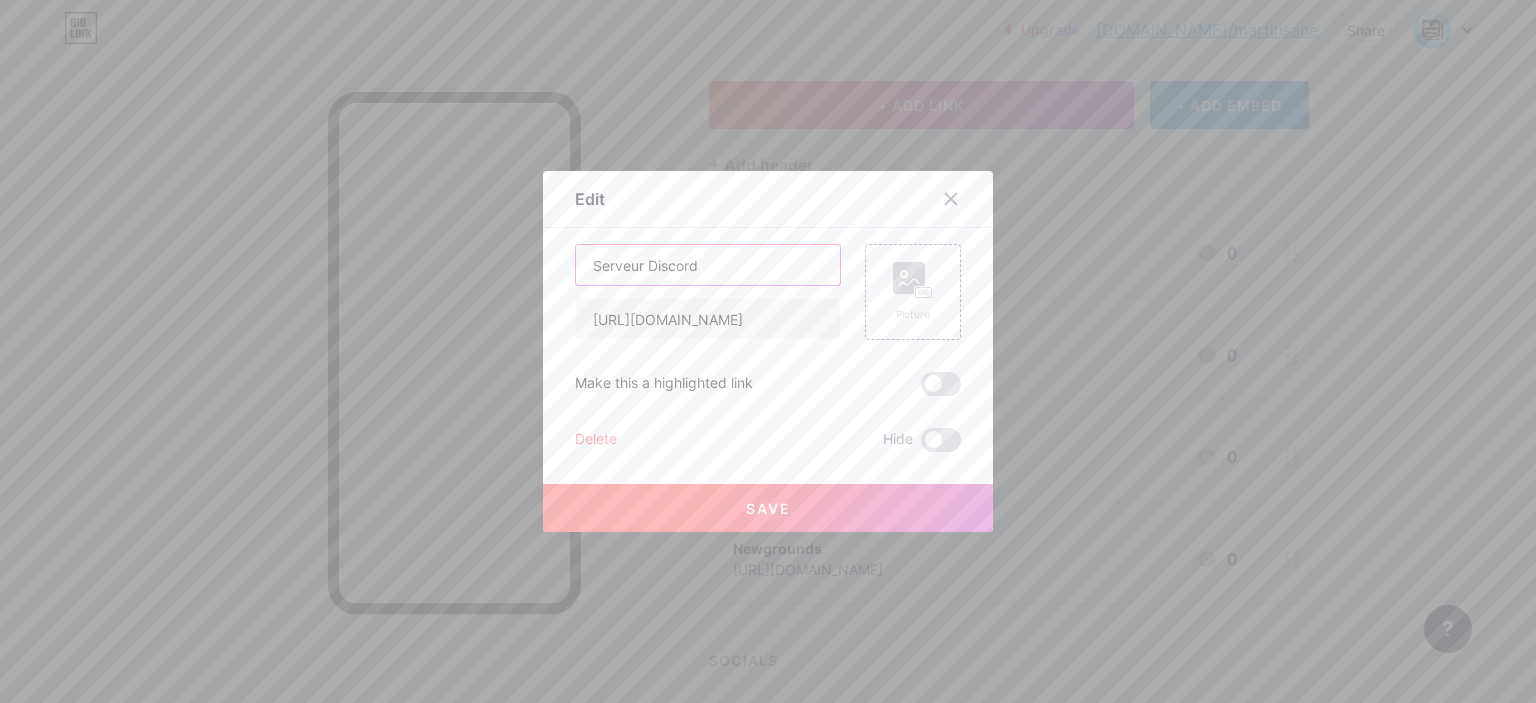 type on "Serveur Discord" 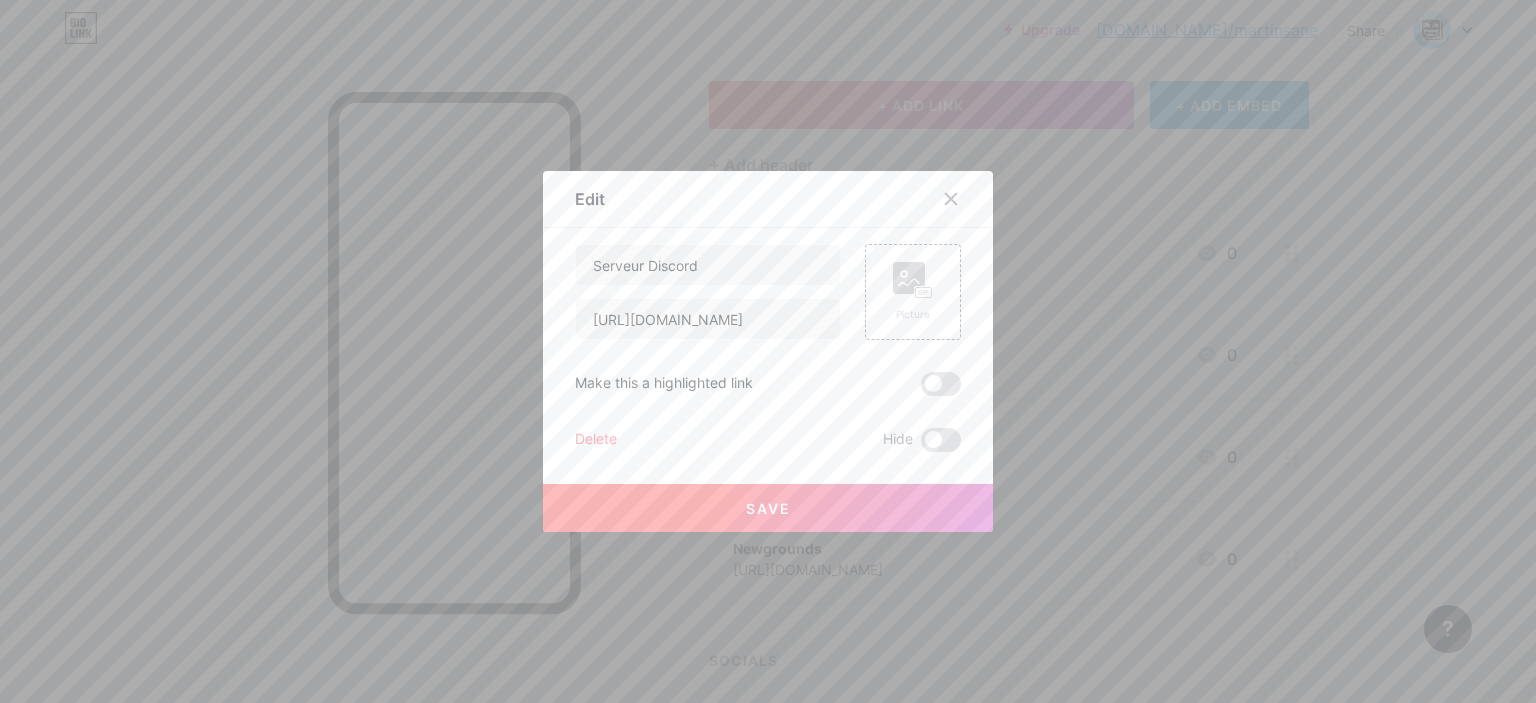 click on "Save" at bounding box center [768, 508] 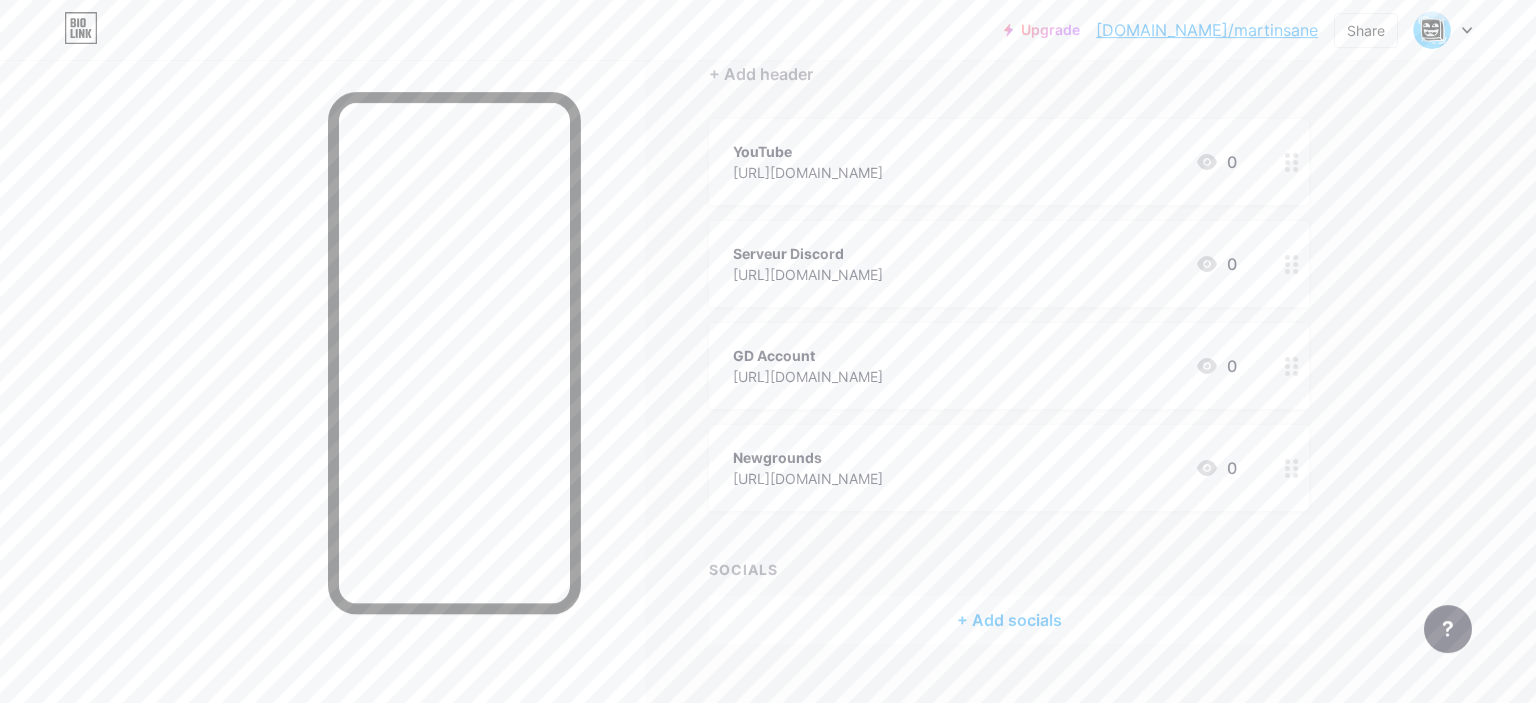 scroll, scrollTop: 235, scrollLeft: 0, axis: vertical 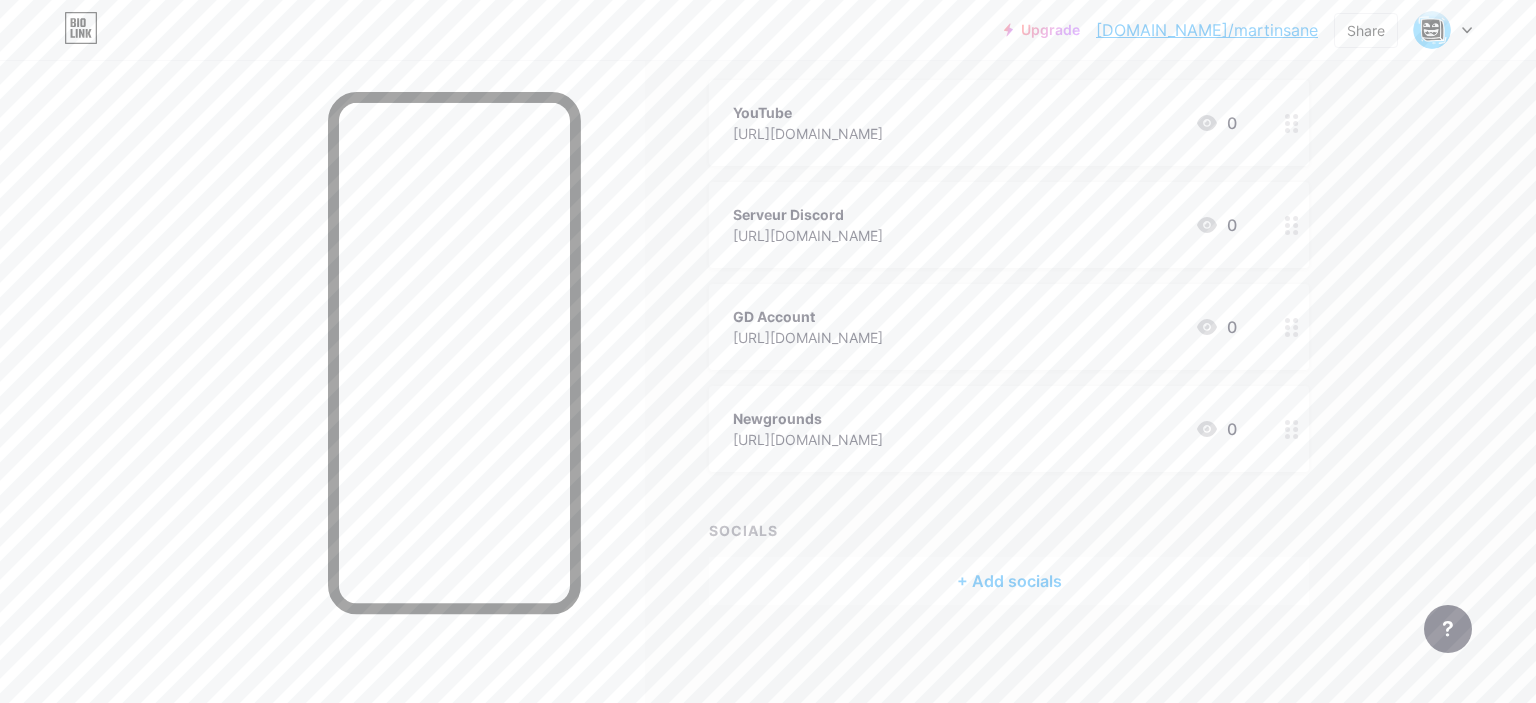 click 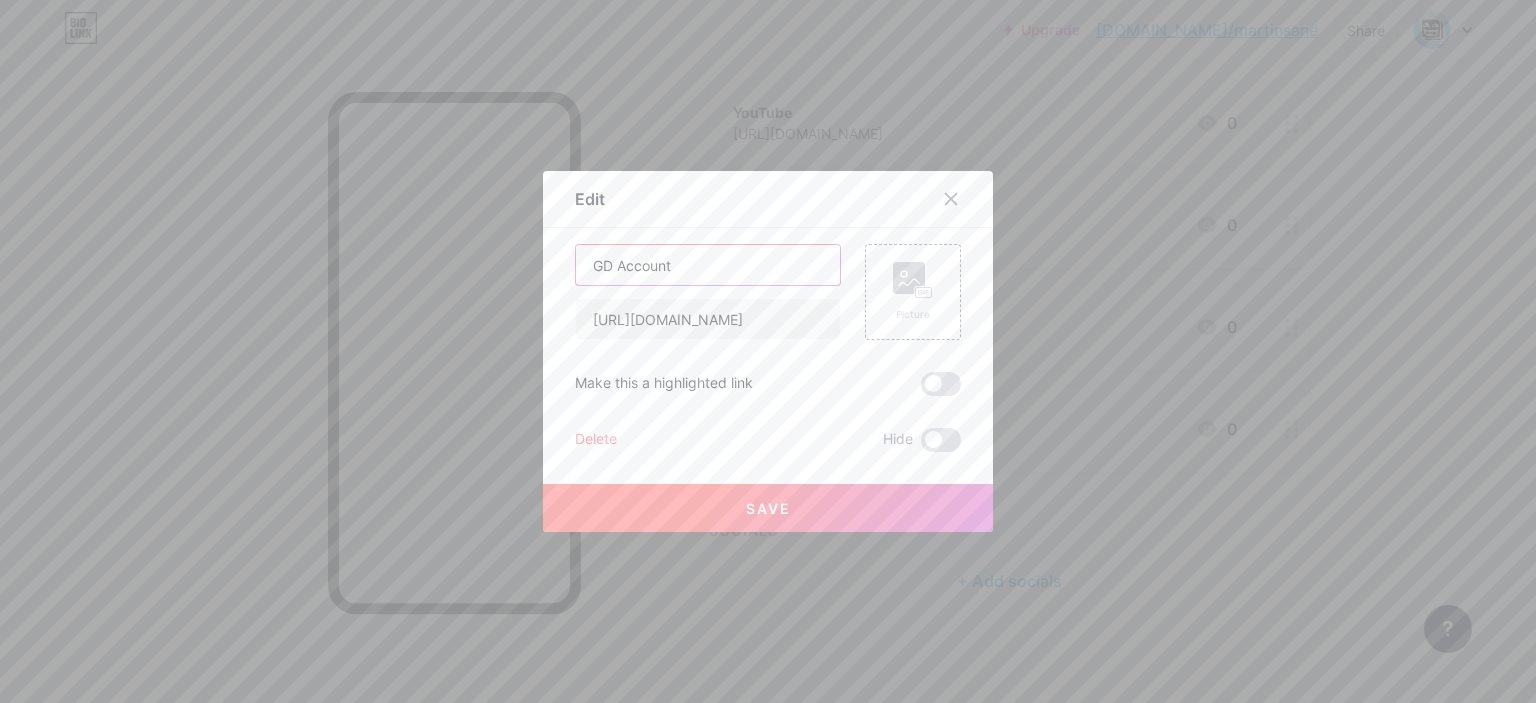 drag, startPoint x: 661, startPoint y: 266, endPoint x: 546, endPoint y: 266, distance: 115 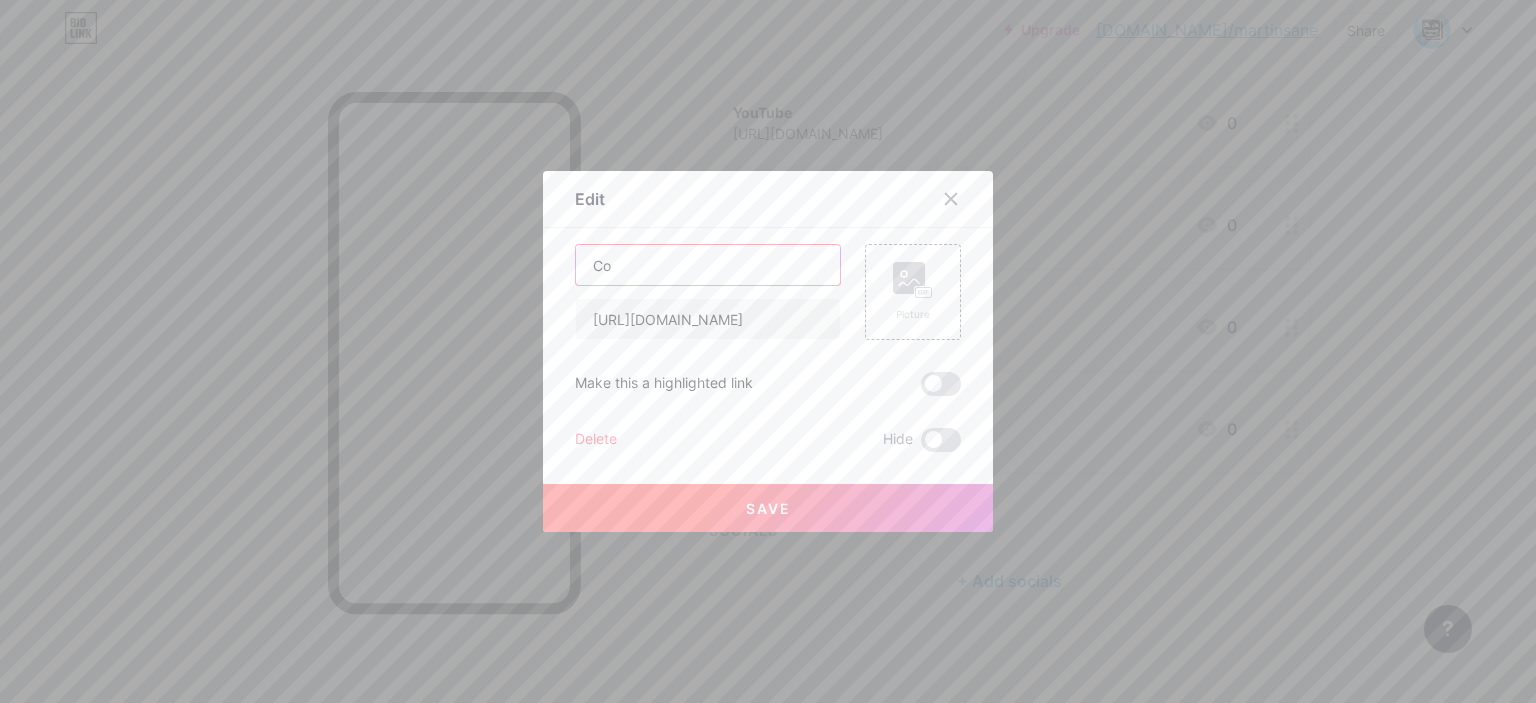 type on "C" 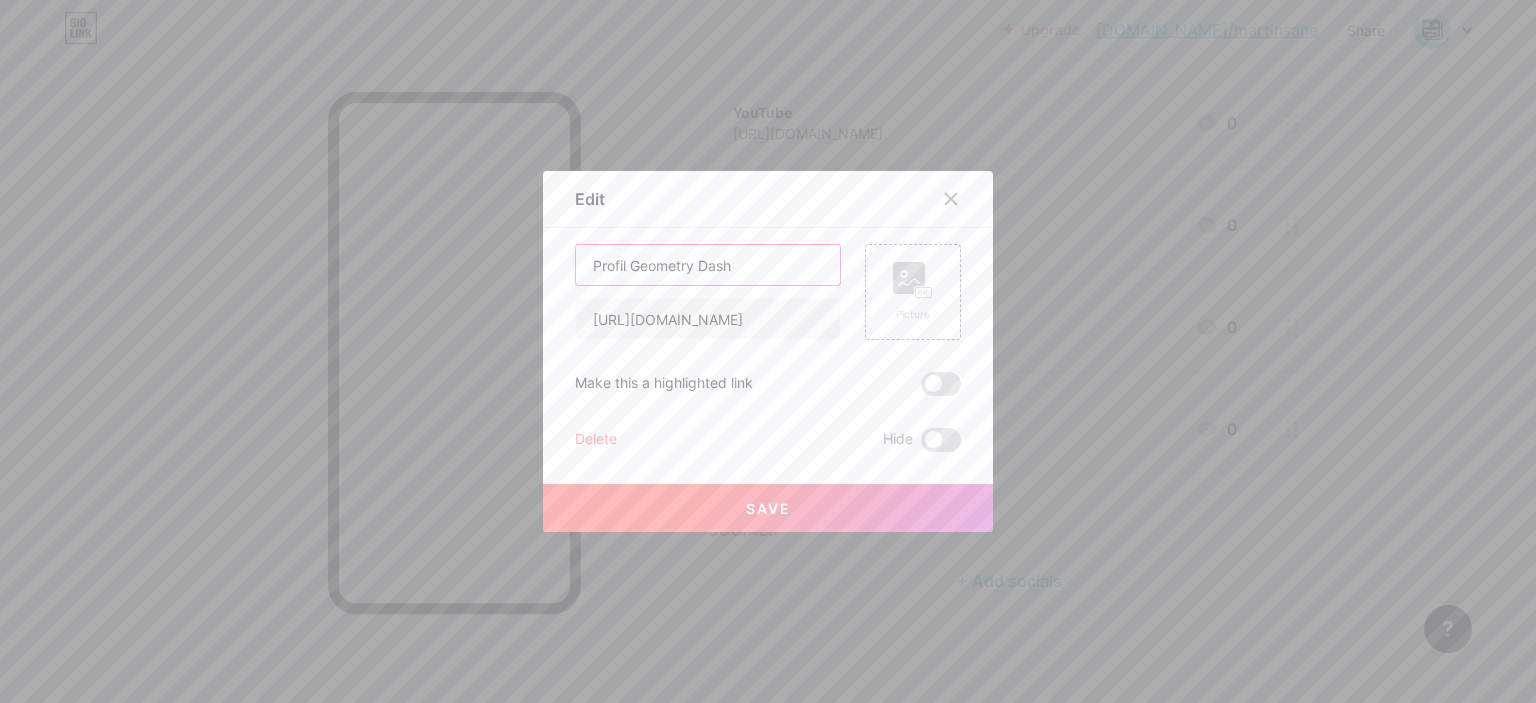 type on "Profil Geometry Dash" 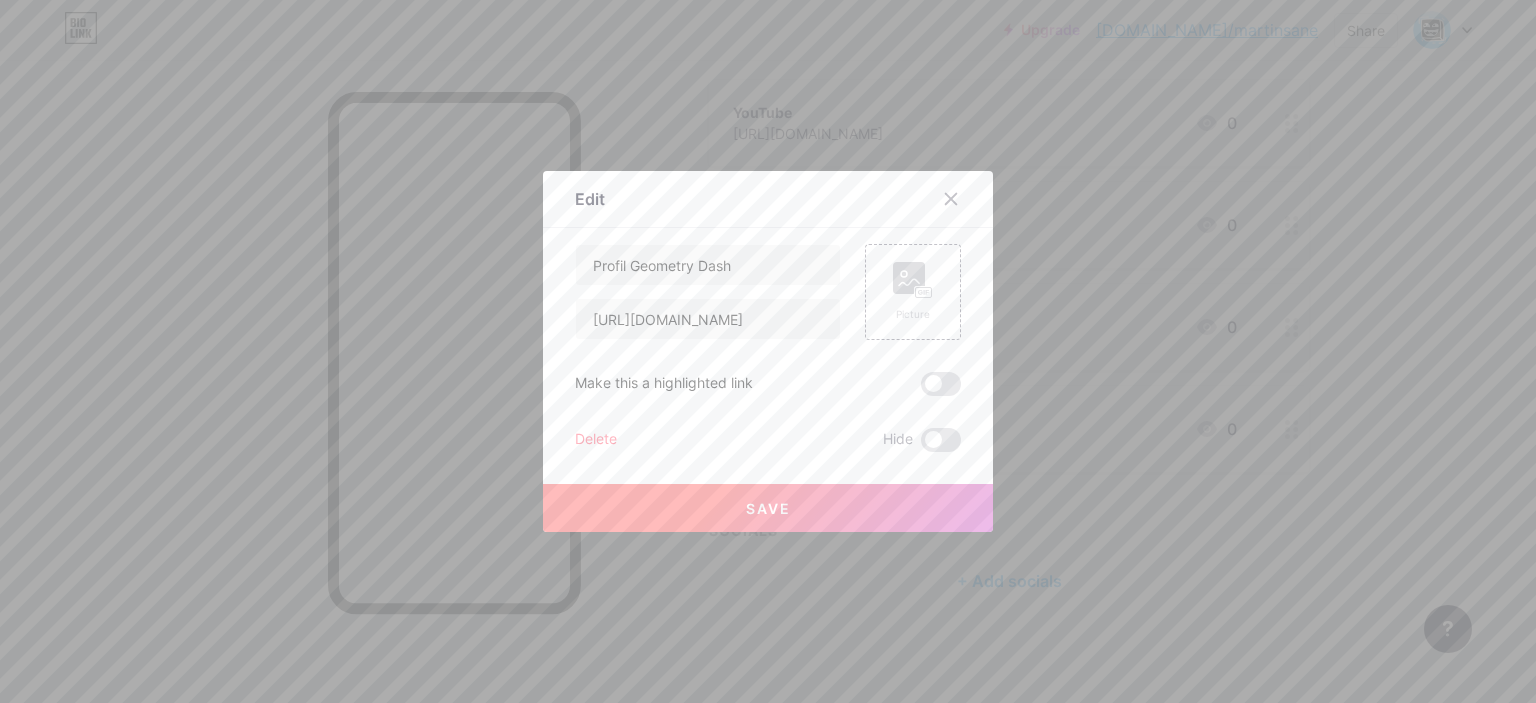 click on "Save" at bounding box center (768, 508) 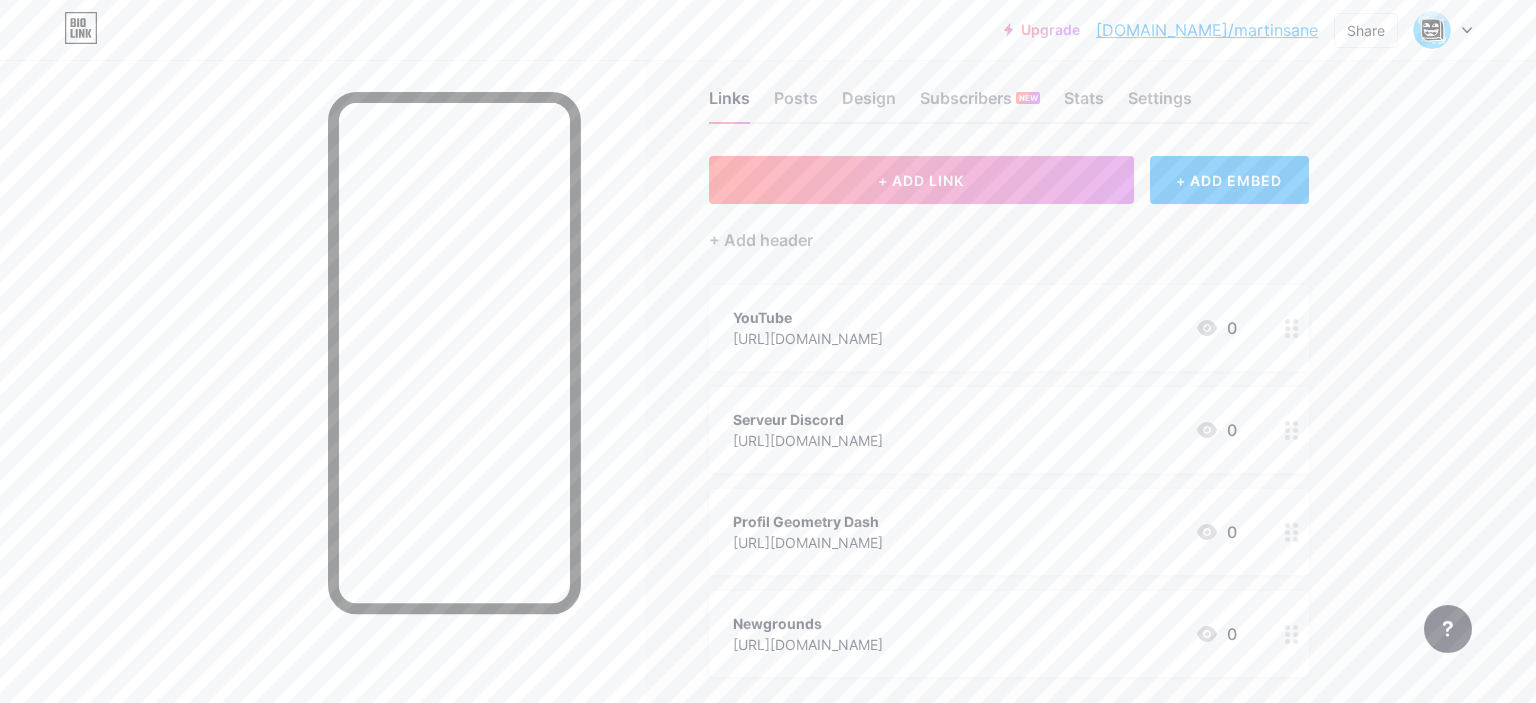 scroll, scrollTop: 0, scrollLeft: 0, axis: both 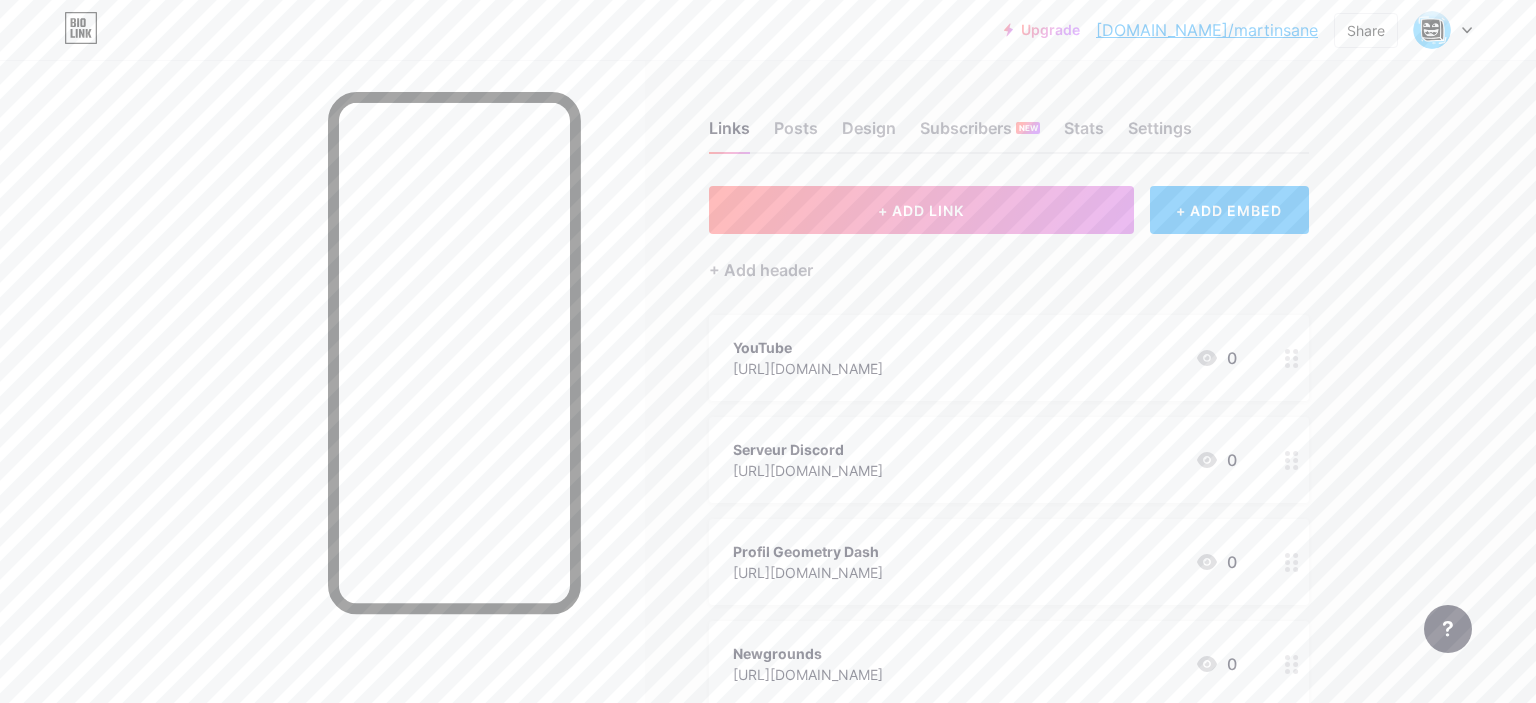 click on "+ ADD EMBED" at bounding box center (1229, 210) 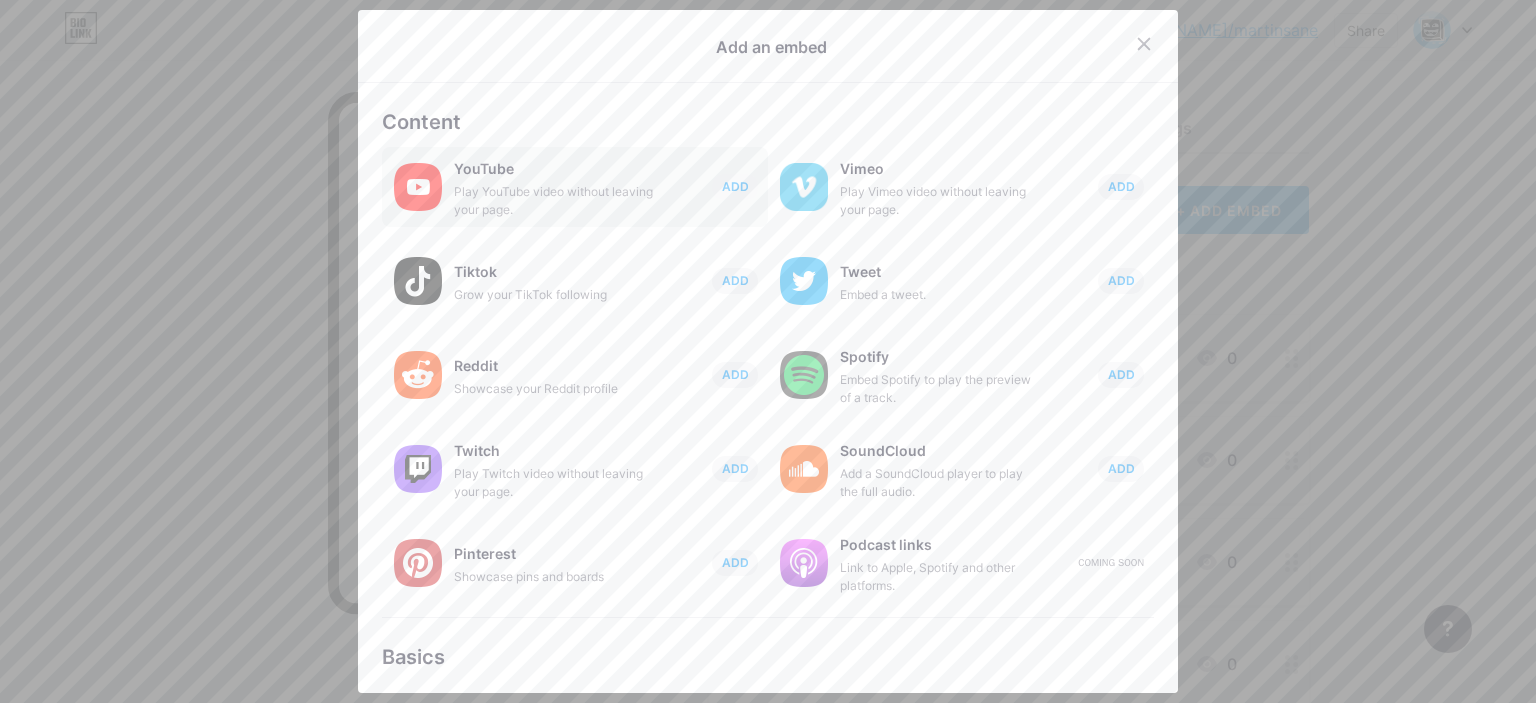 click on "Play YouTube video without leaving your page." at bounding box center (554, 201) 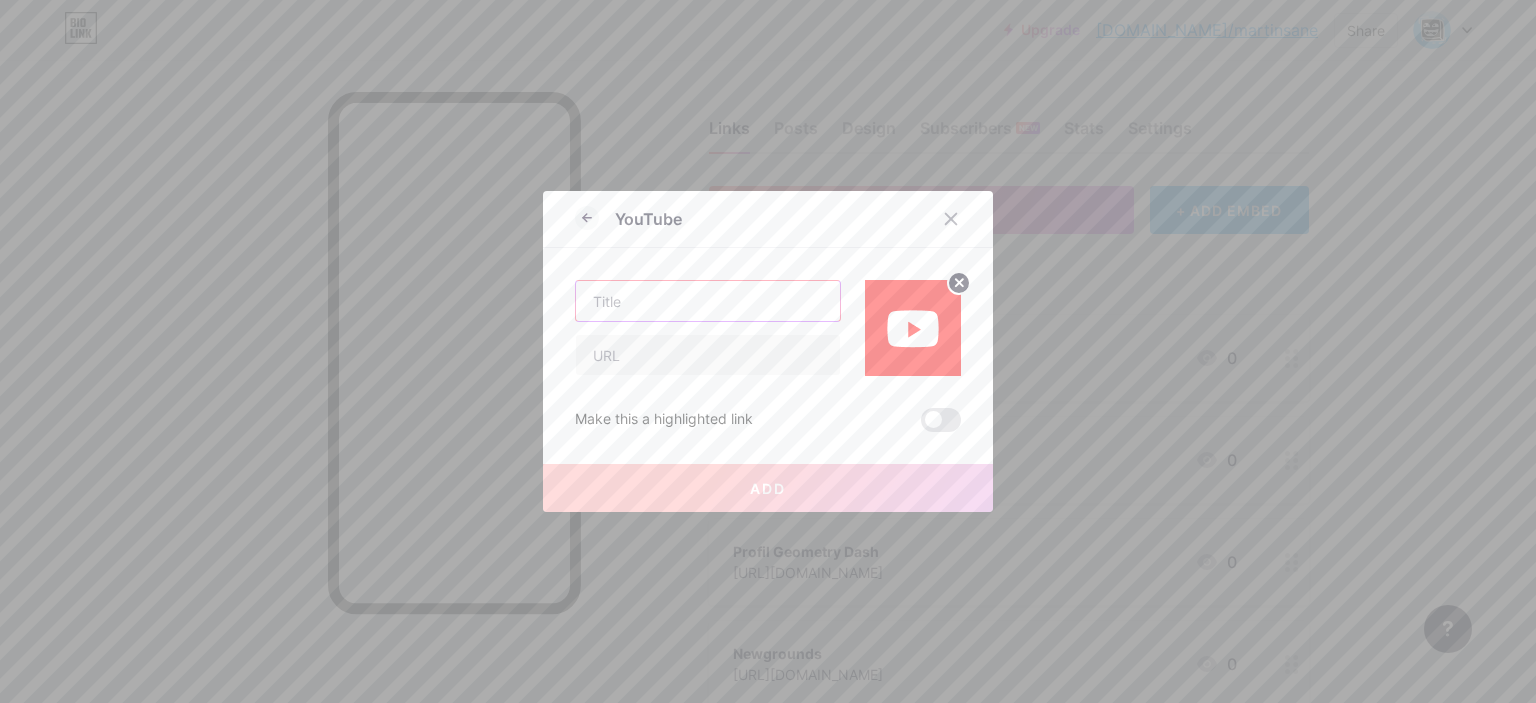 click at bounding box center (708, 301) 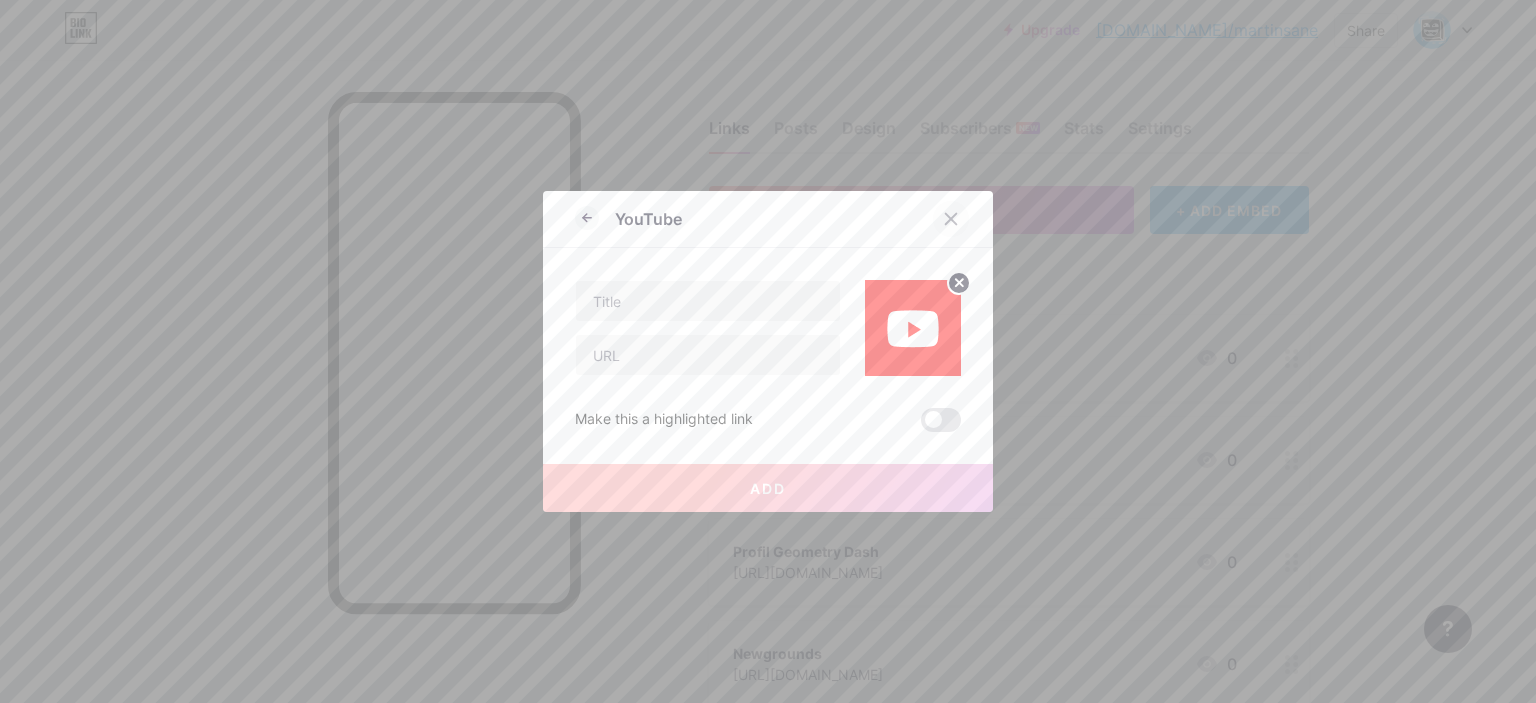 click 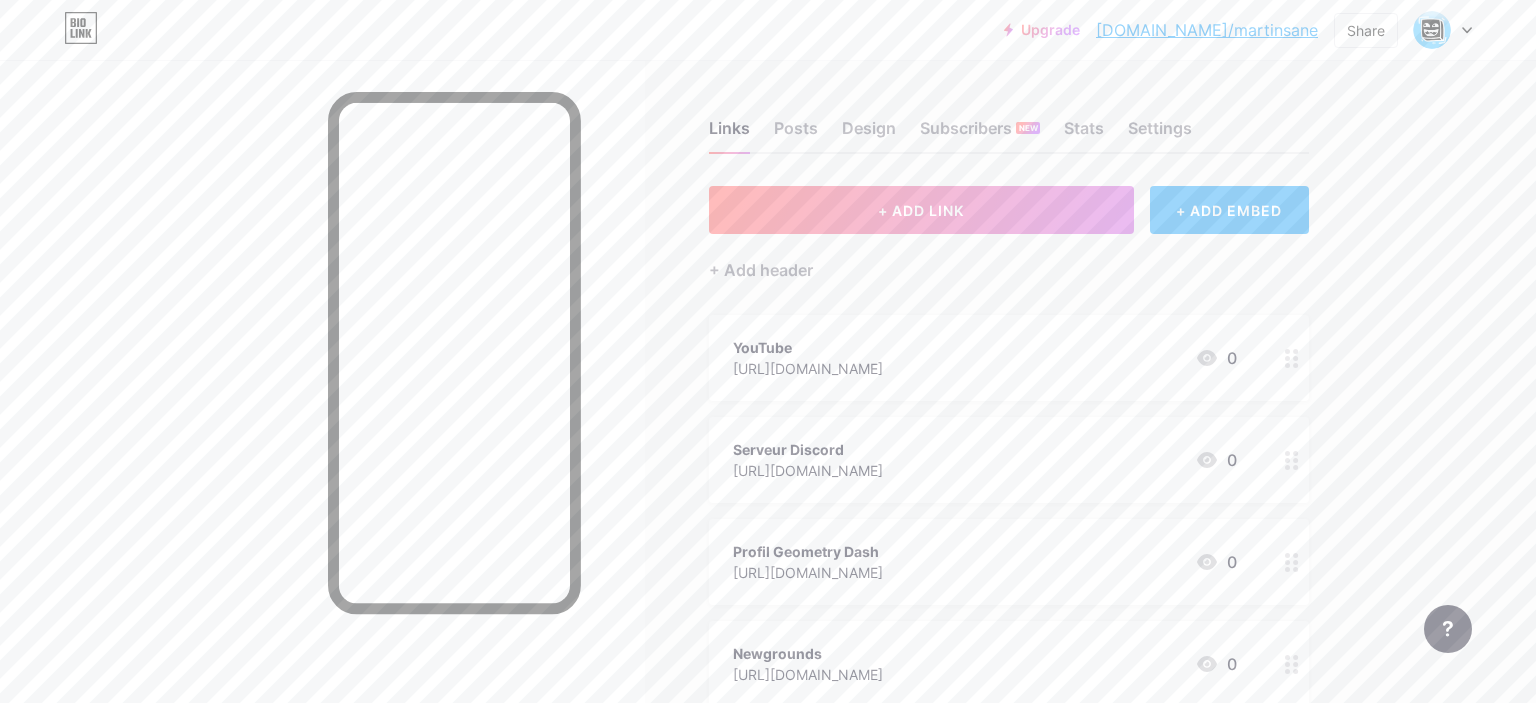 click on "+ ADD EMBED" at bounding box center [1229, 210] 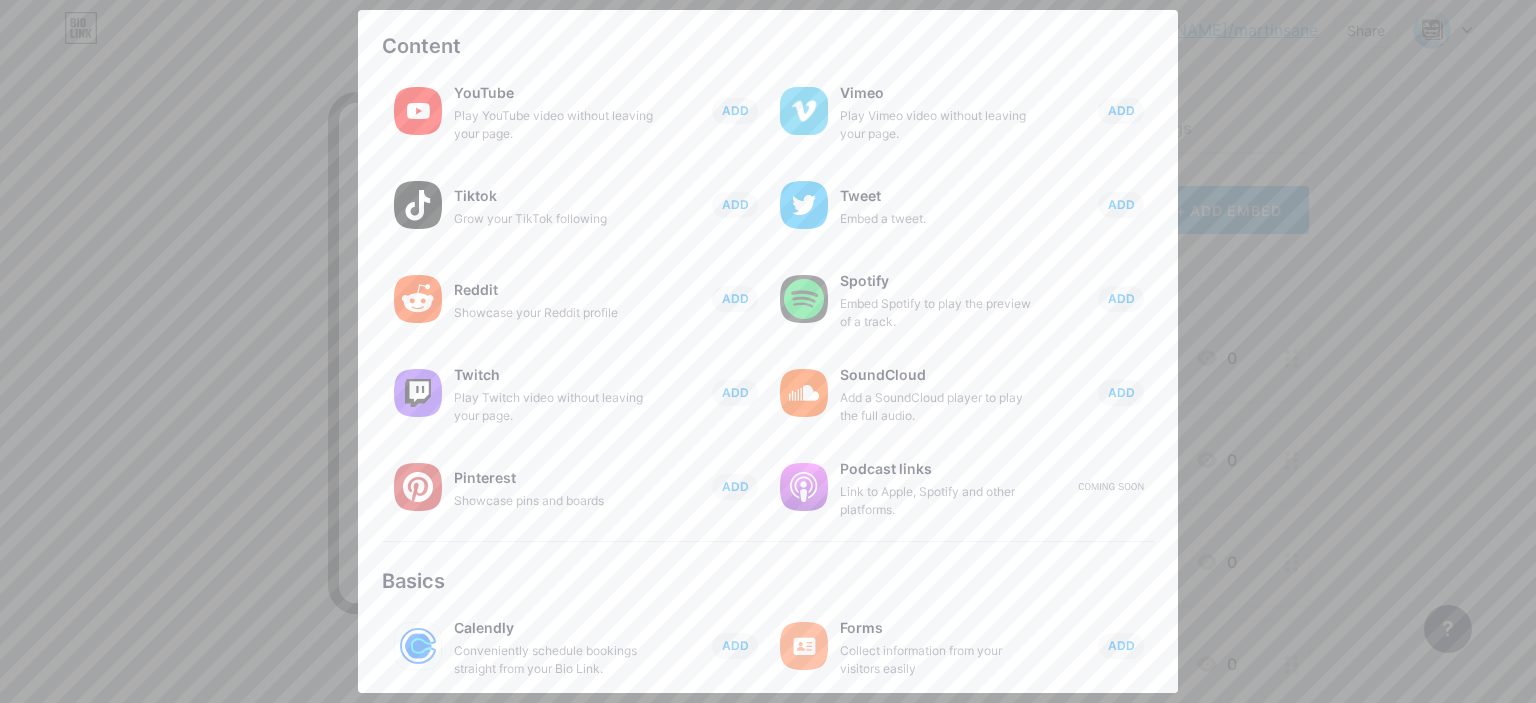 scroll, scrollTop: 75, scrollLeft: 0, axis: vertical 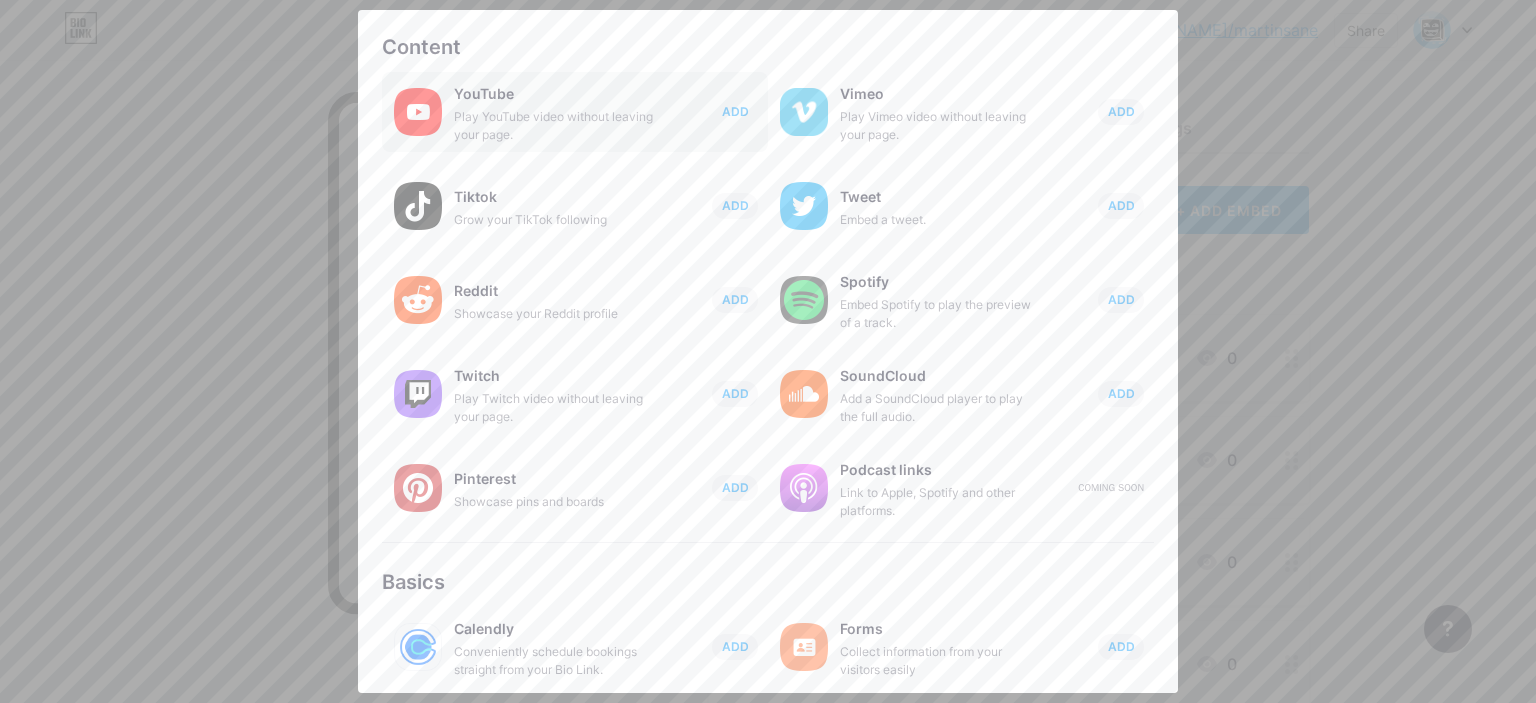 click on "ADD" at bounding box center (735, 111) 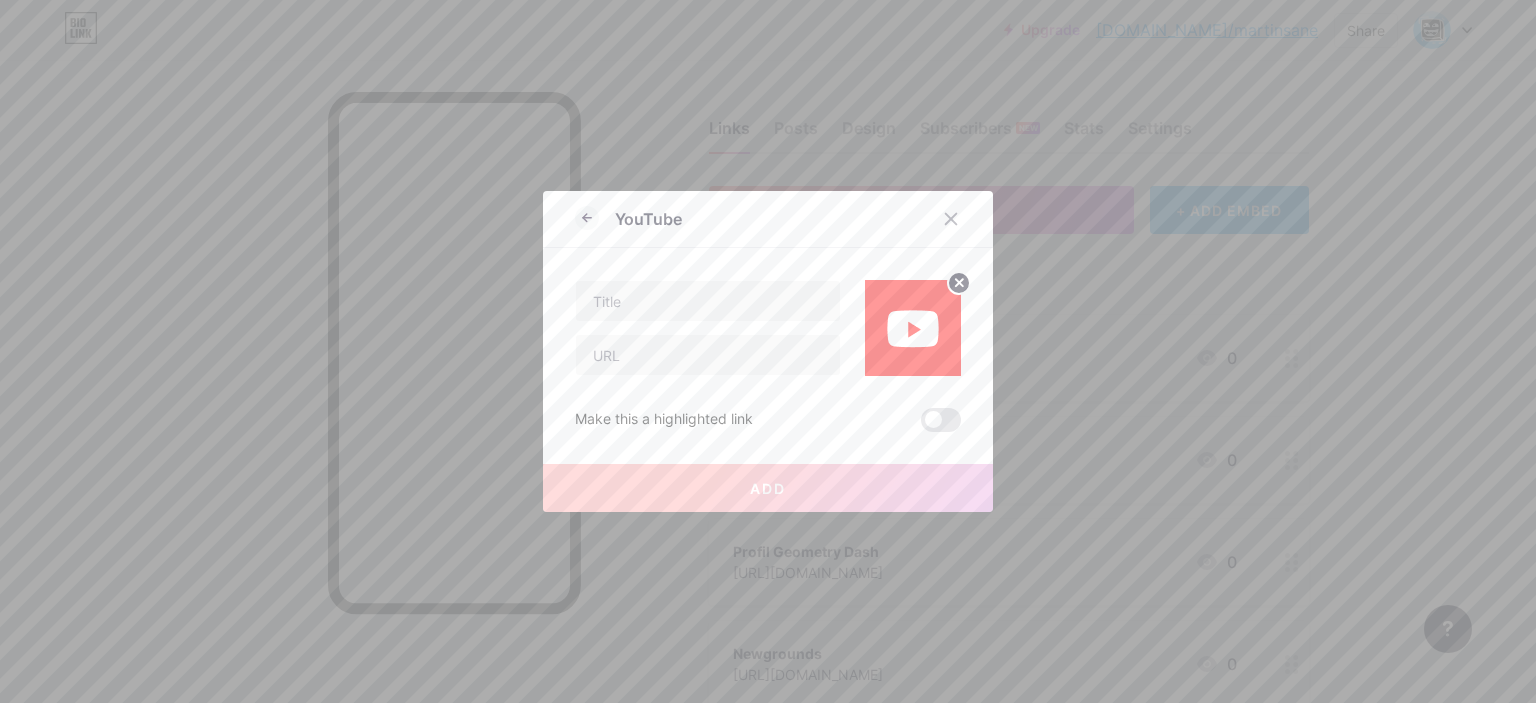 scroll, scrollTop: 0, scrollLeft: 0, axis: both 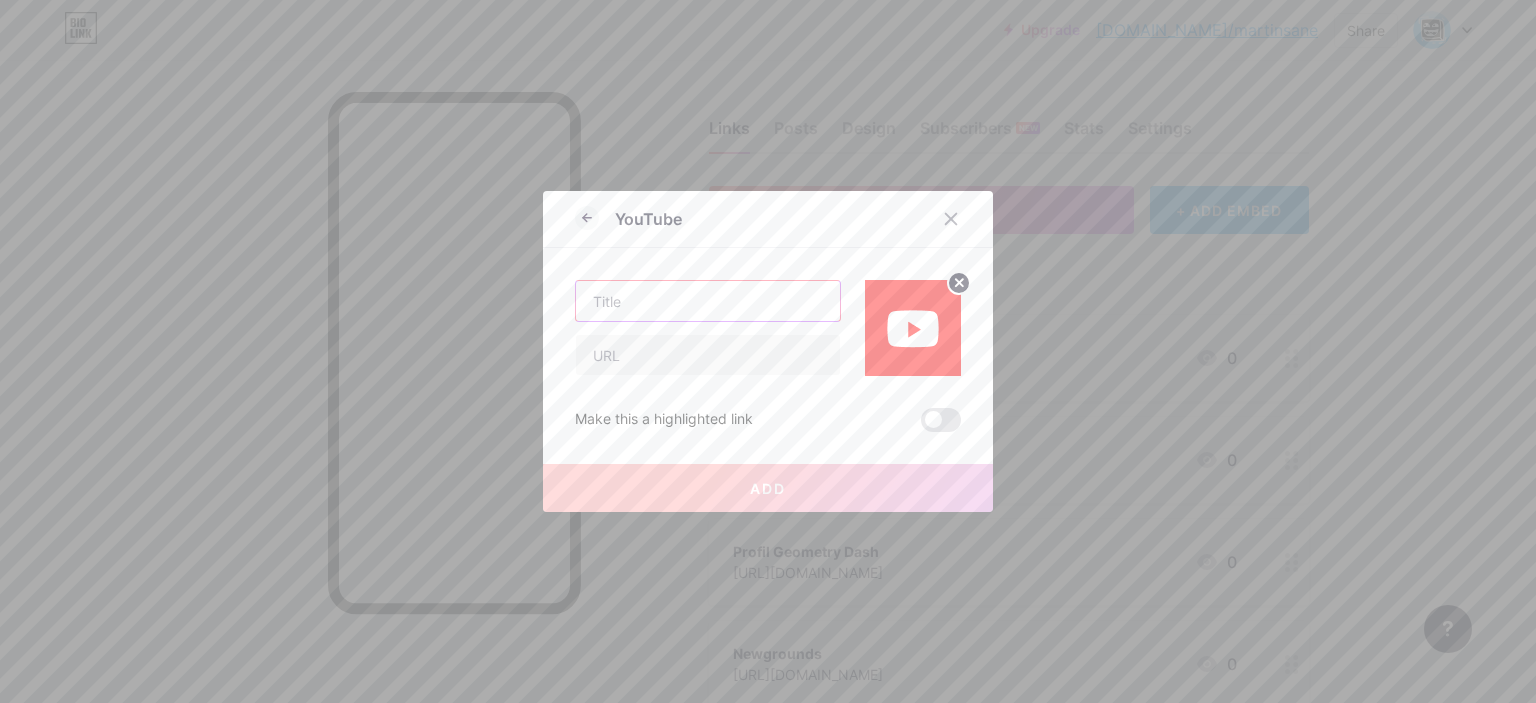 click at bounding box center (708, 301) 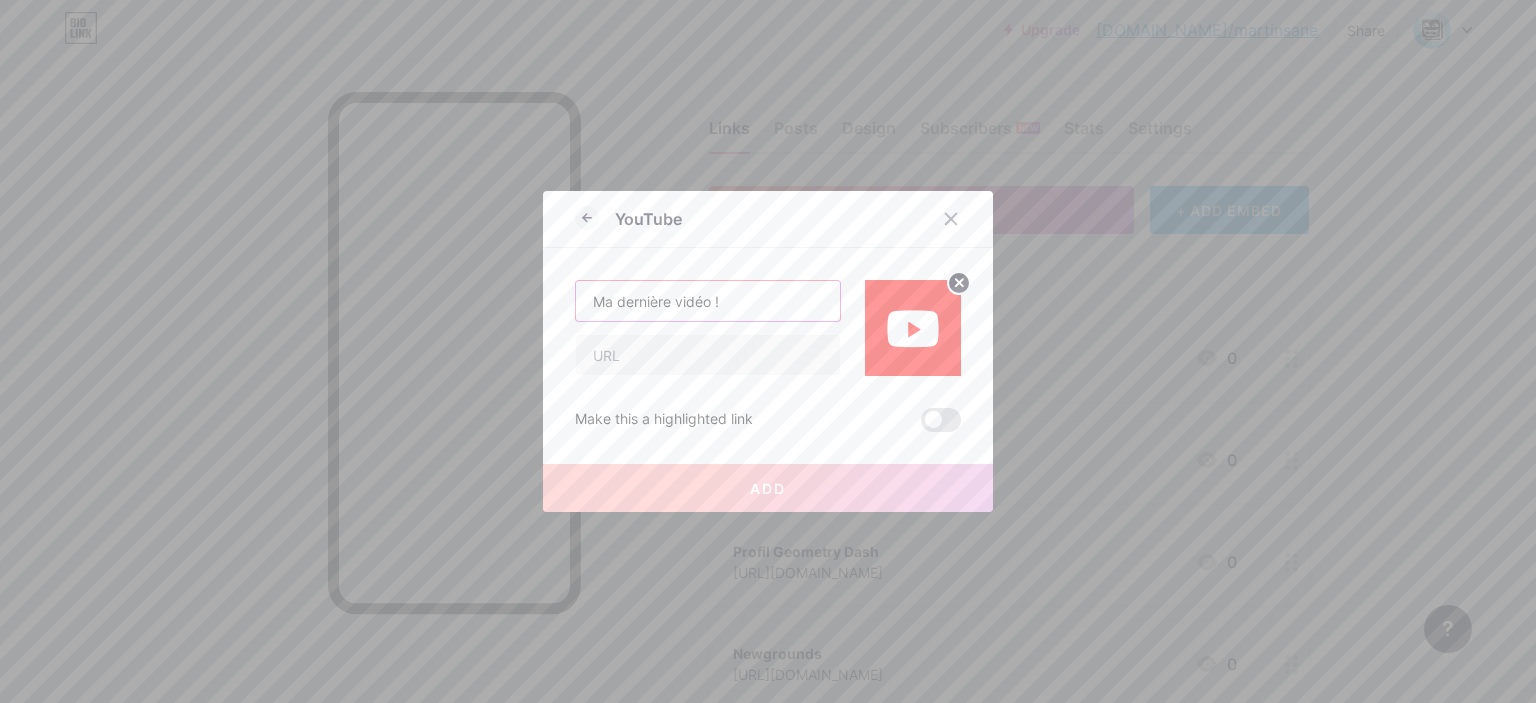 type on "Ma dernière vidéo !" 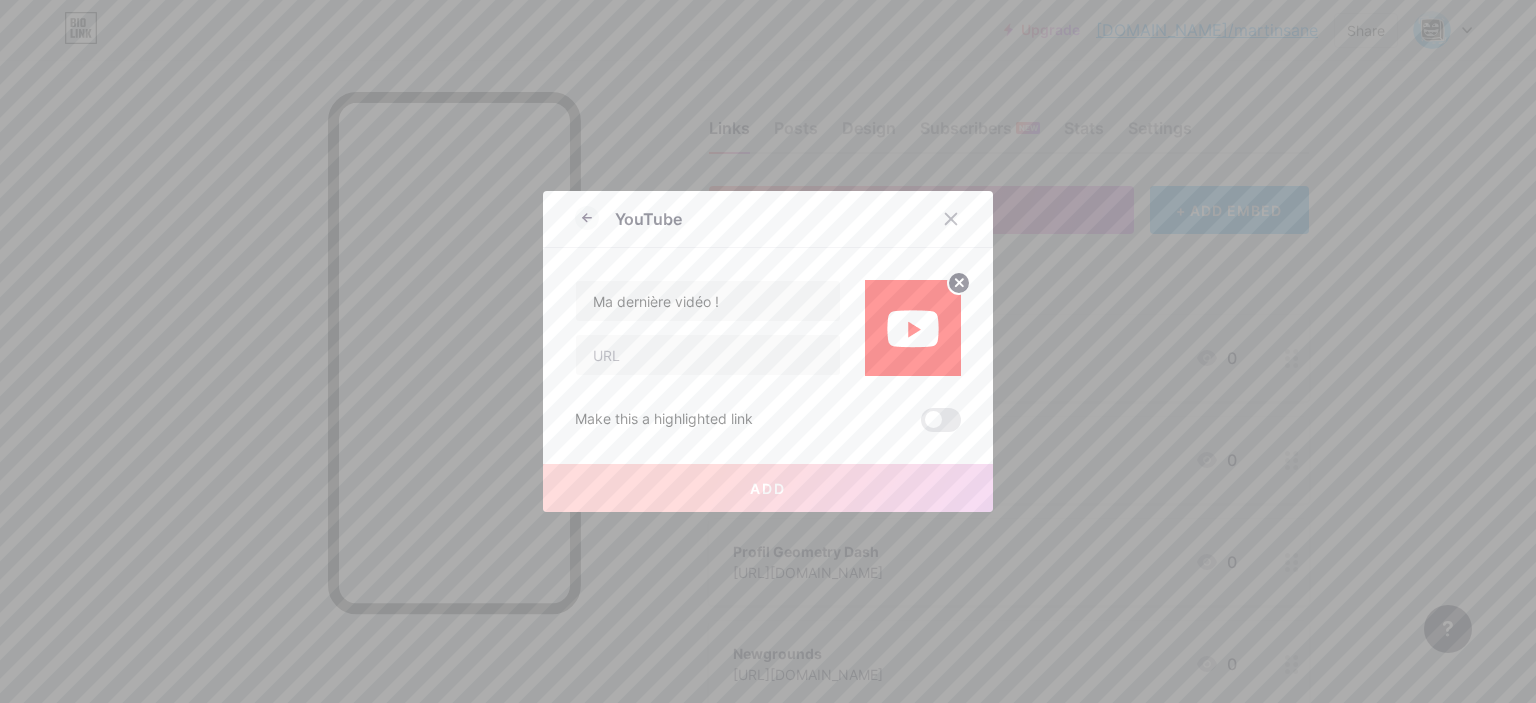 click on "Make this a highlighted link
Add" at bounding box center [768, 404] 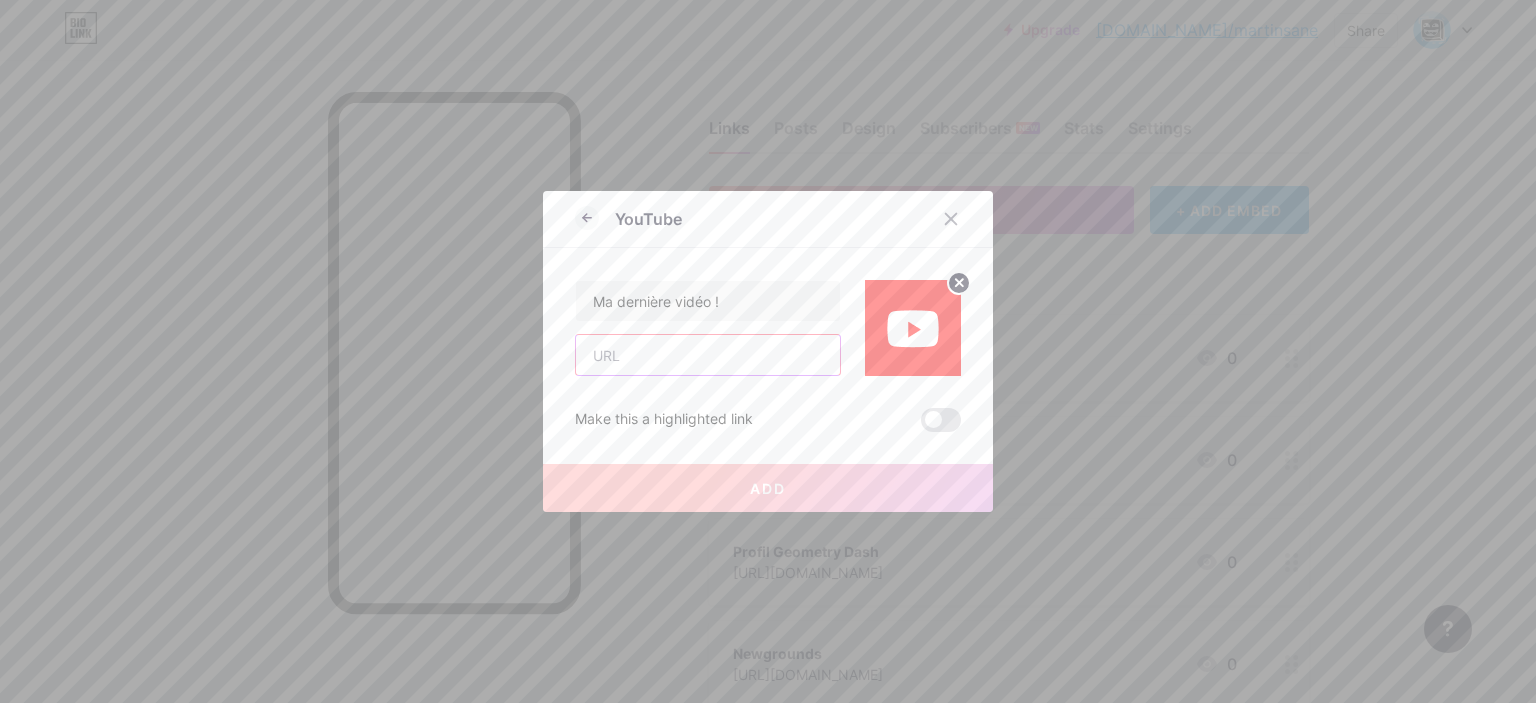 click at bounding box center (708, 355) 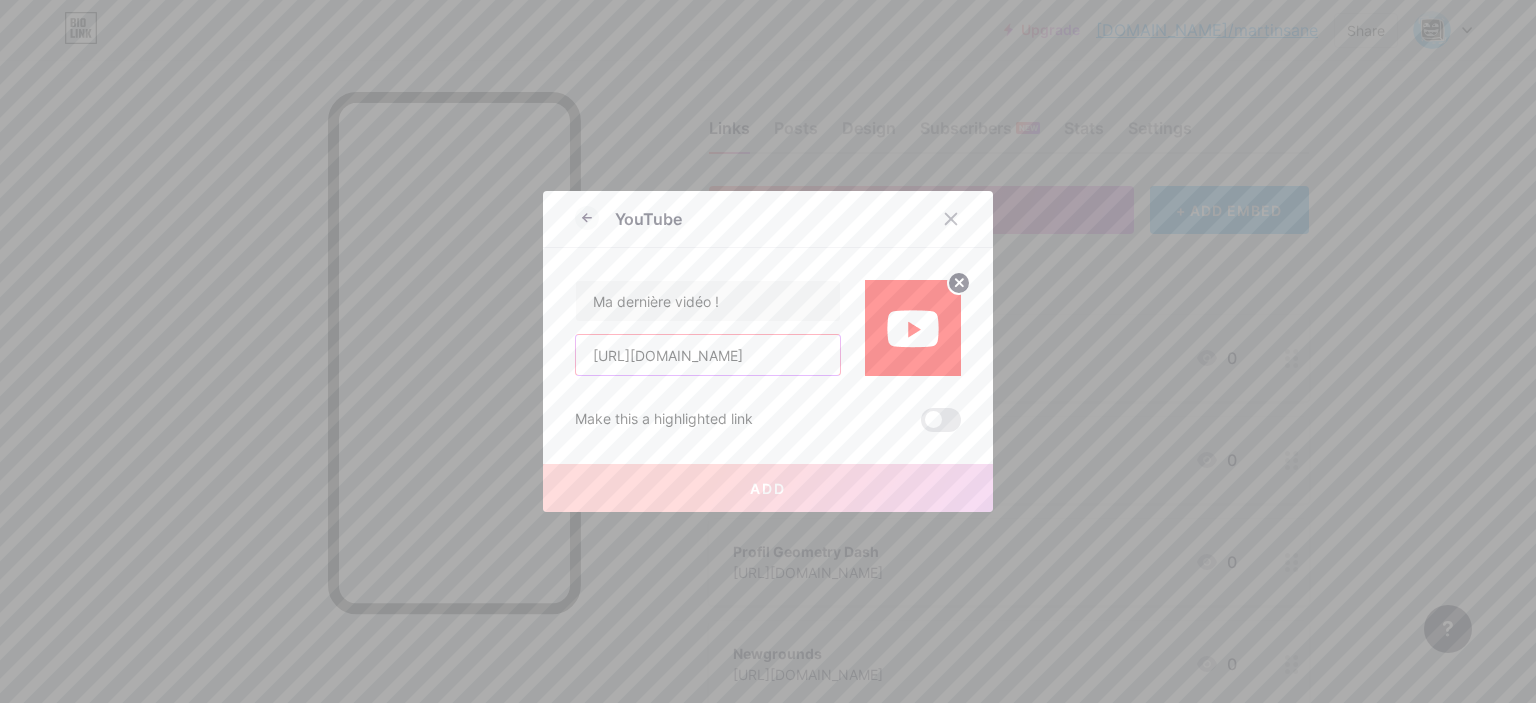 scroll, scrollTop: 0, scrollLeft: 126, axis: horizontal 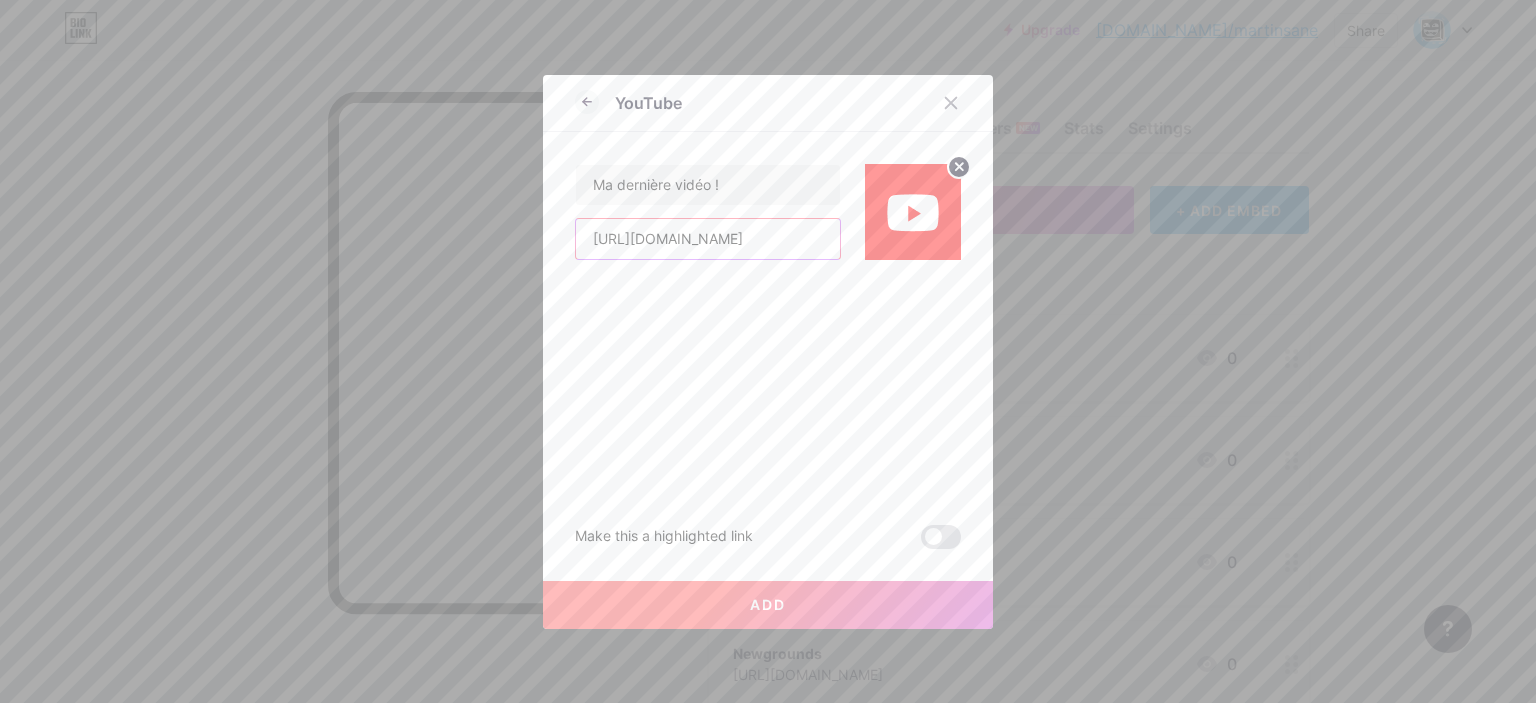 type on "[URL][DOMAIN_NAME]" 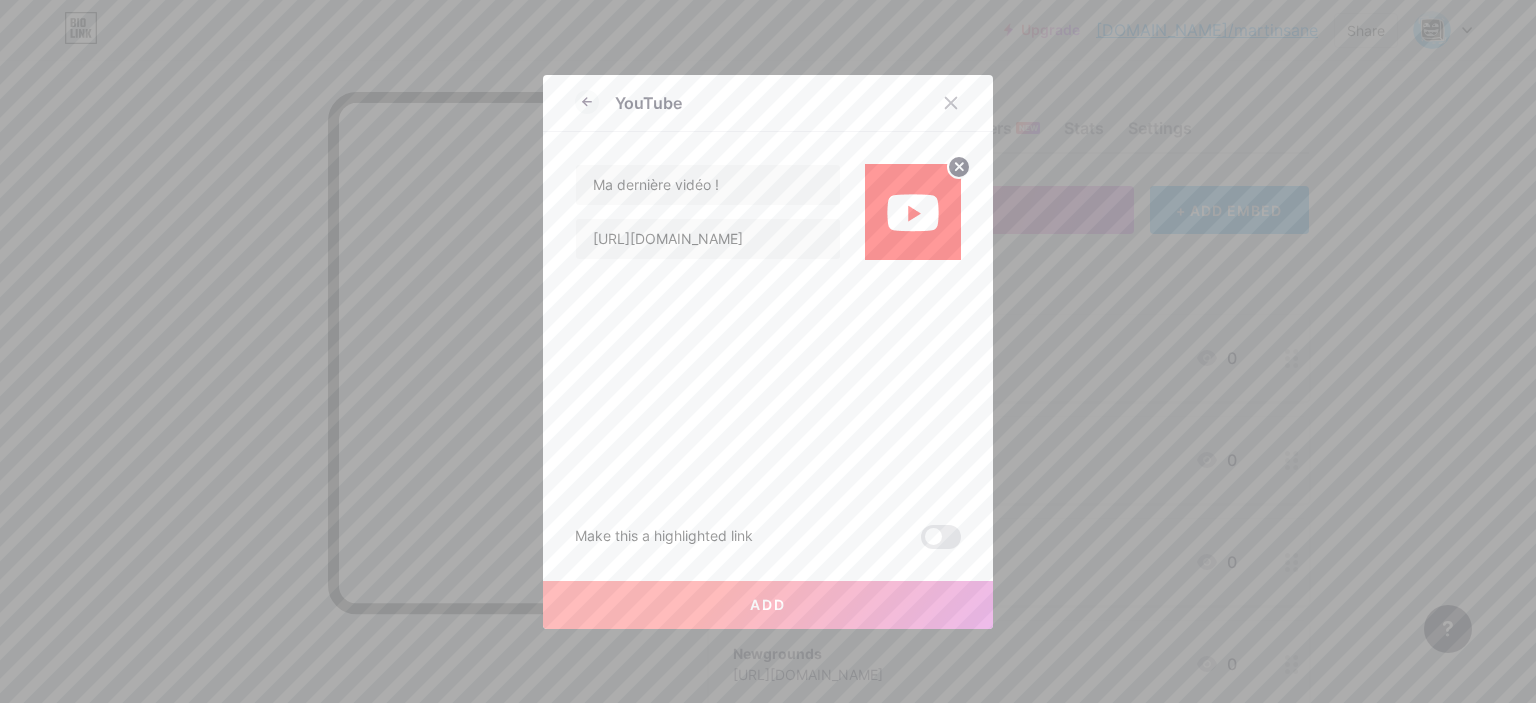 click on "Add" at bounding box center (768, 605) 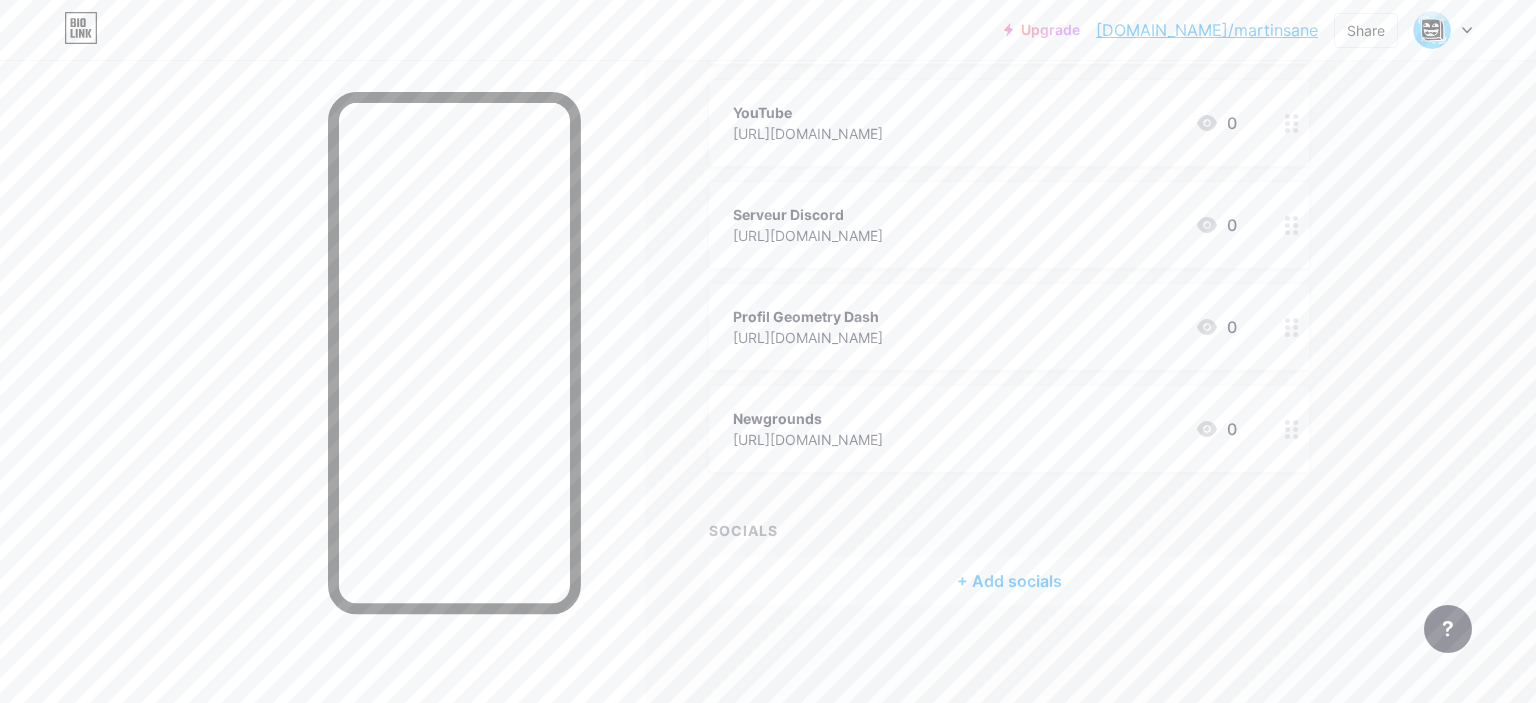 scroll, scrollTop: 0, scrollLeft: 0, axis: both 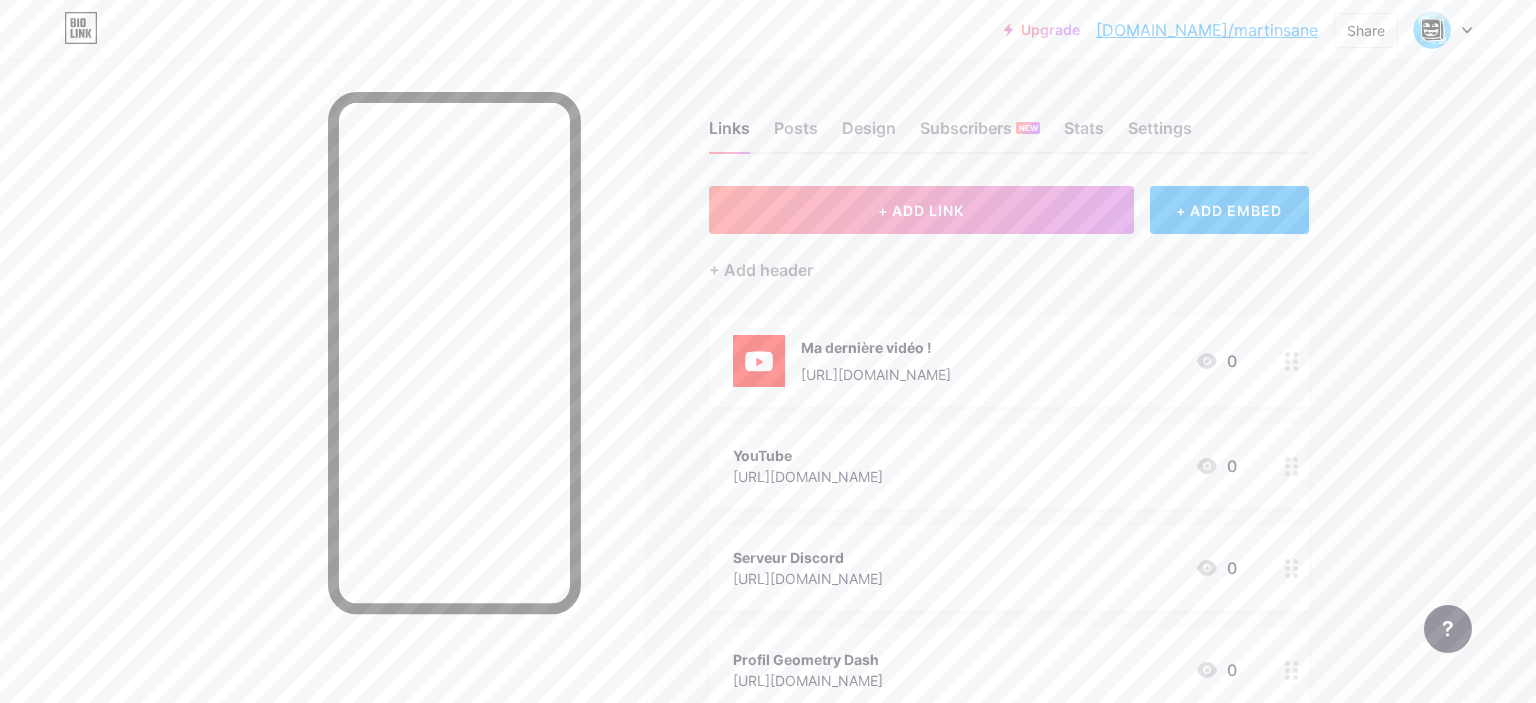 click 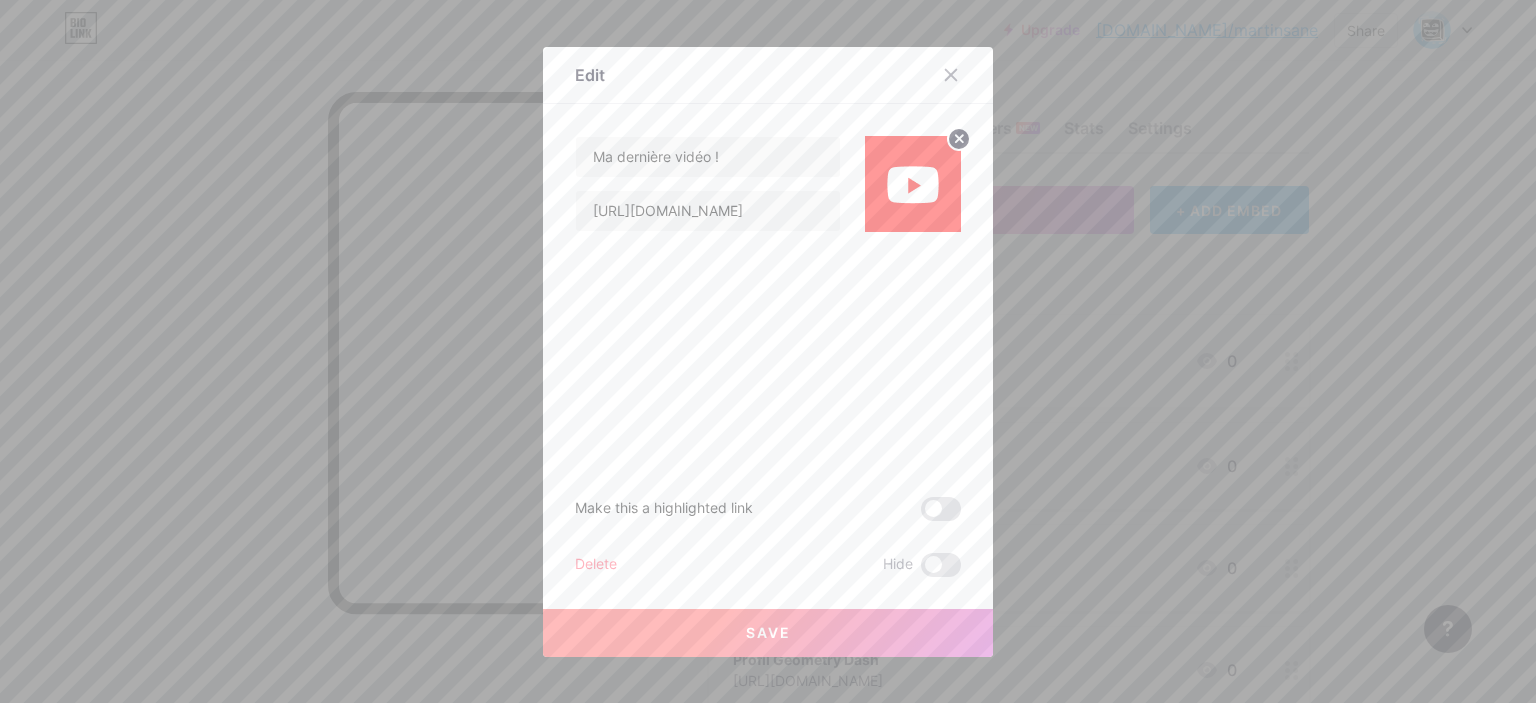 click on "Delete" at bounding box center (596, 565) 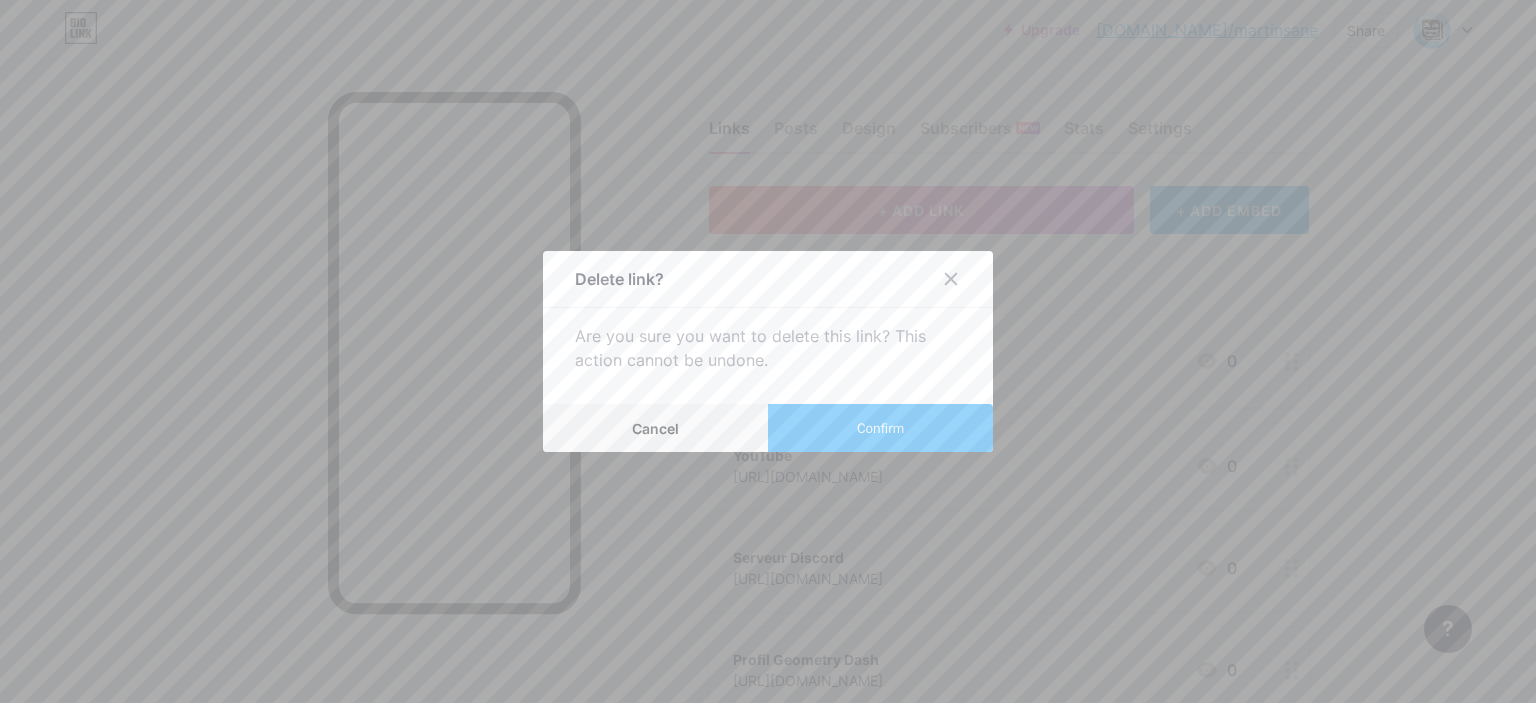 click on "Confirm" at bounding box center [880, 428] 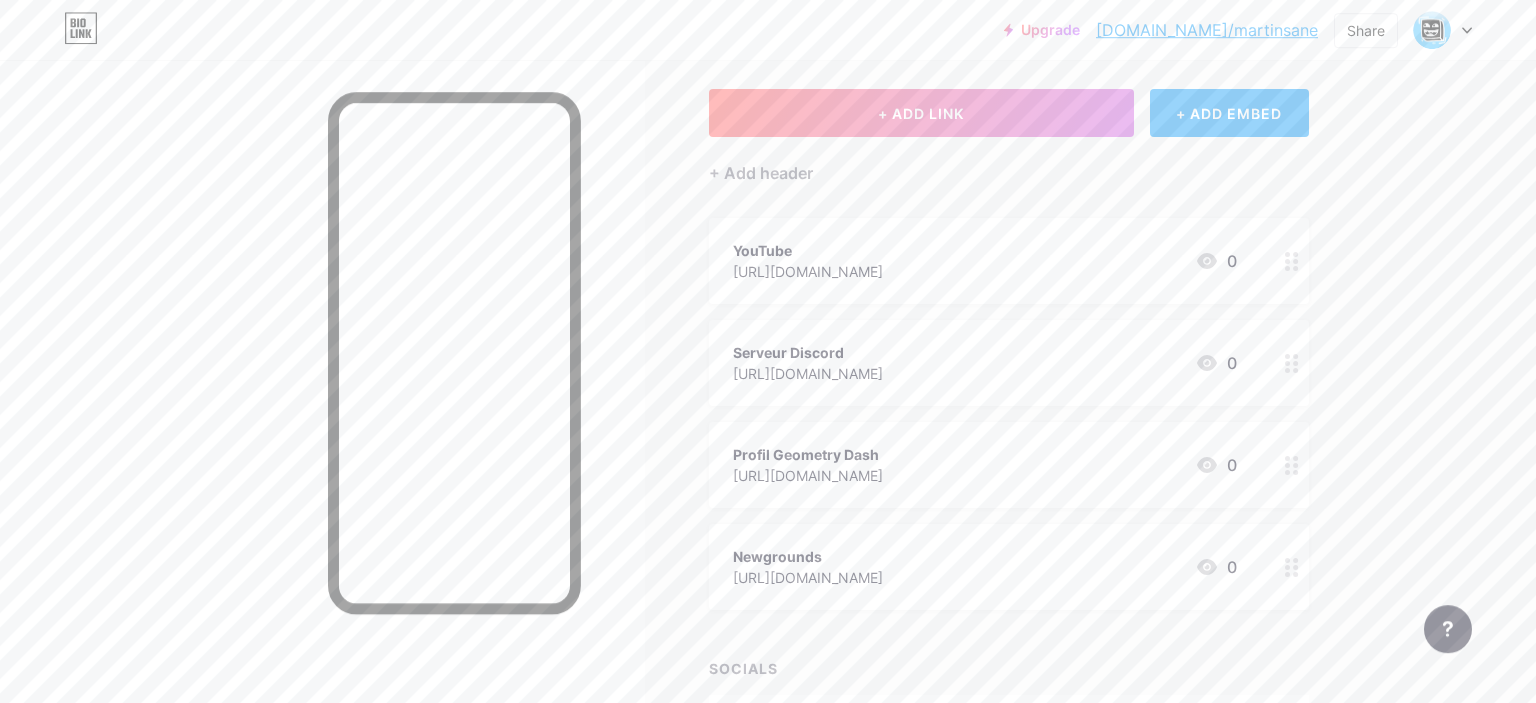 scroll, scrollTop: 129, scrollLeft: 0, axis: vertical 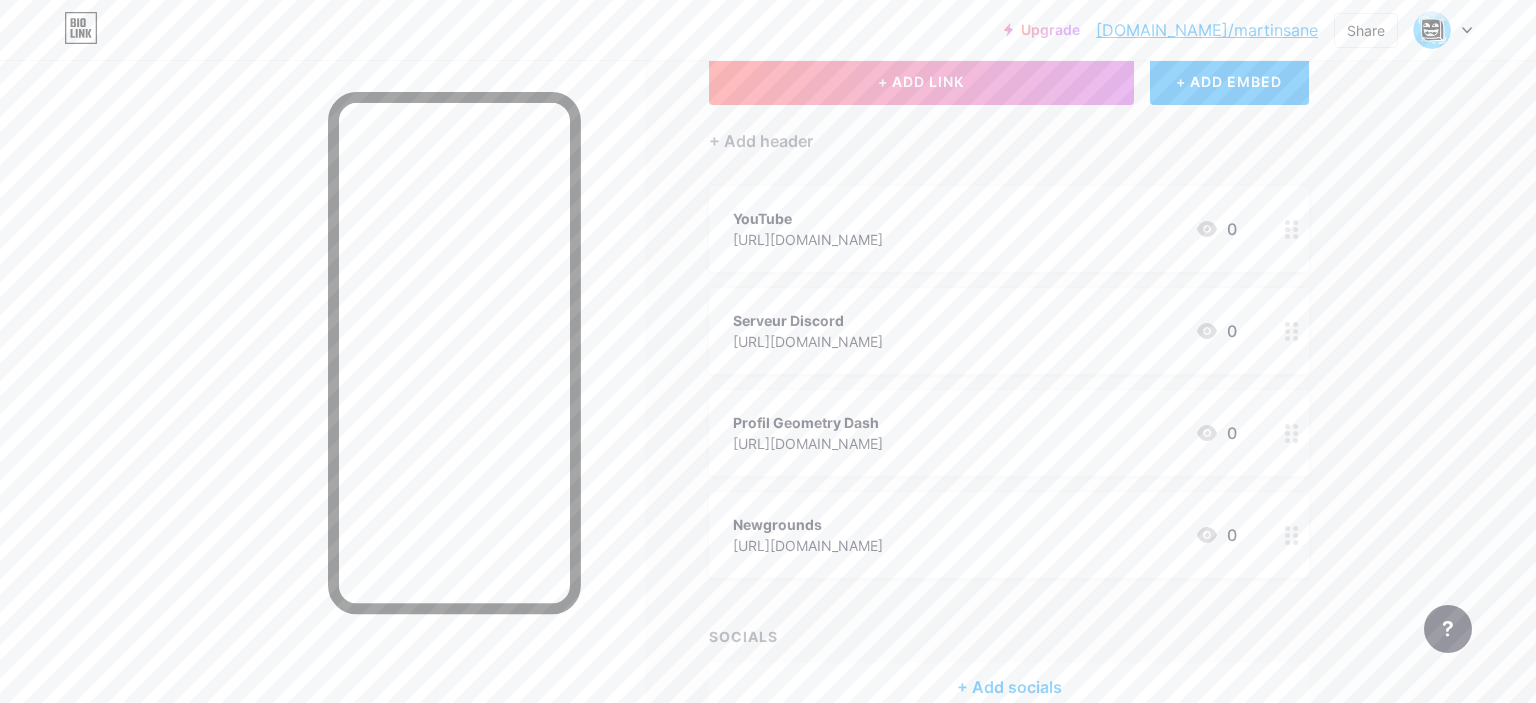 click on "YouTube
[URL][DOMAIN_NAME]
0" at bounding box center (985, 229) 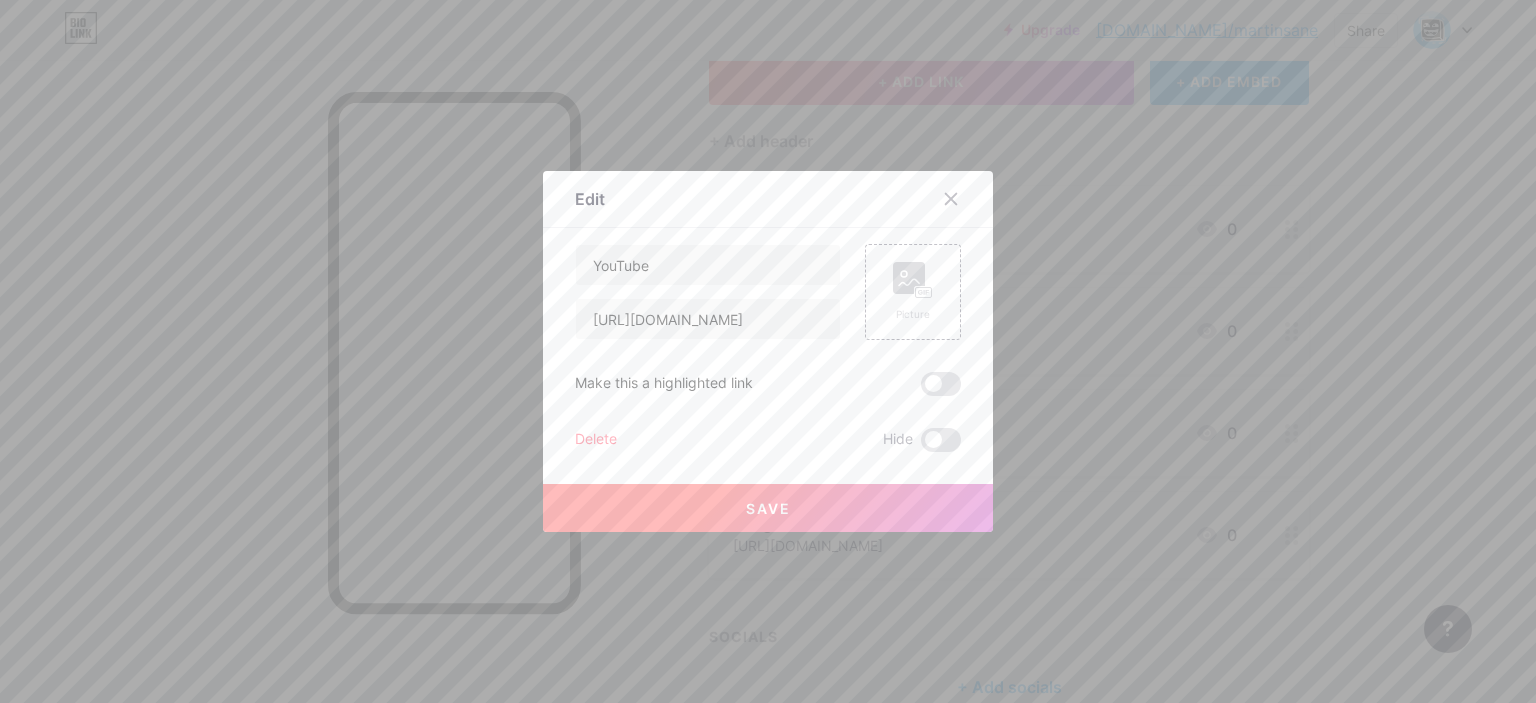 click at bounding box center (768, 351) 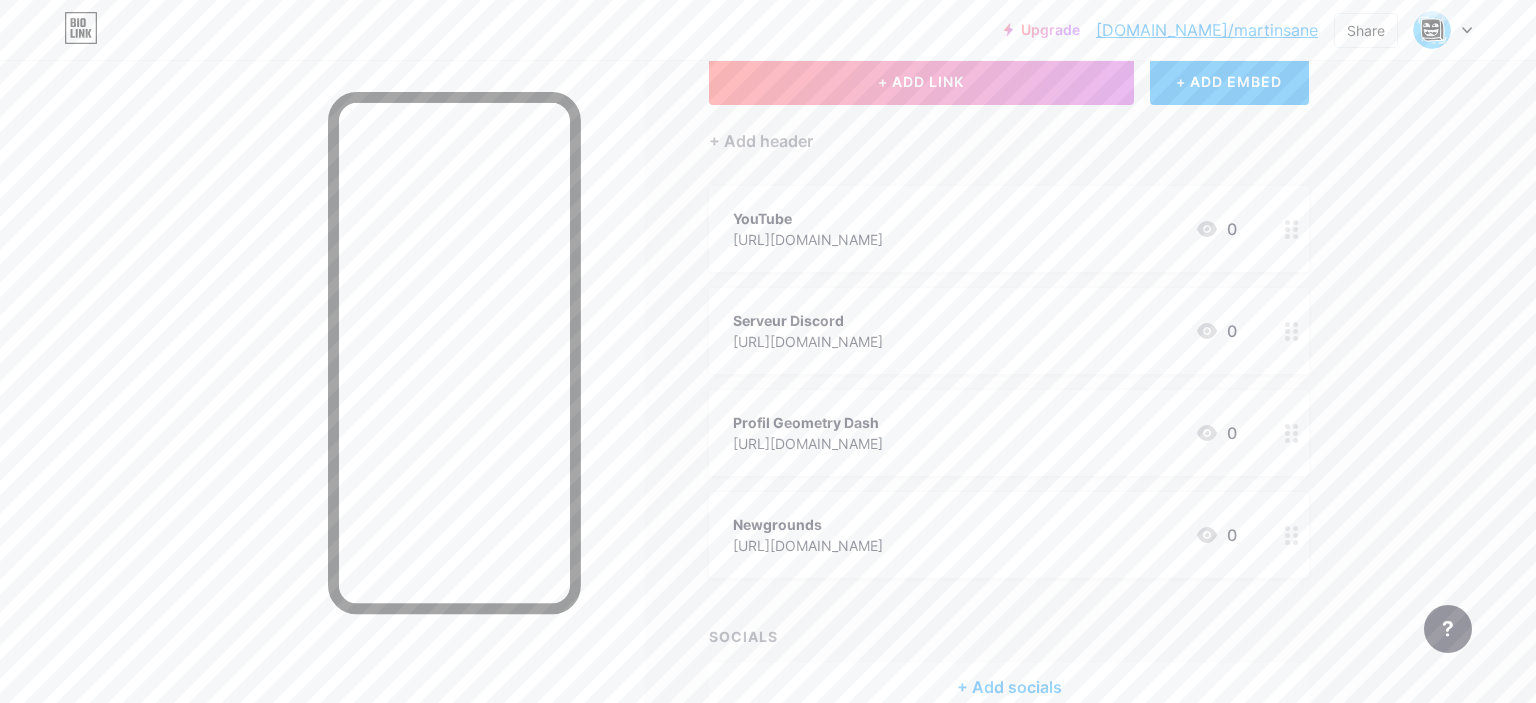click on "[URL][DOMAIN_NAME]" at bounding box center [808, 239] 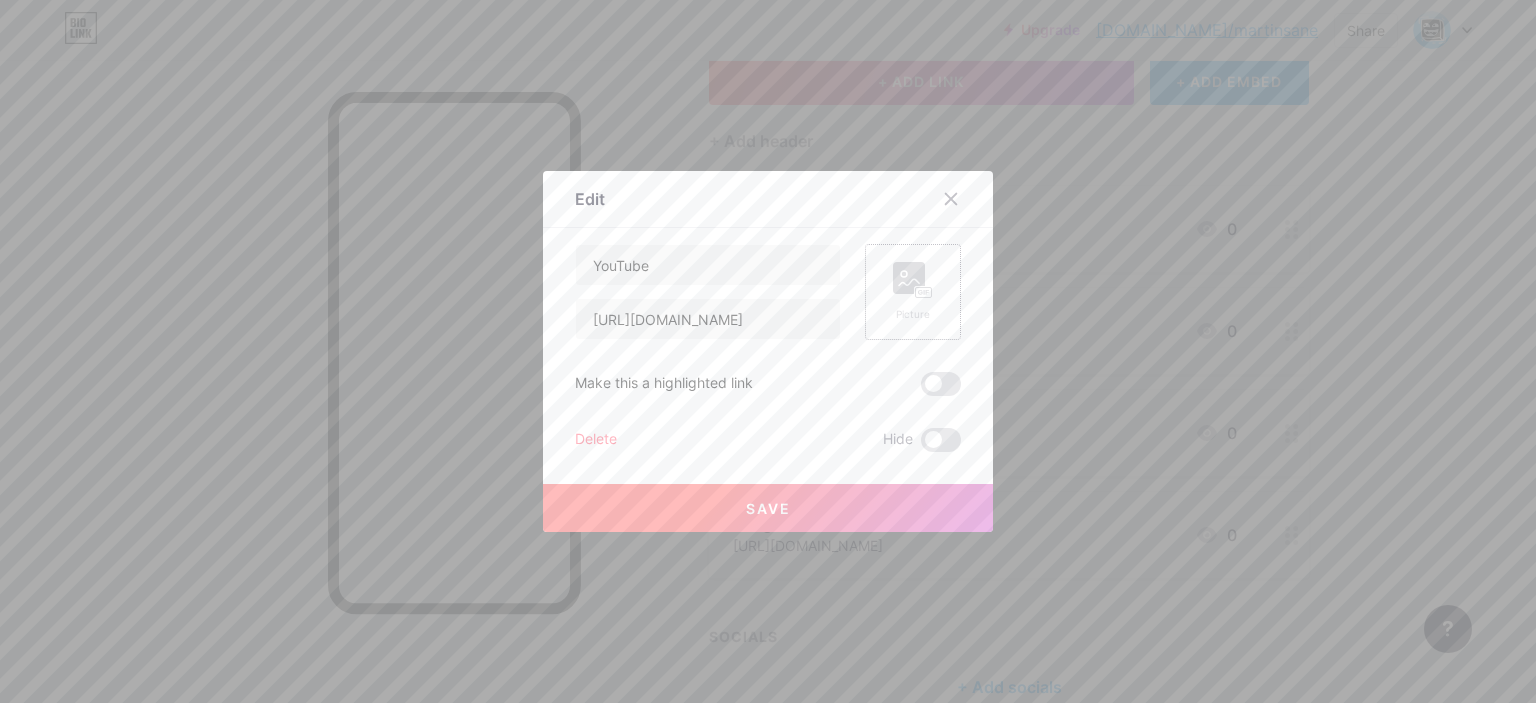 click on "Picture" at bounding box center [913, 292] 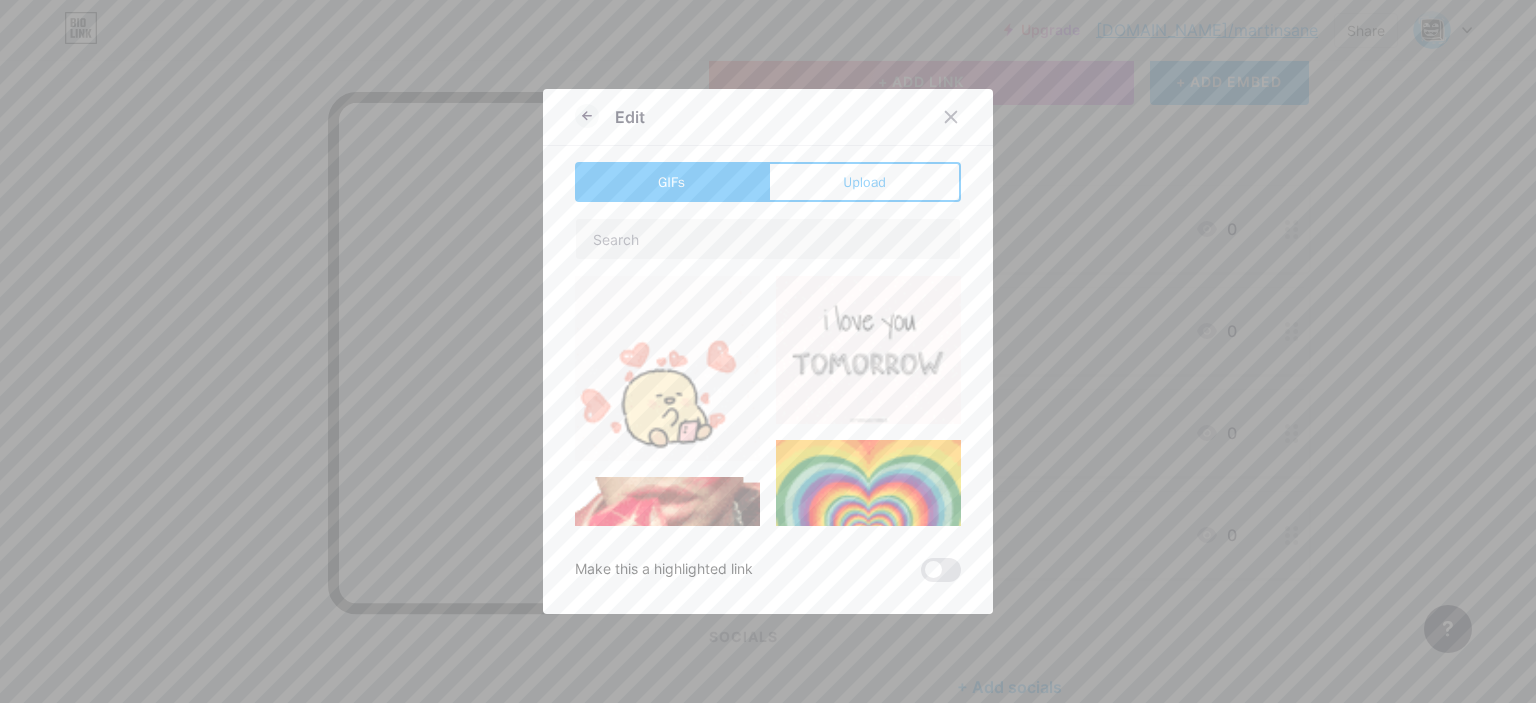 click on "Edit" at bounding box center (610, 117) 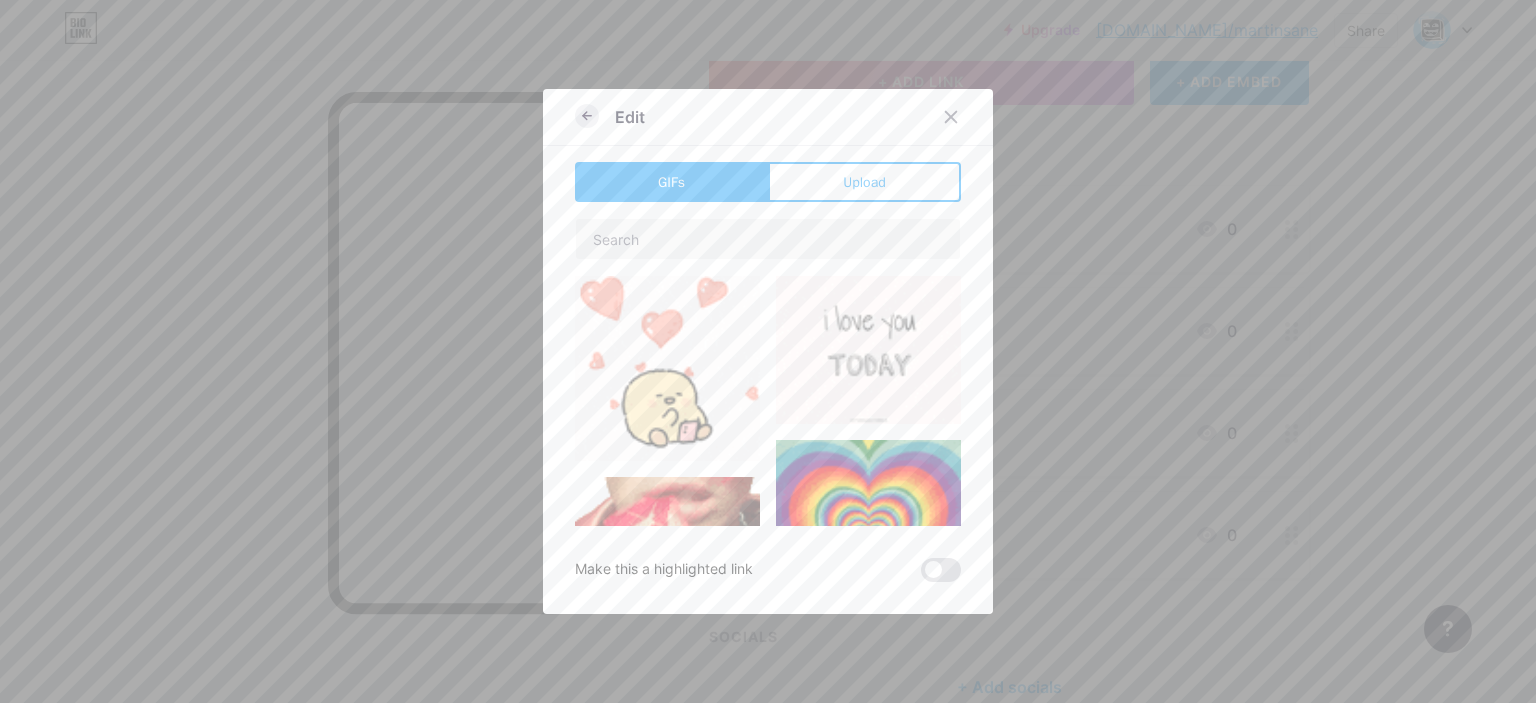 click 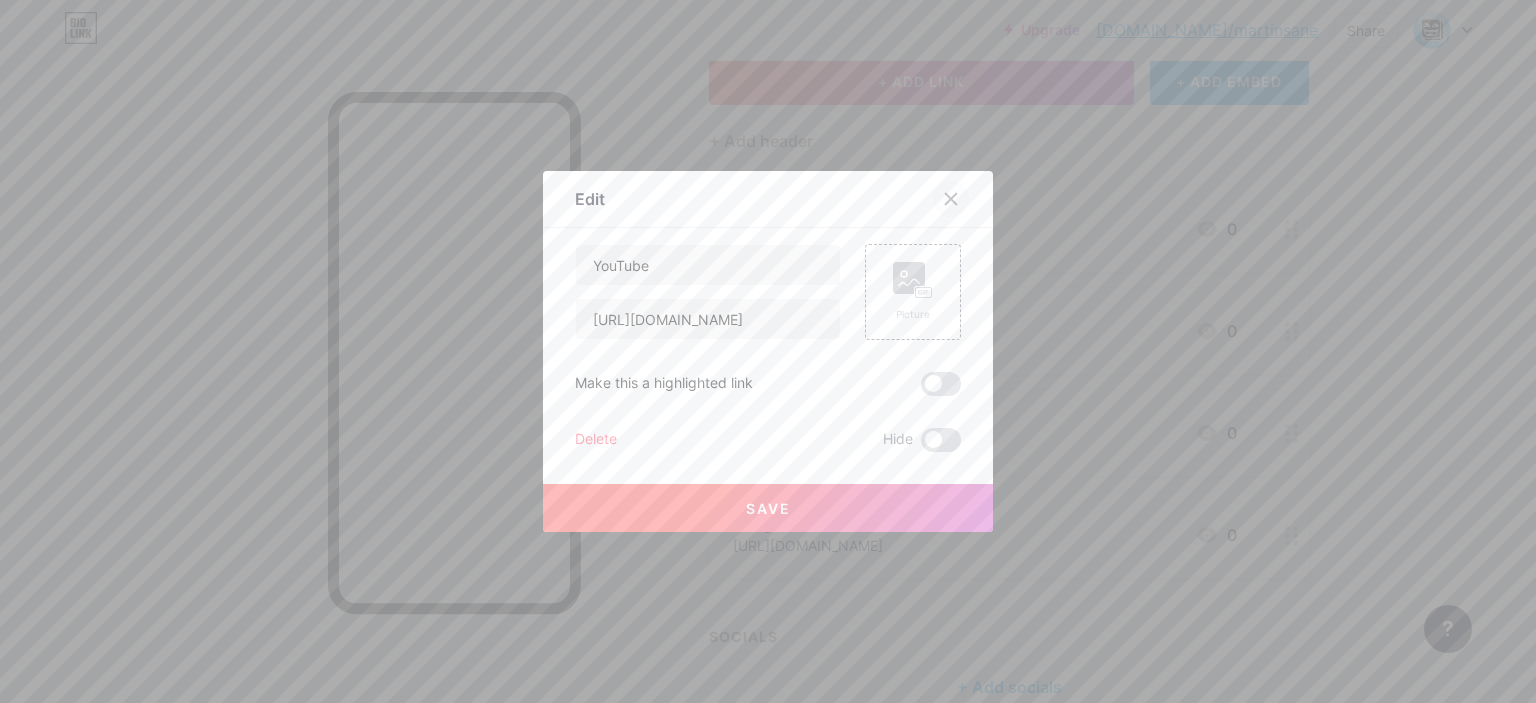 click 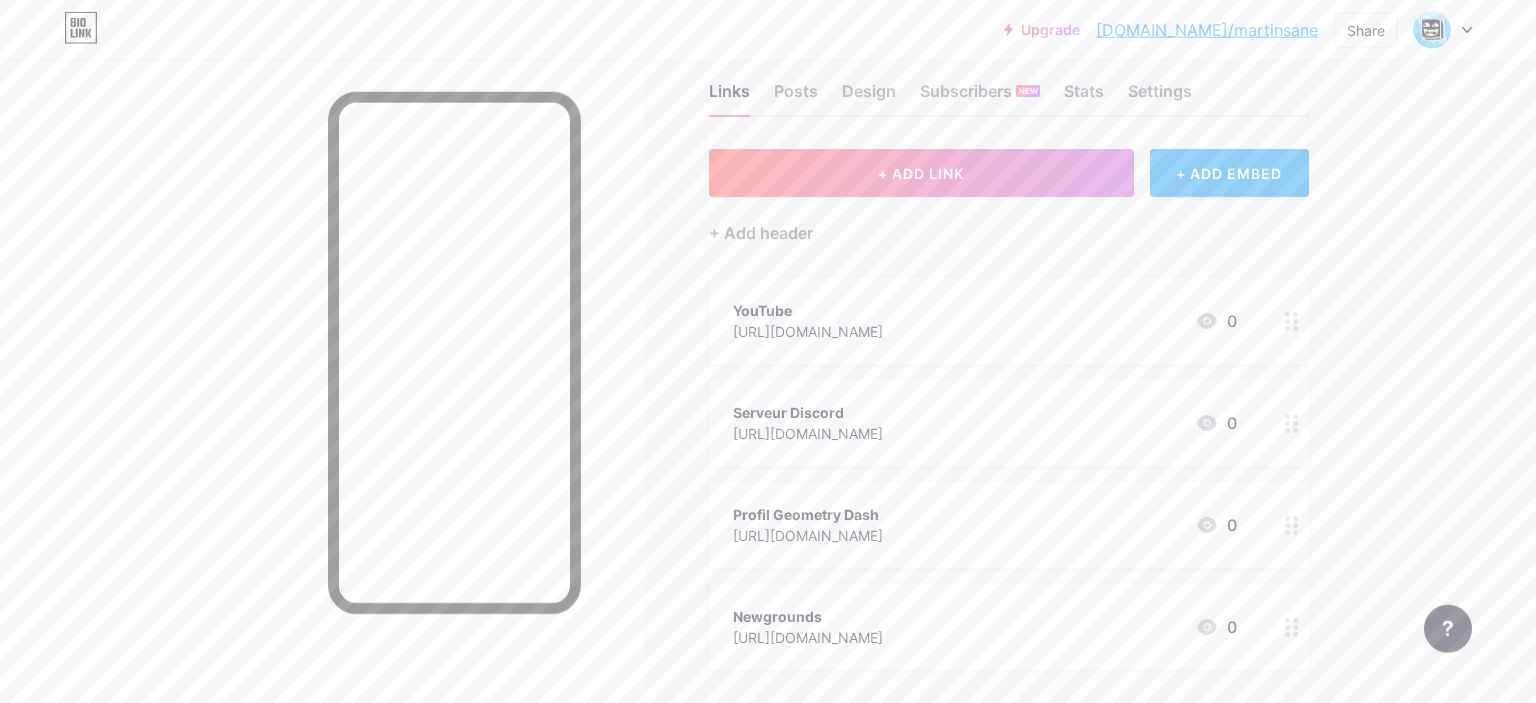 scroll, scrollTop: 0, scrollLeft: 0, axis: both 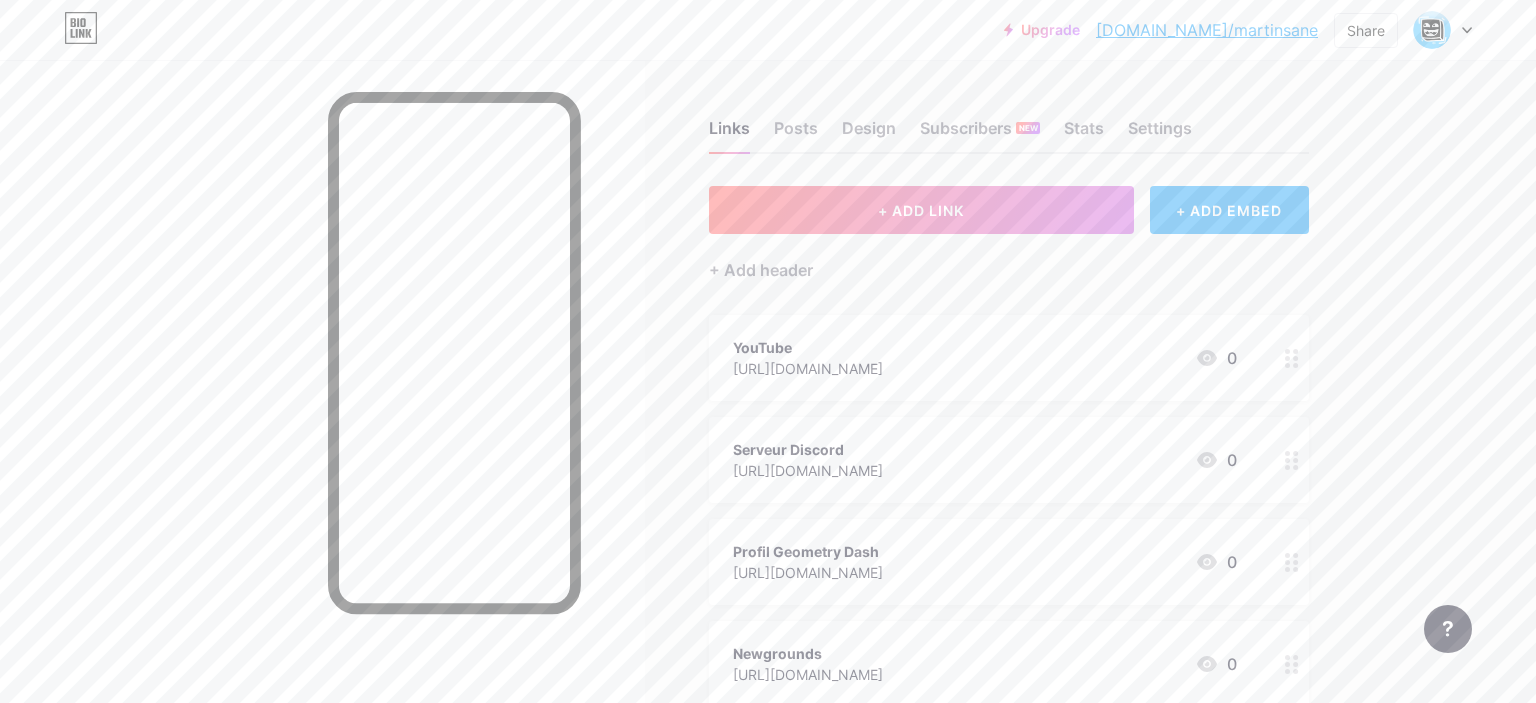 click on "+ ADD EMBED" at bounding box center (1229, 210) 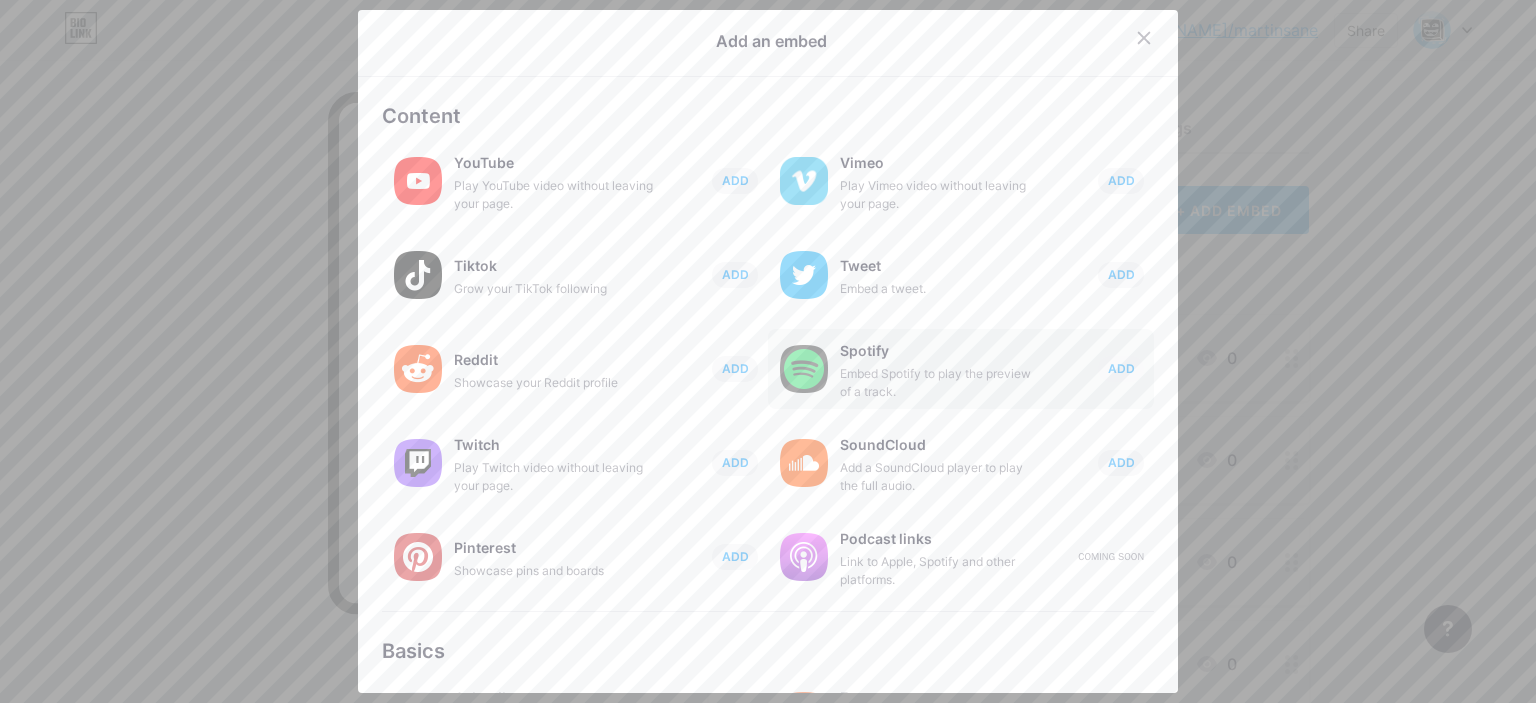 scroll, scrollTop: 0, scrollLeft: 0, axis: both 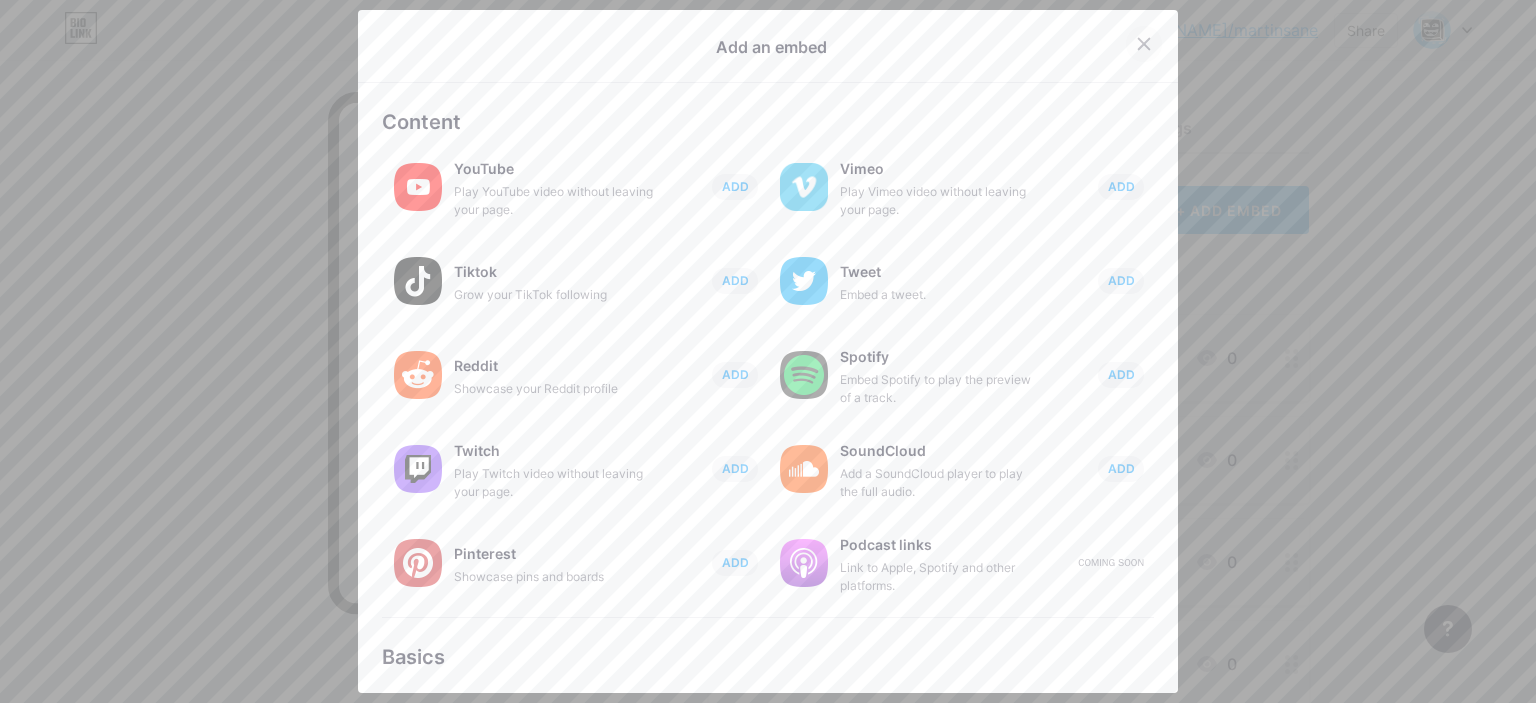 click at bounding box center [1144, 44] 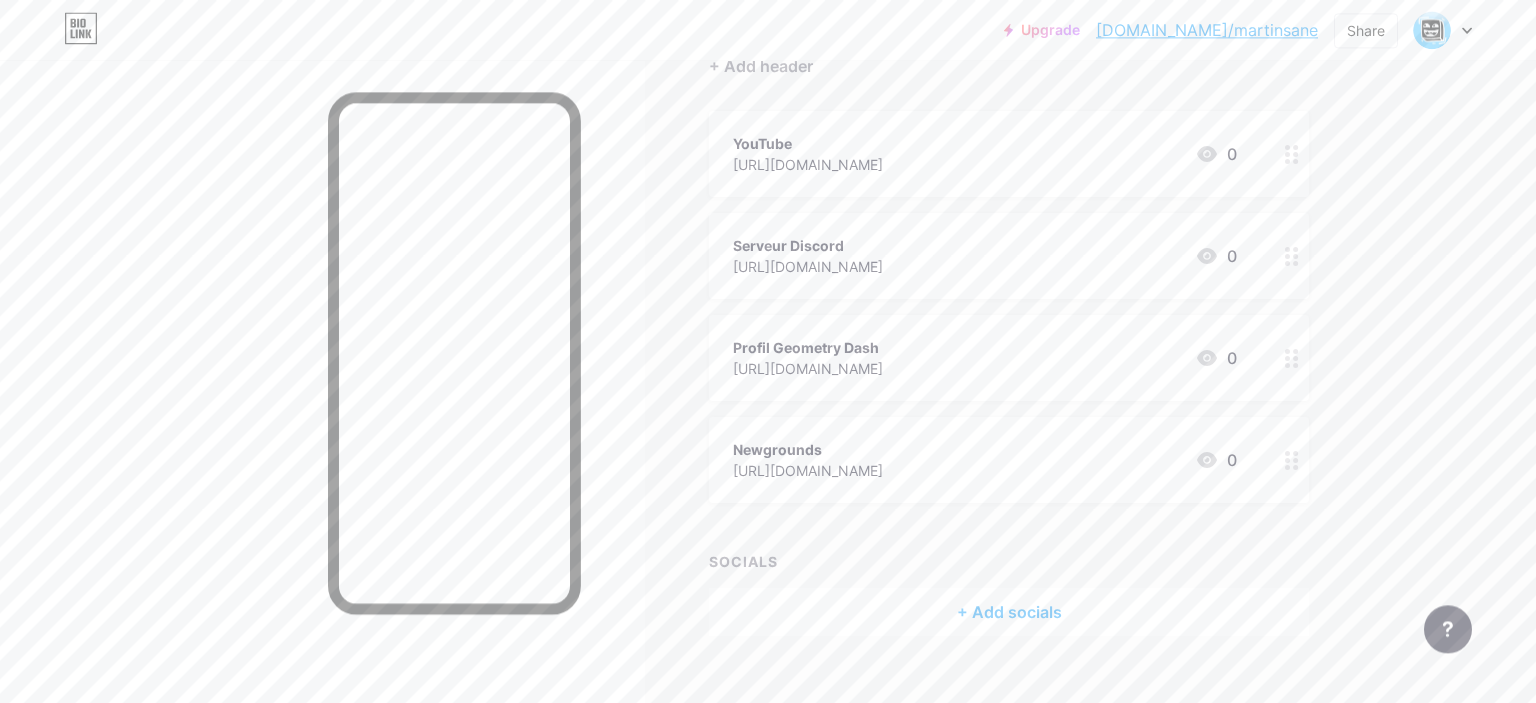 scroll, scrollTop: 0, scrollLeft: 0, axis: both 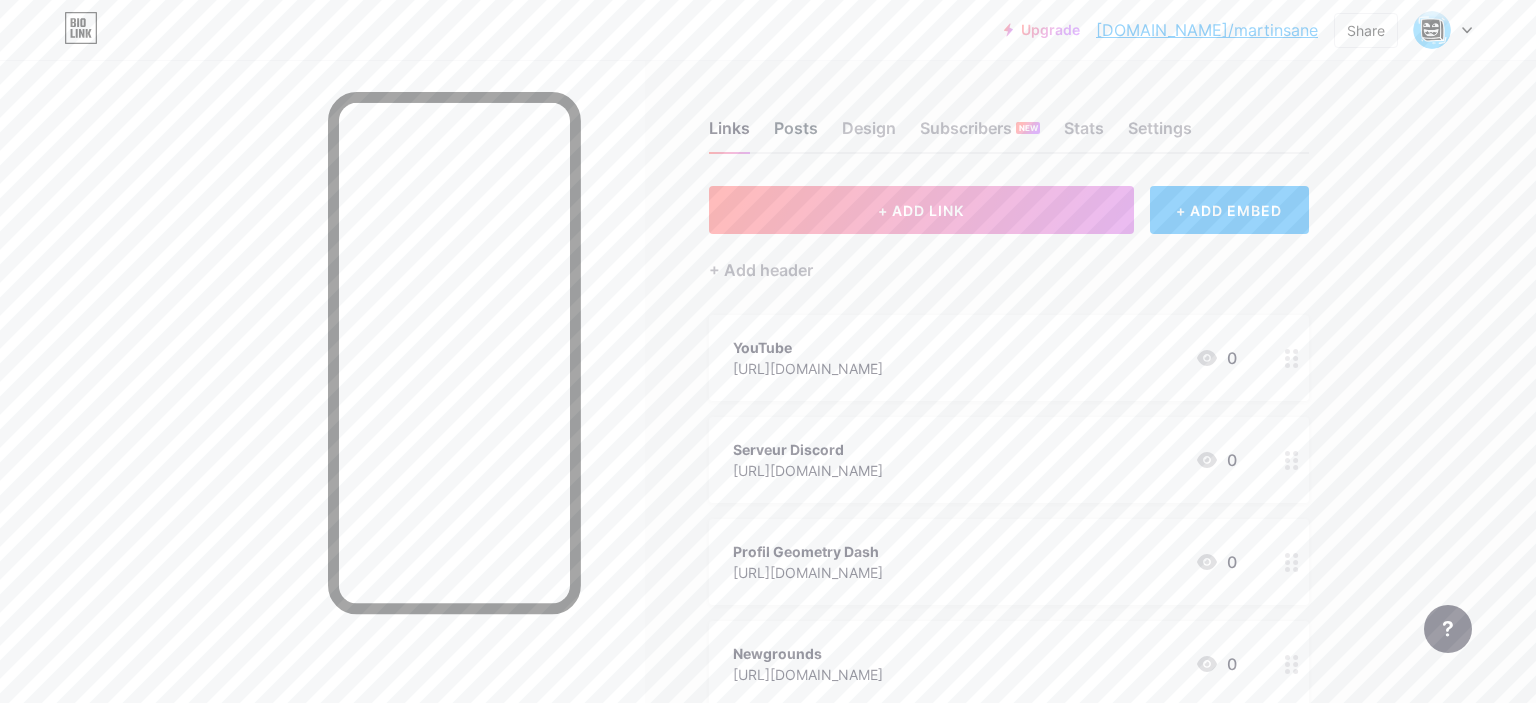 click on "Posts" at bounding box center (796, 134) 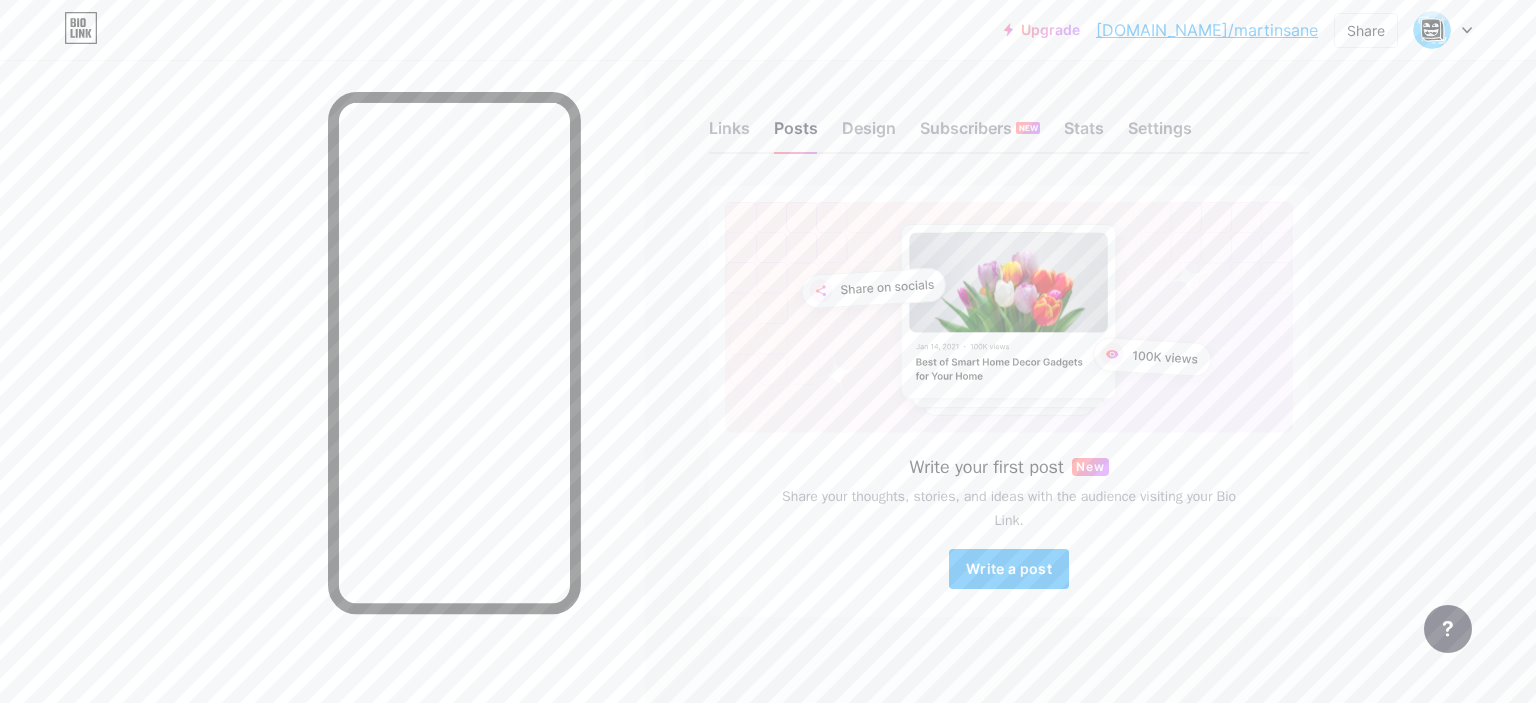 scroll, scrollTop: 13, scrollLeft: 0, axis: vertical 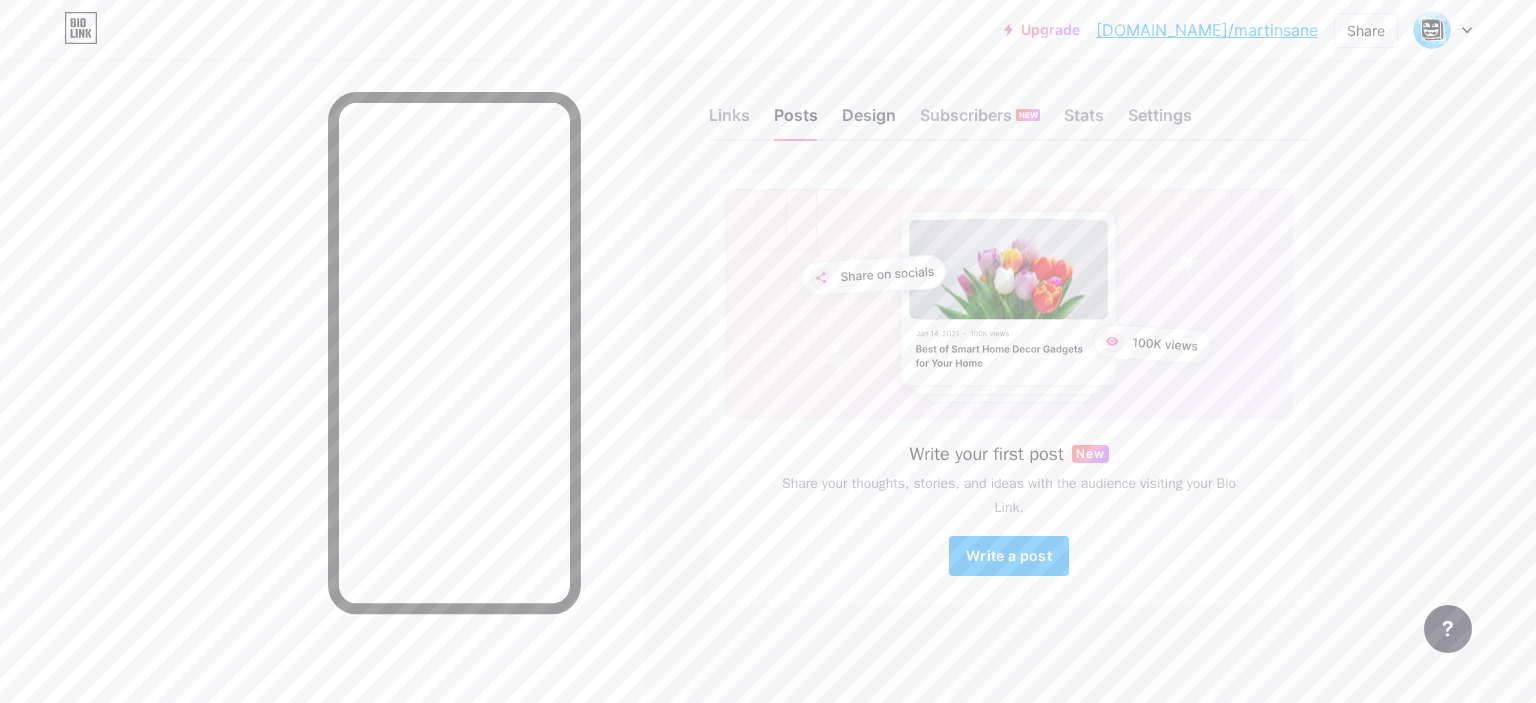 click on "Design" at bounding box center [869, 121] 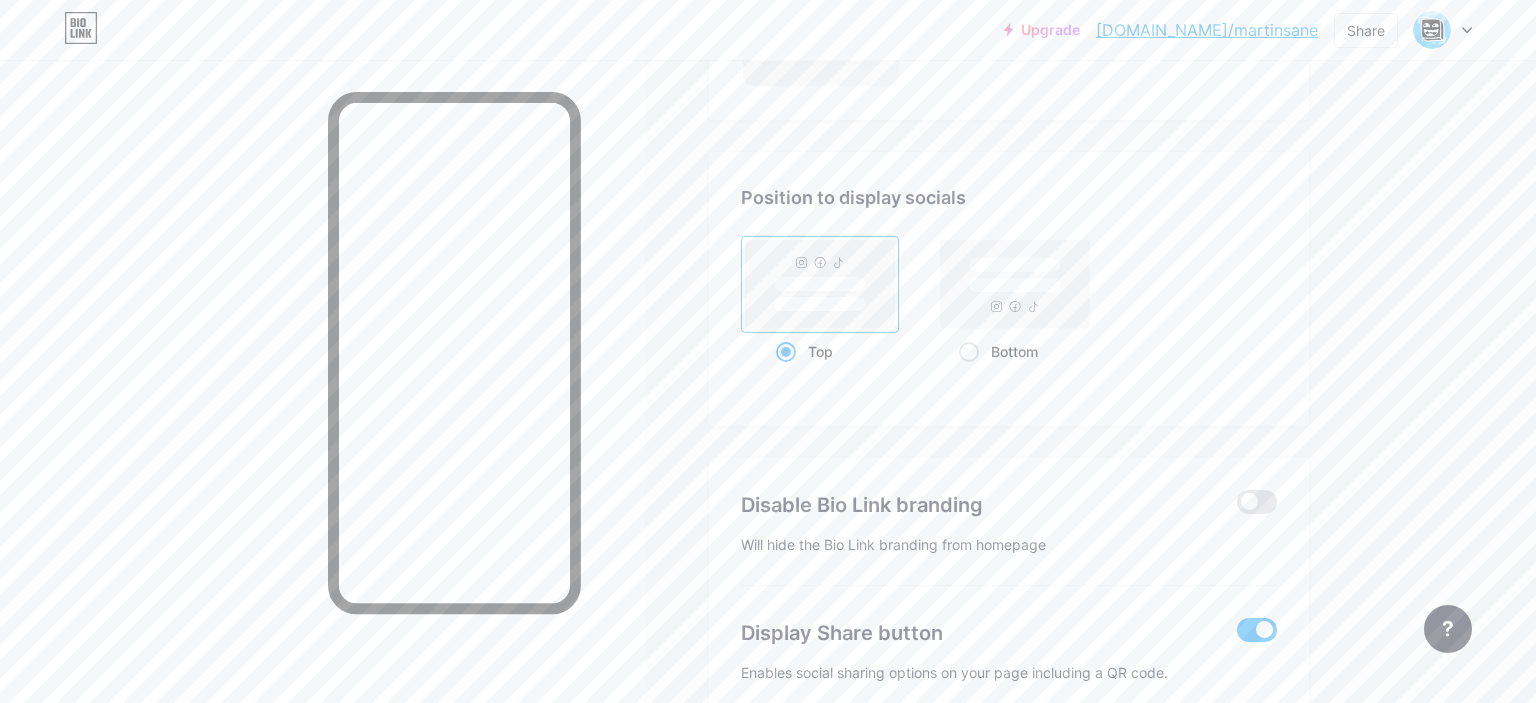 scroll, scrollTop: 1724, scrollLeft: 0, axis: vertical 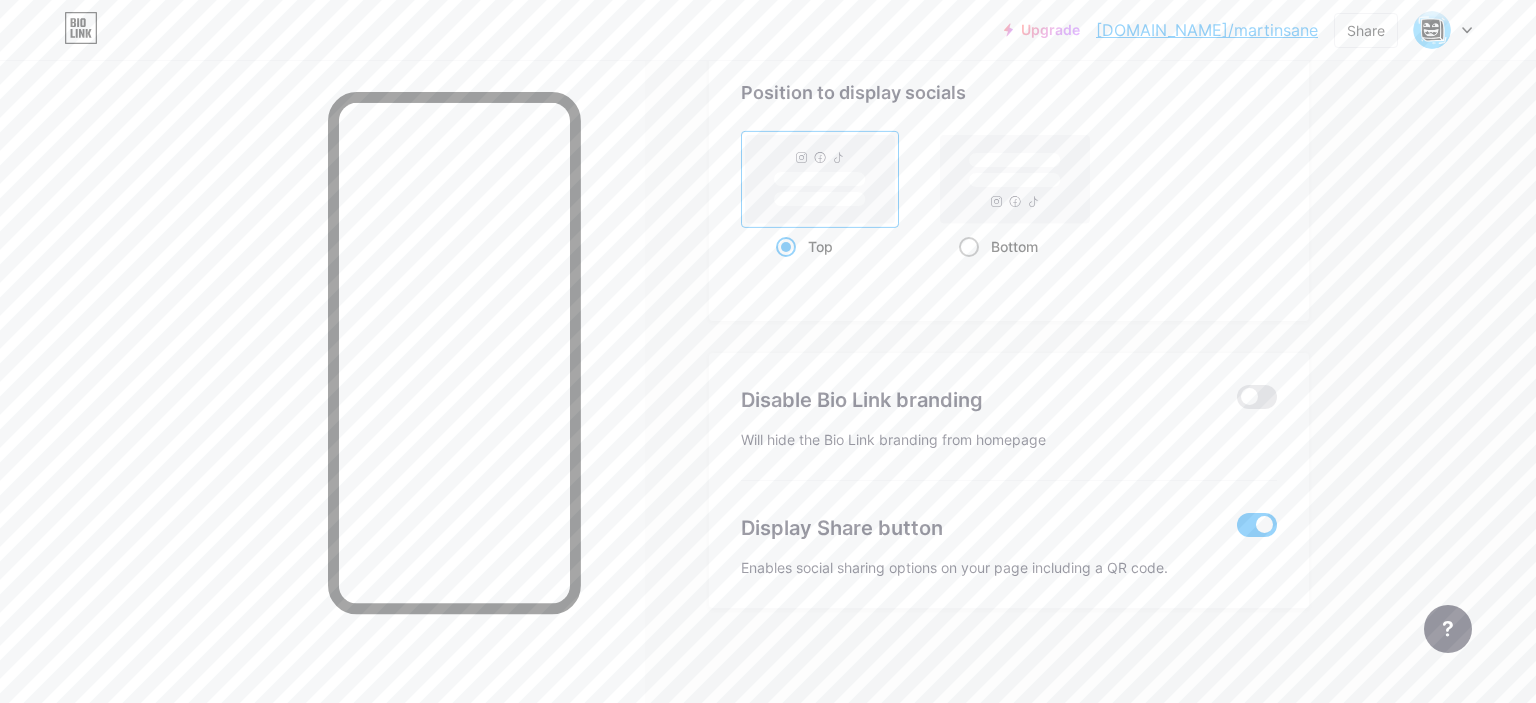 click at bounding box center [969, 247] 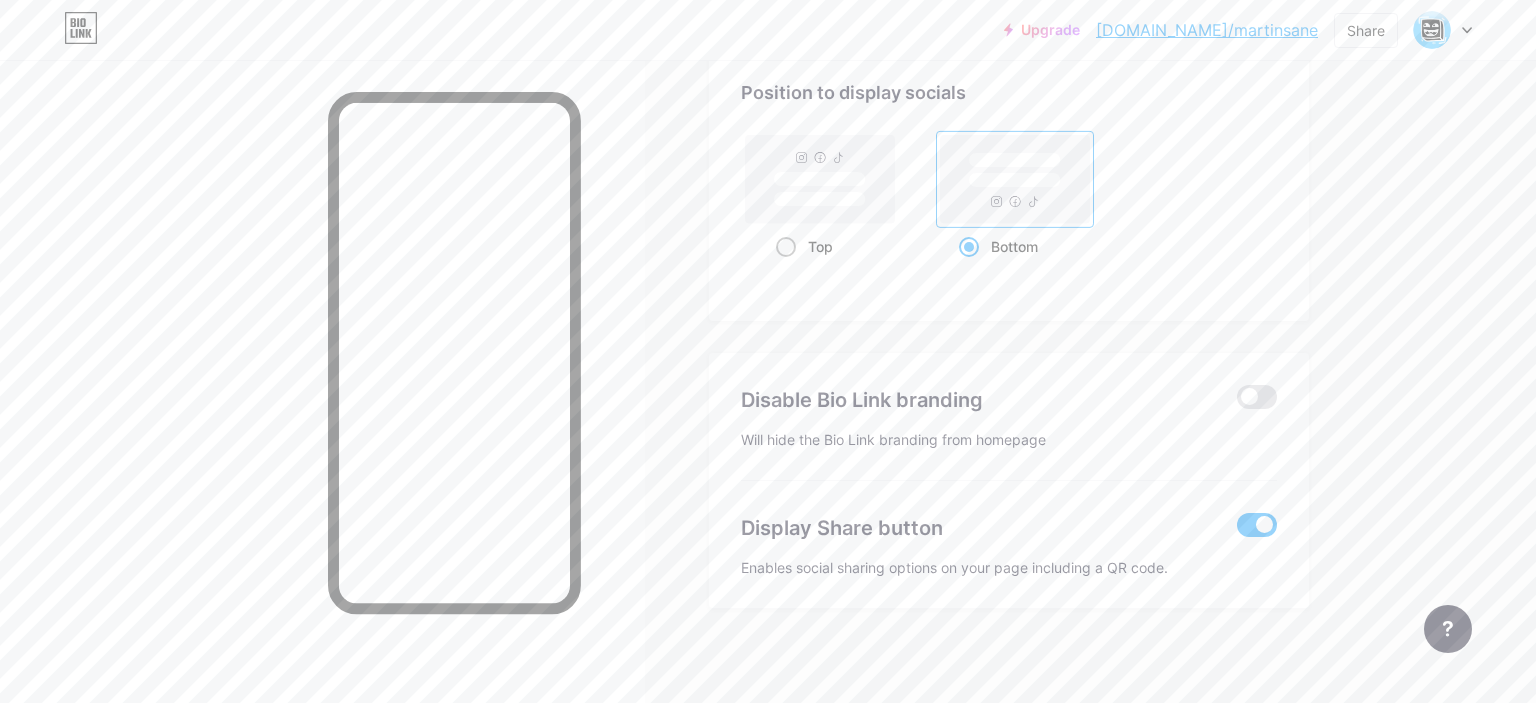 click on "Top" at bounding box center [820, 246] 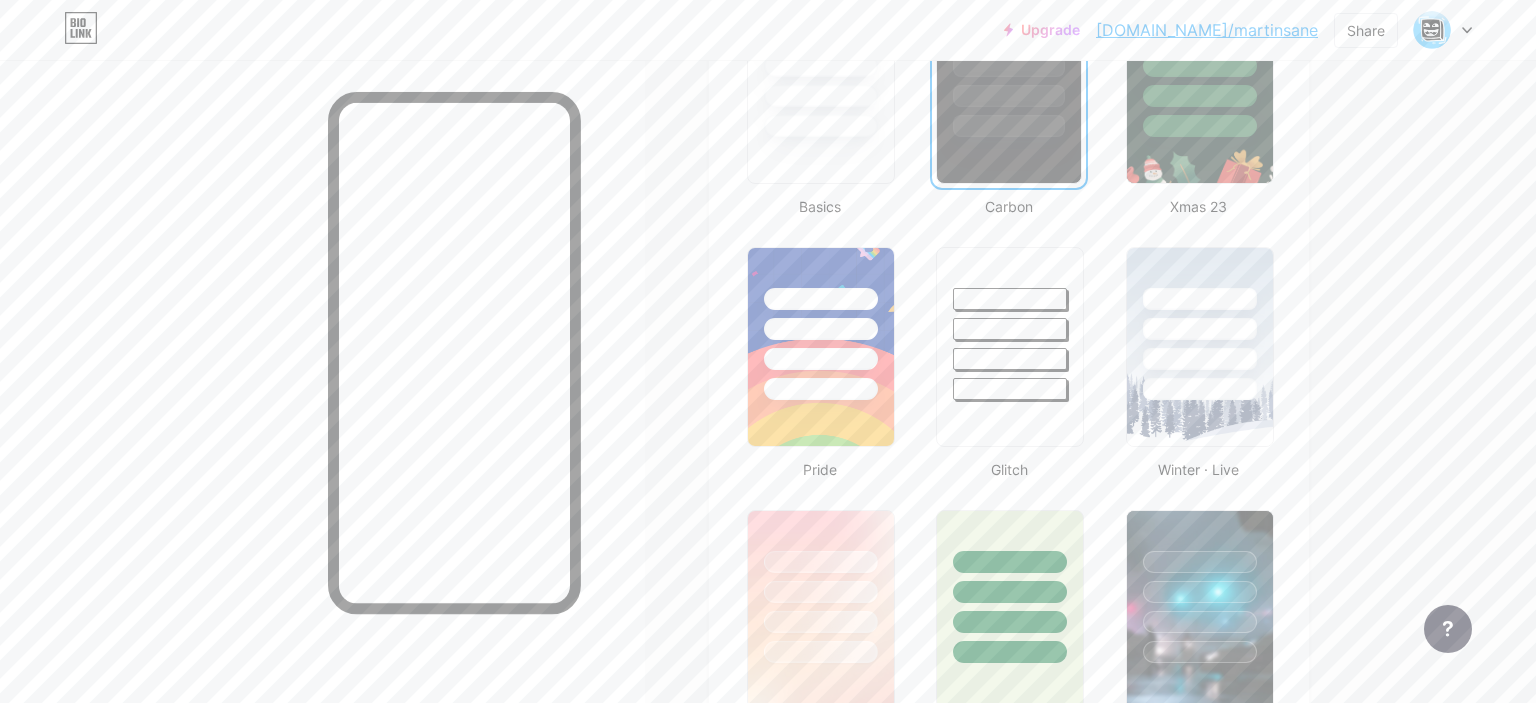 scroll, scrollTop: 633, scrollLeft: 0, axis: vertical 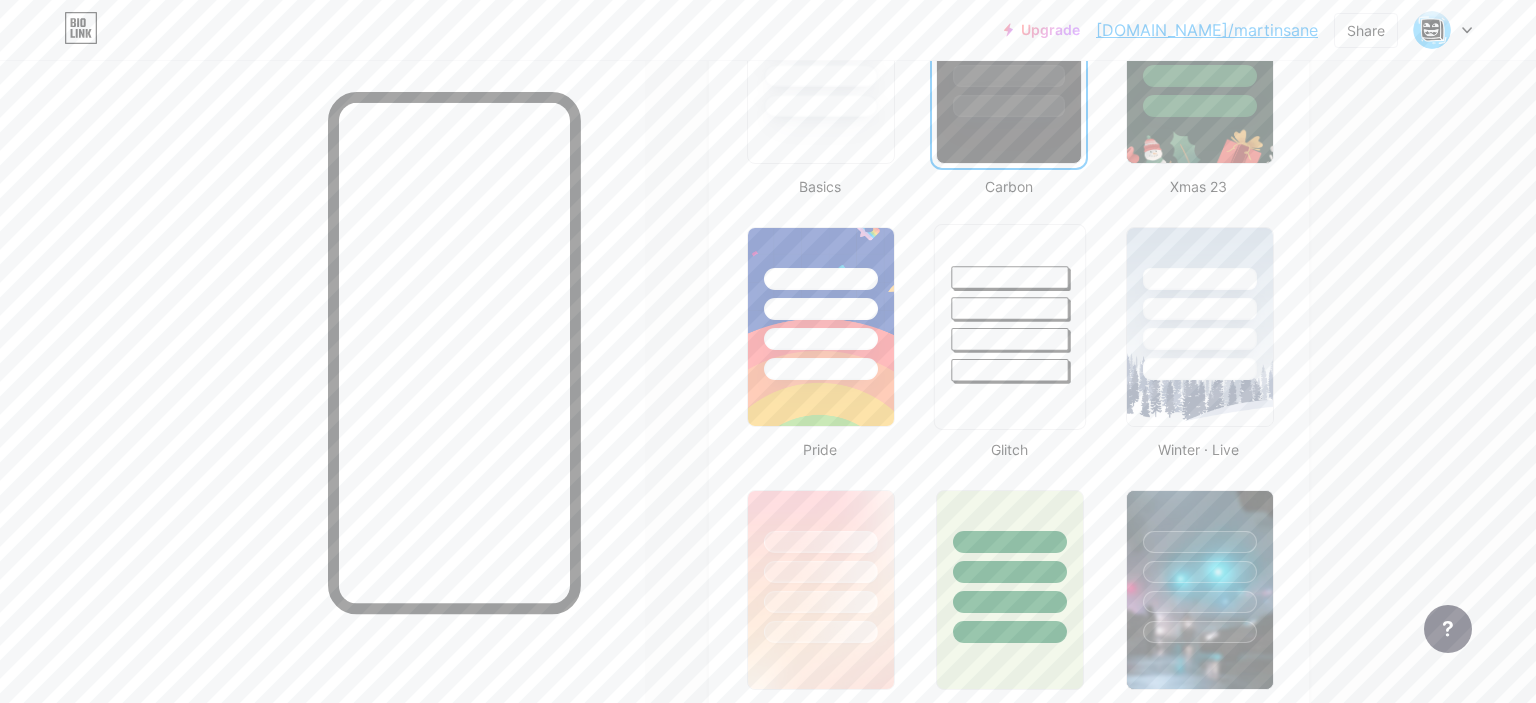 click at bounding box center [1010, 370] 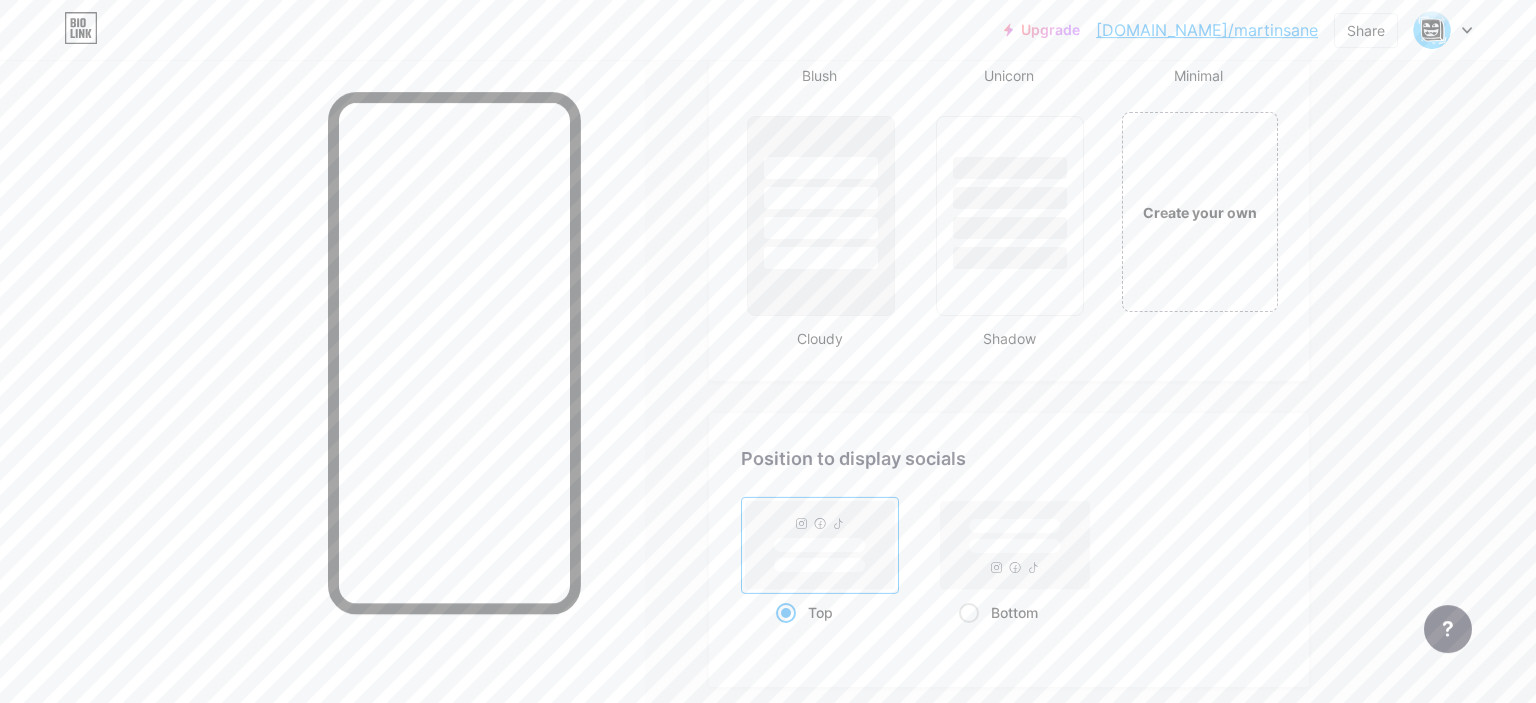 scroll, scrollTop: 2323, scrollLeft: 0, axis: vertical 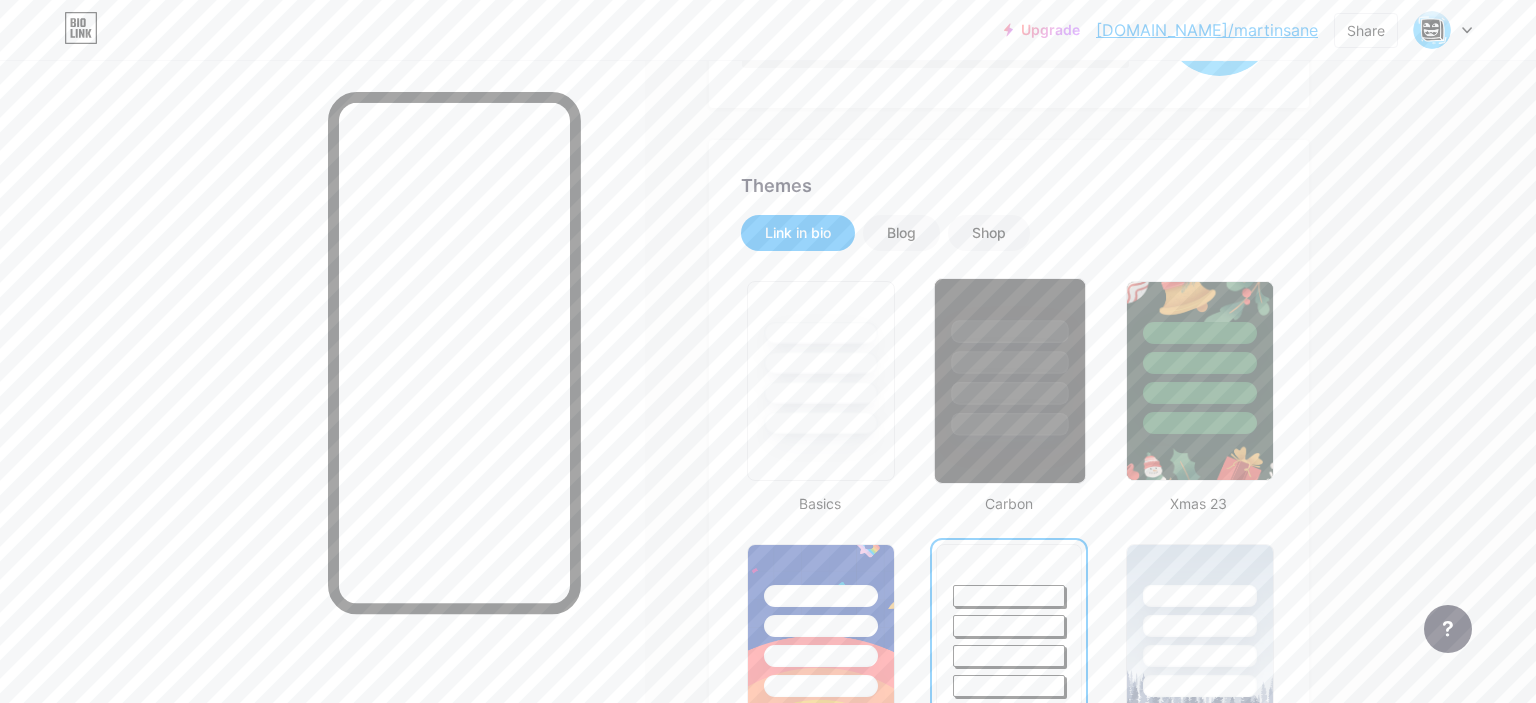 click at bounding box center (1010, 424) 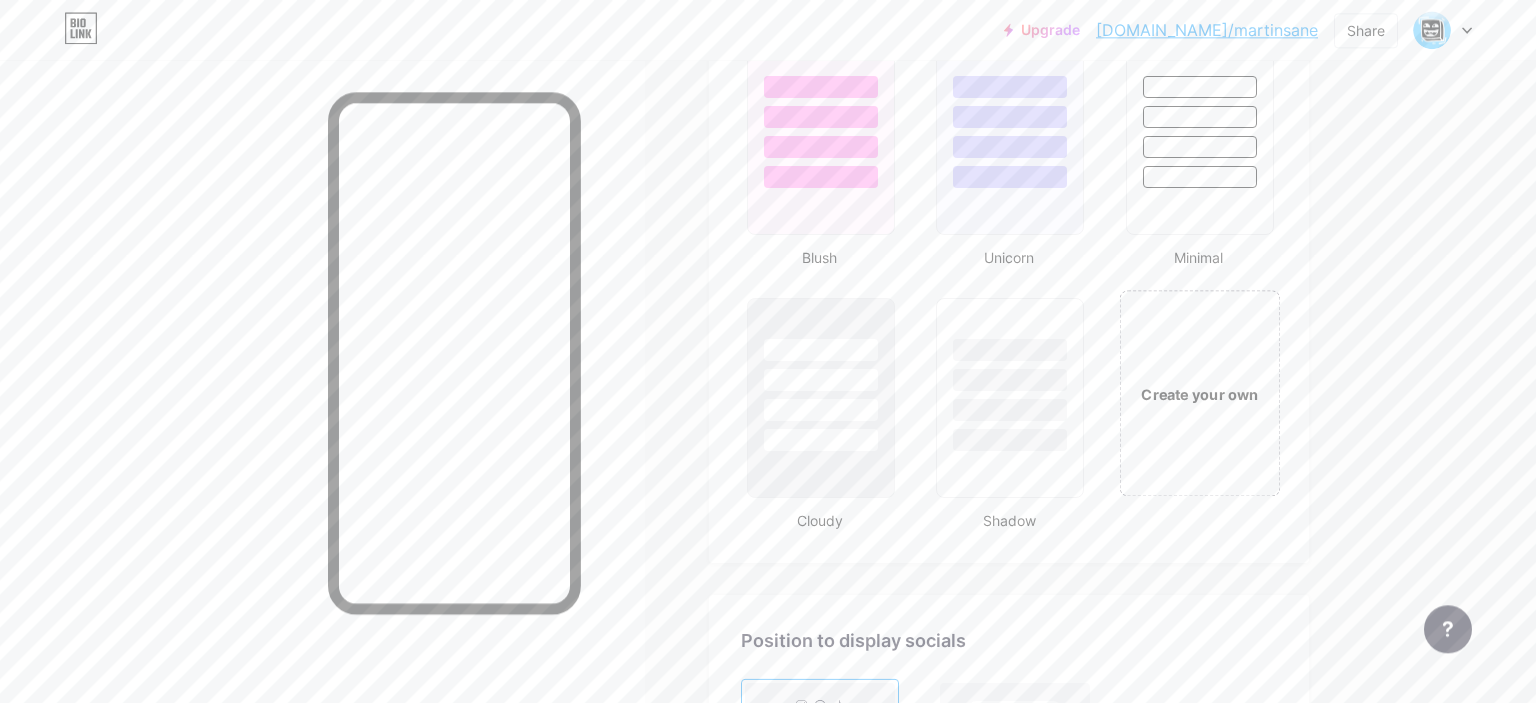 scroll, scrollTop: 2217, scrollLeft: 0, axis: vertical 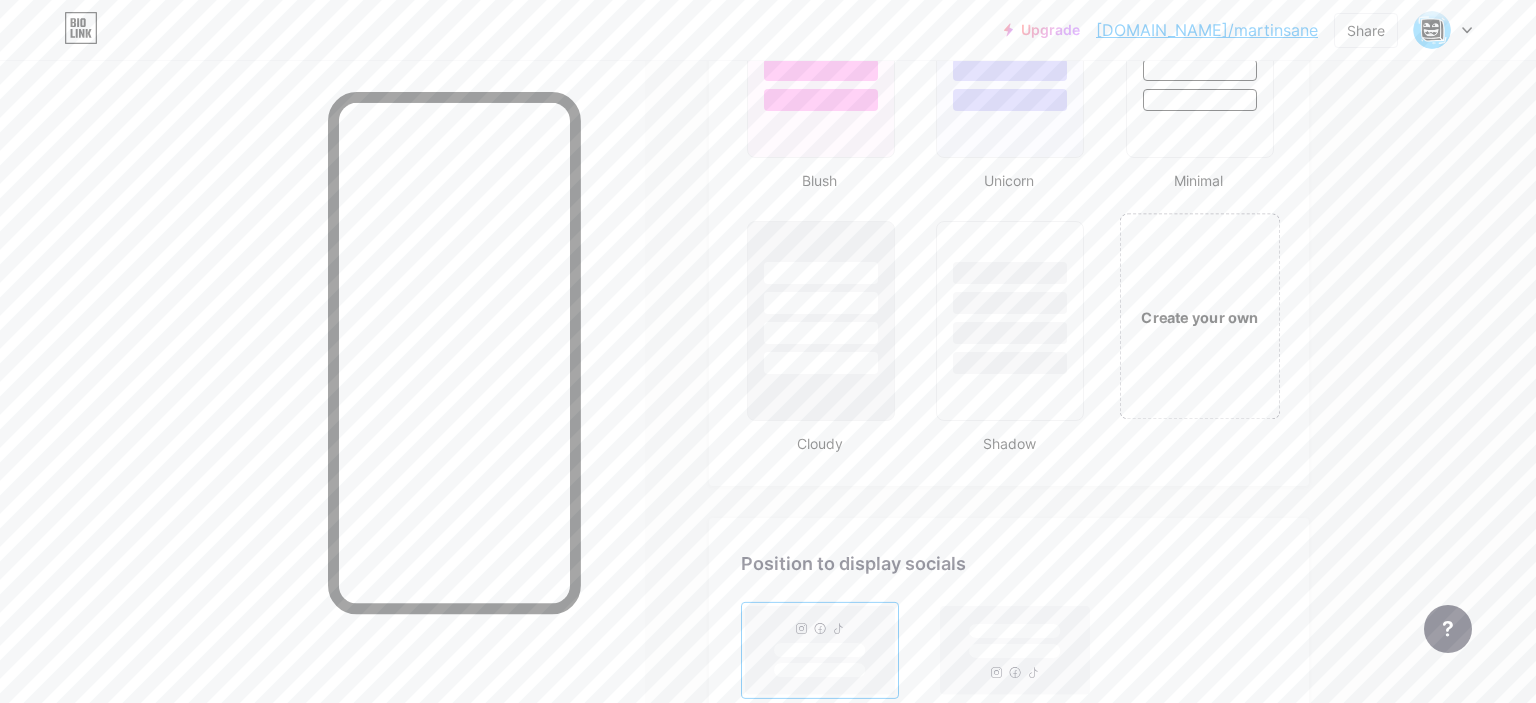click on "Create your own" at bounding box center (1199, 316) 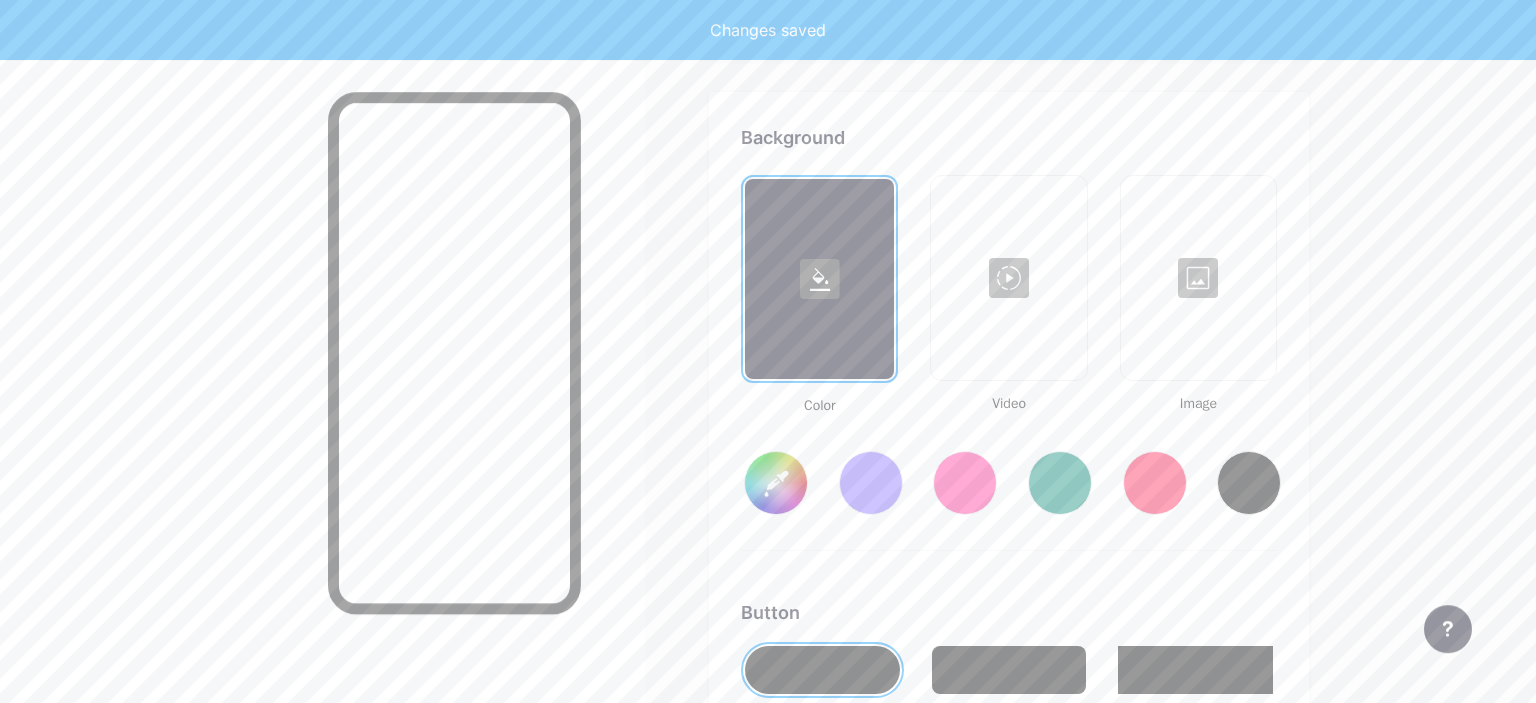 type on "#ffffff" 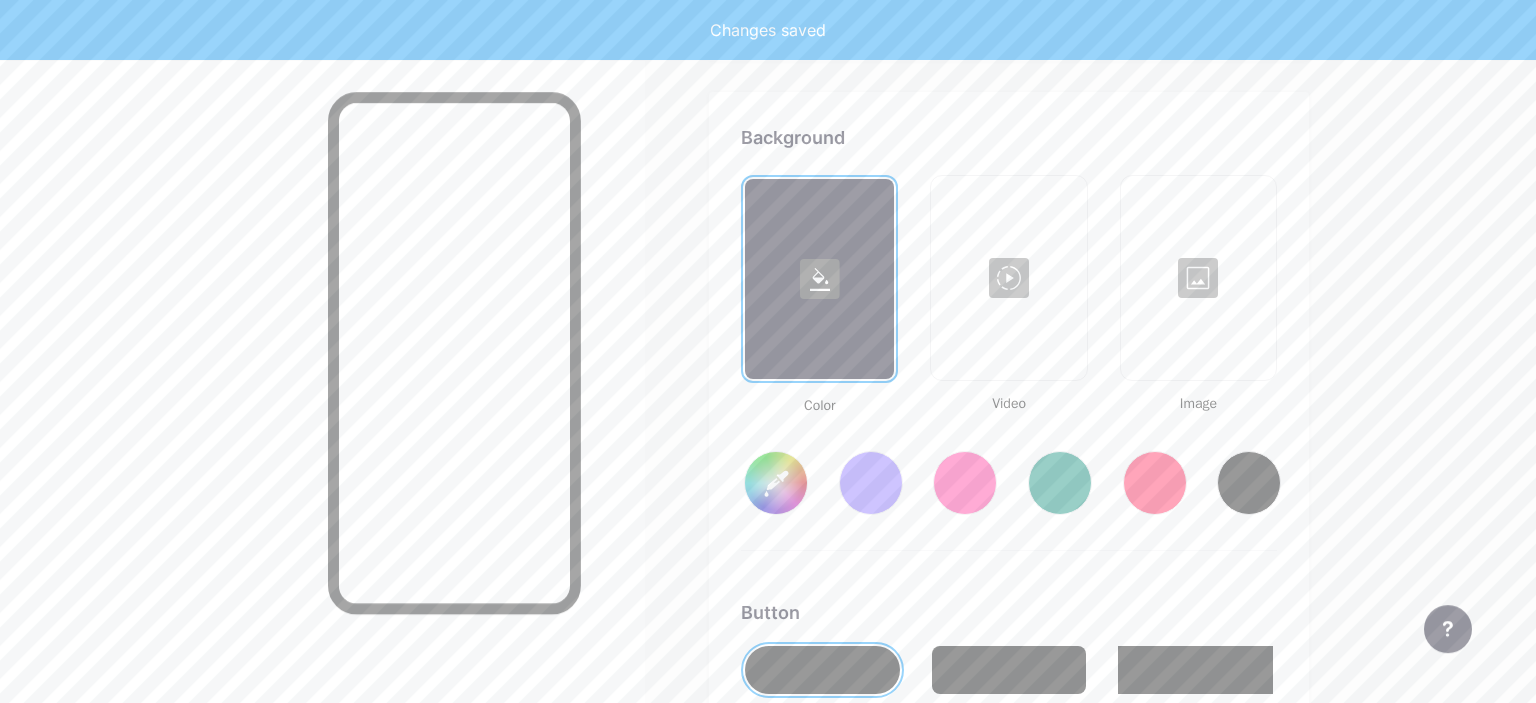 type on "#000000" 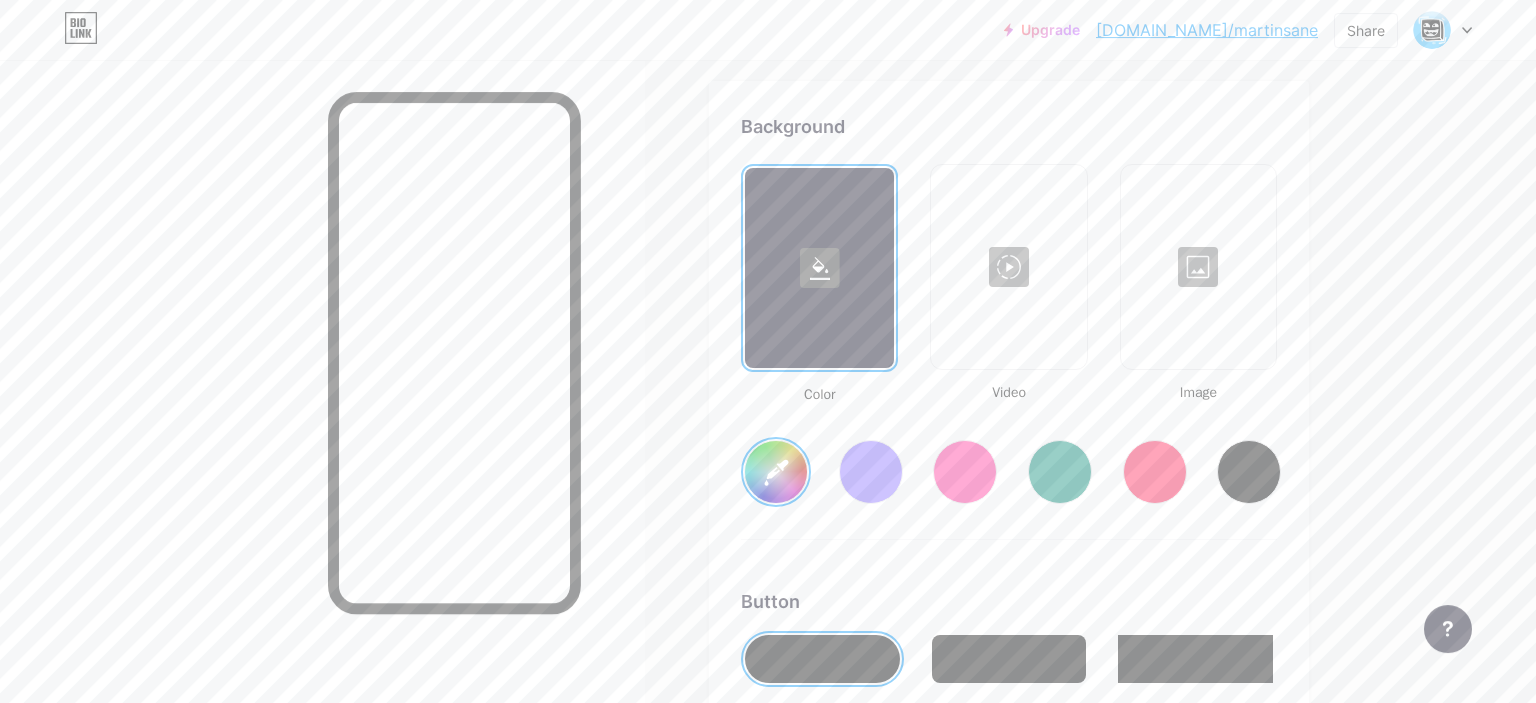scroll, scrollTop: 2542, scrollLeft: 0, axis: vertical 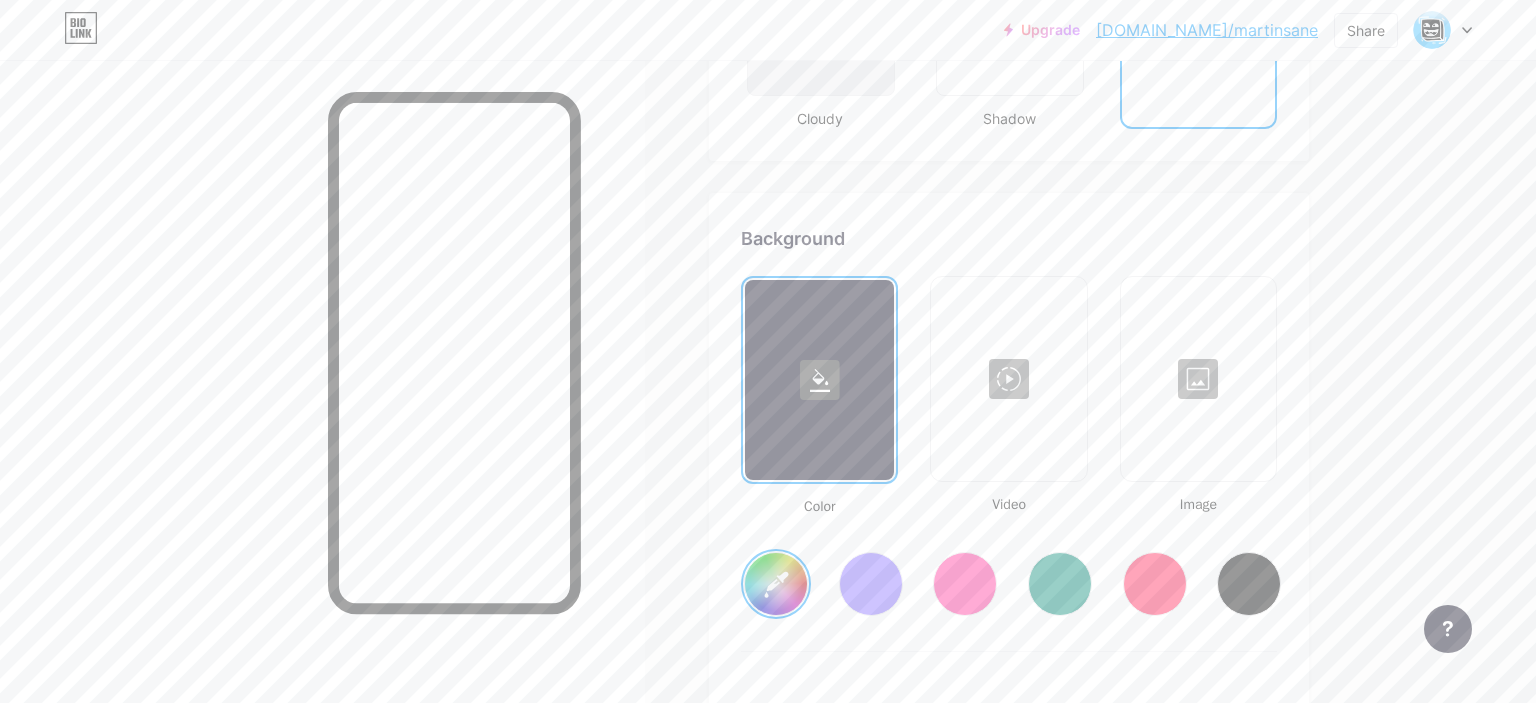 click at bounding box center (1198, 379) 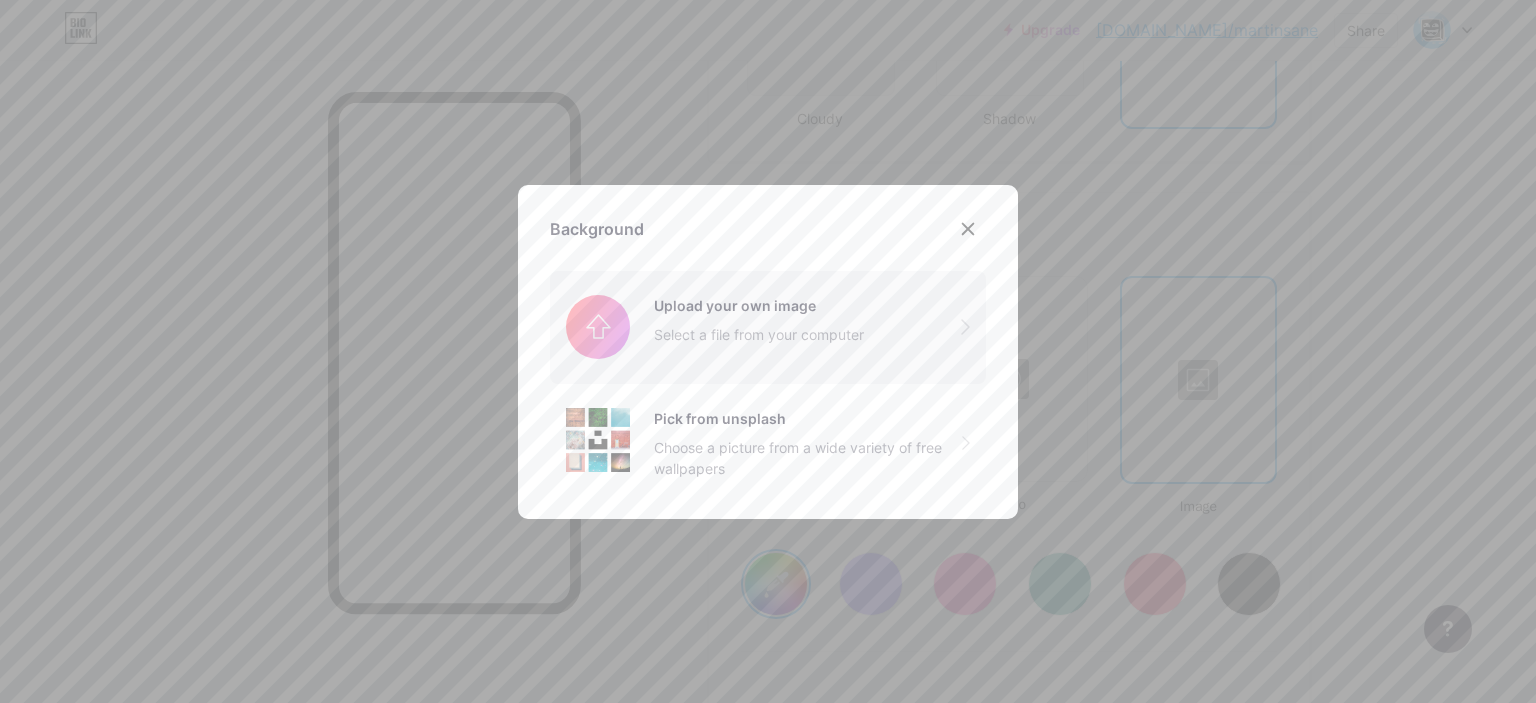 click at bounding box center (768, 327) 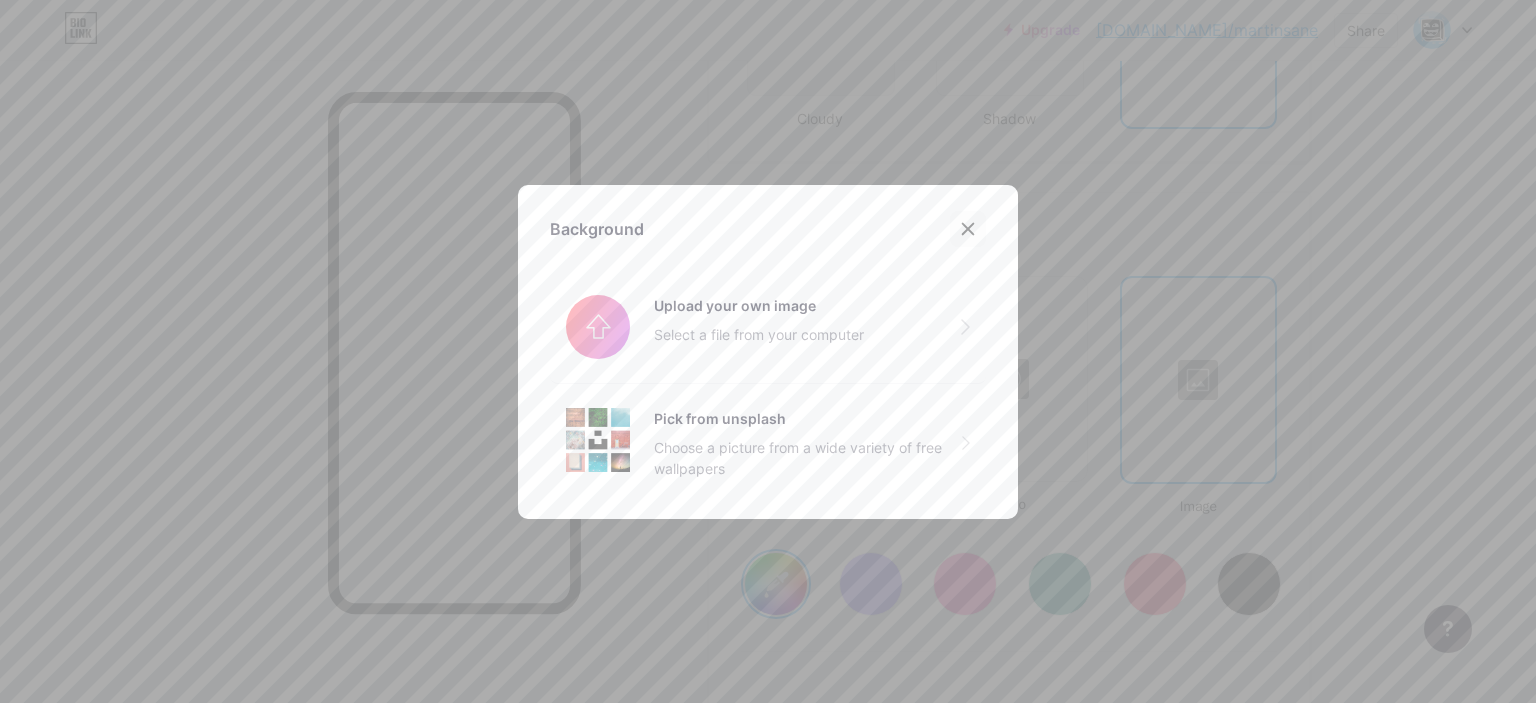 click at bounding box center (968, 229) 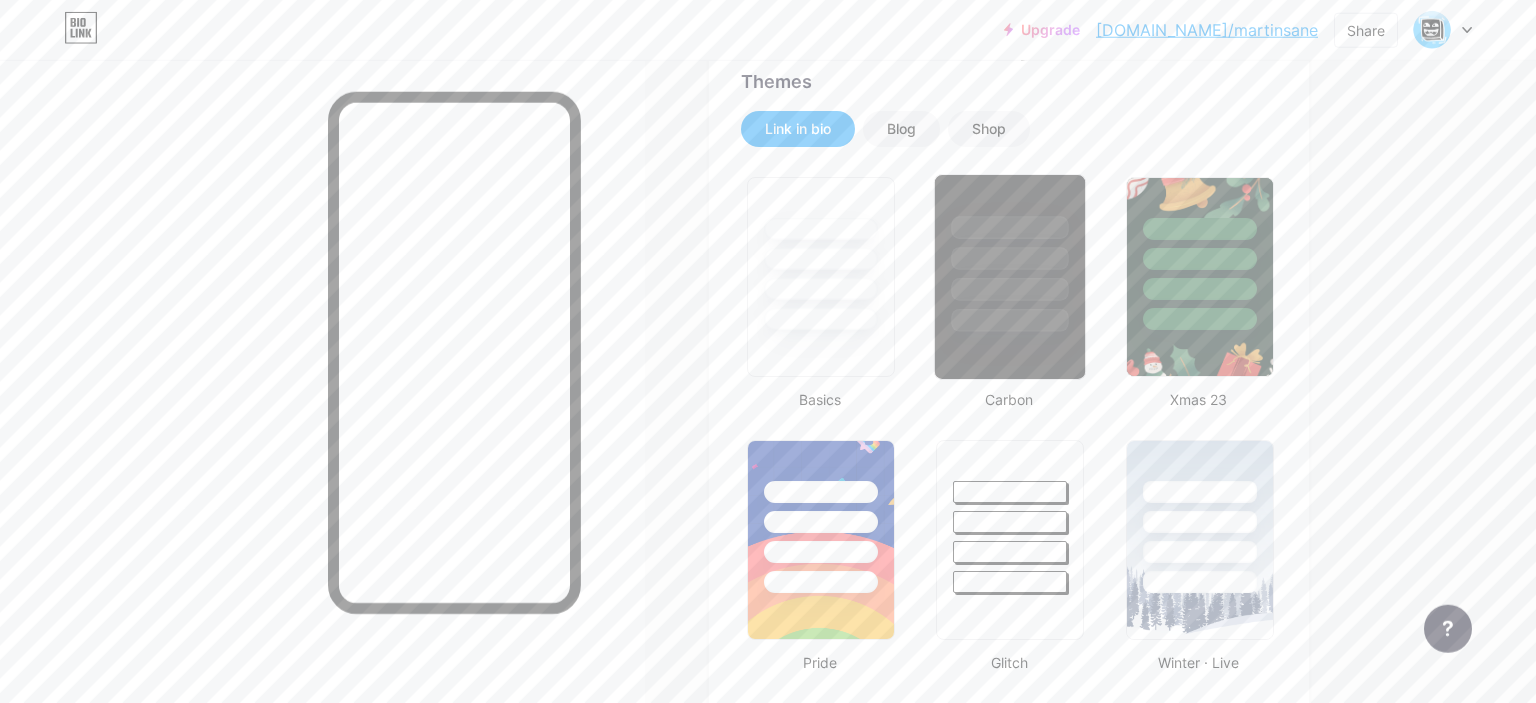 scroll, scrollTop: 422, scrollLeft: 0, axis: vertical 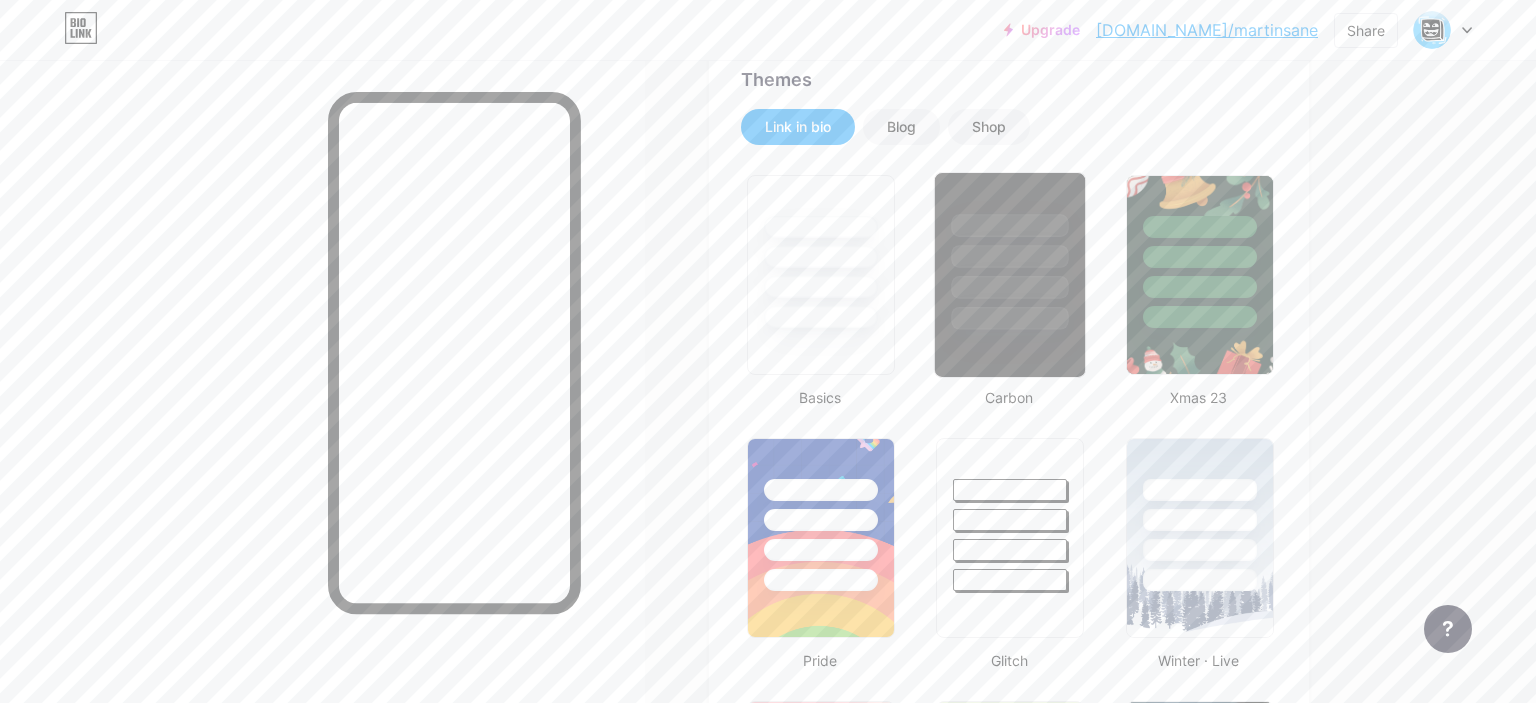 click at bounding box center [1010, 251] 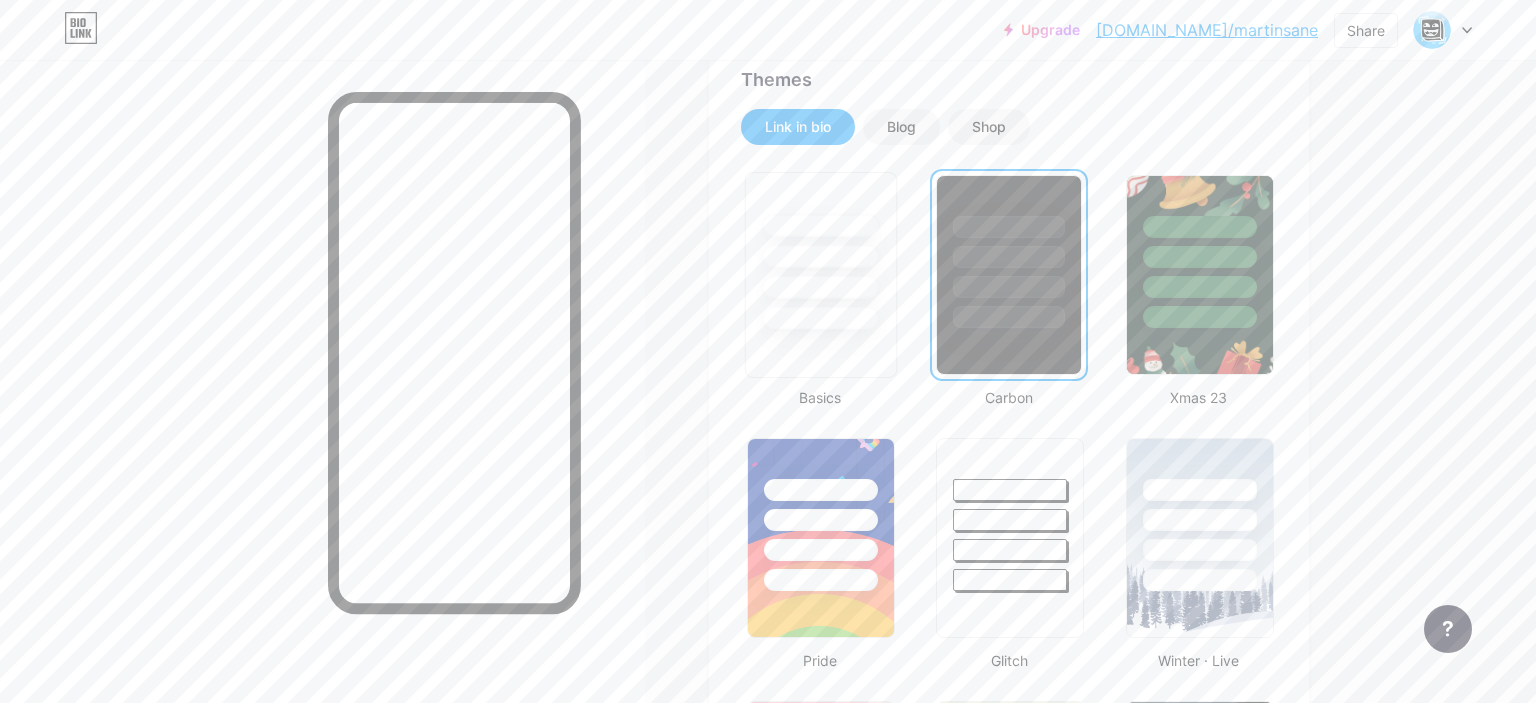 scroll, scrollTop: 0, scrollLeft: 0, axis: both 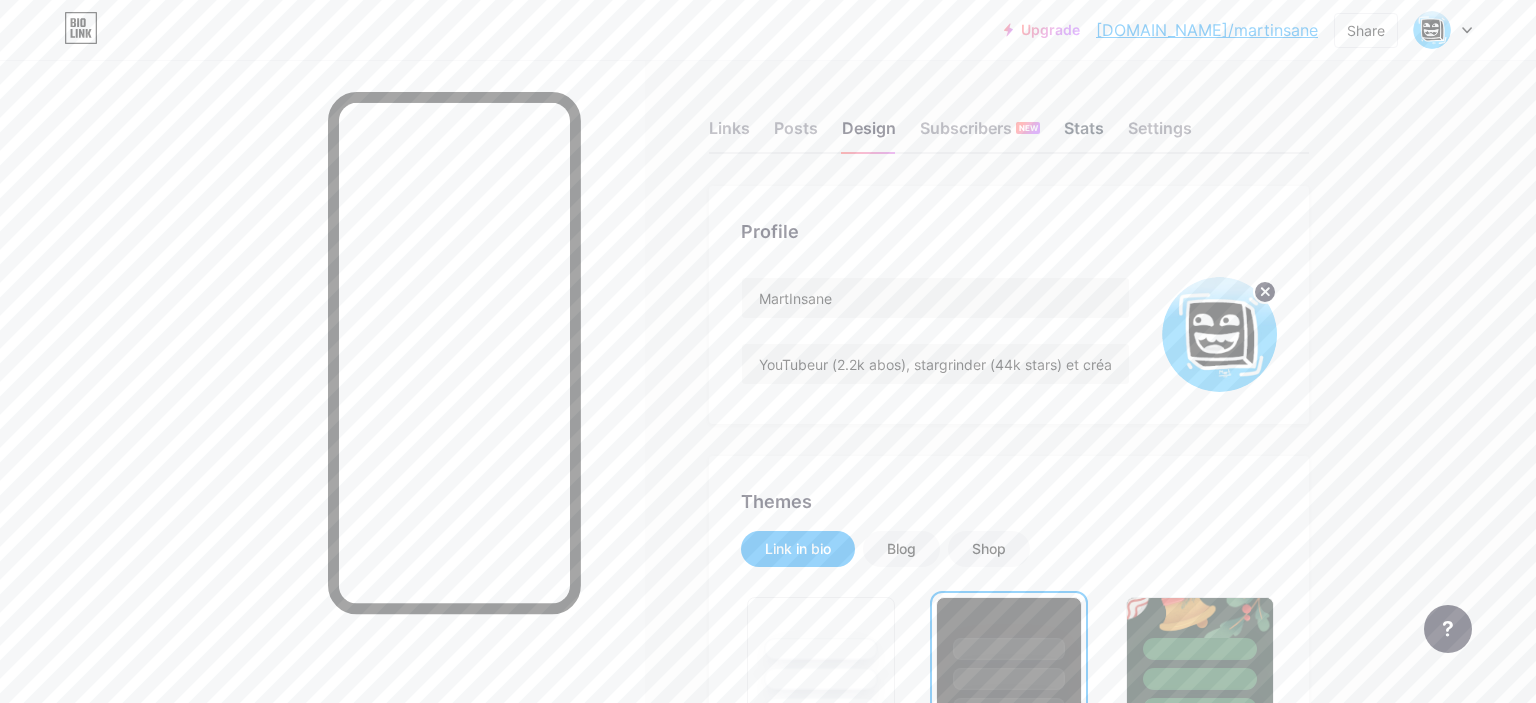 click on "Stats" at bounding box center (1084, 134) 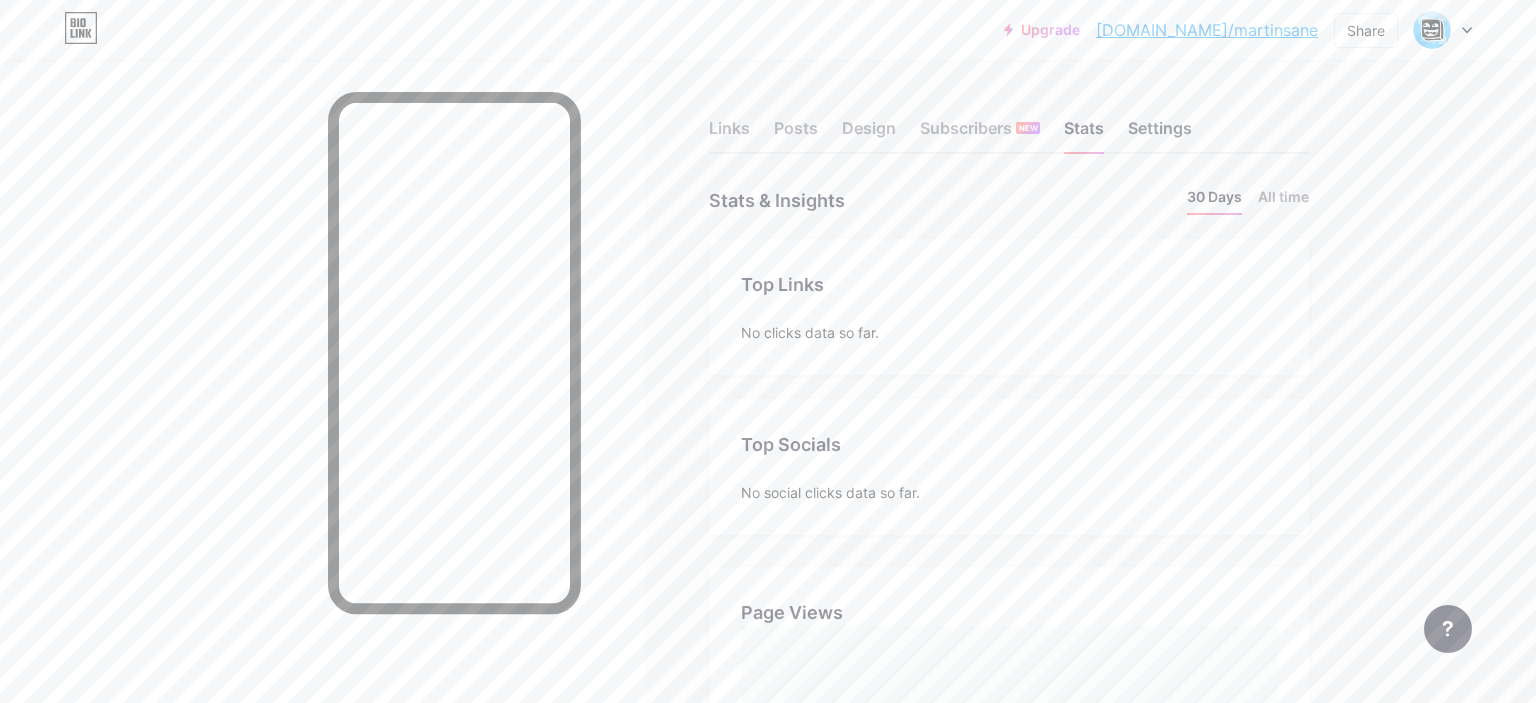 scroll, scrollTop: 999297, scrollLeft: 998464, axis: both 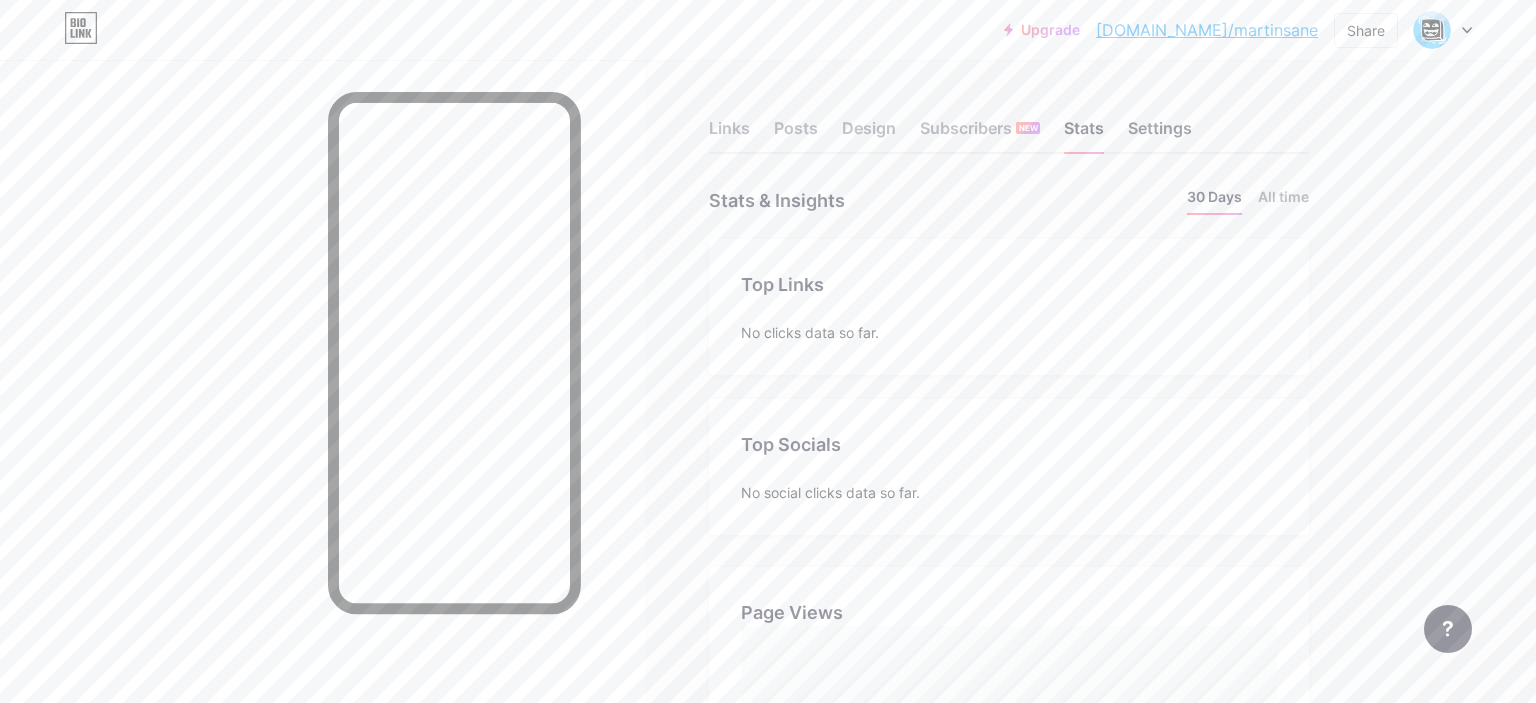 click on "Settings" at bounding box center [1160, 134] 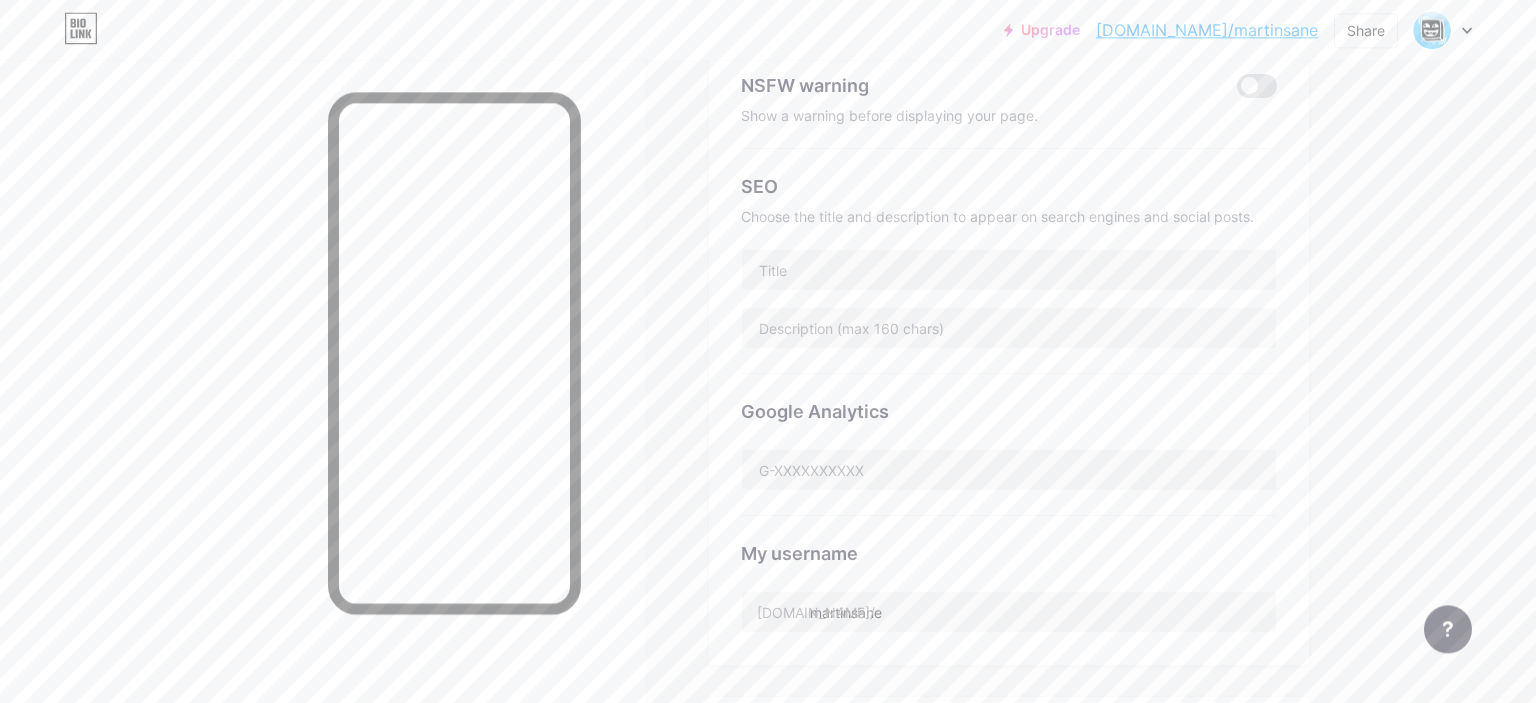 scroll, scrollTop: 0, scrollLeft: 0, axis: both 